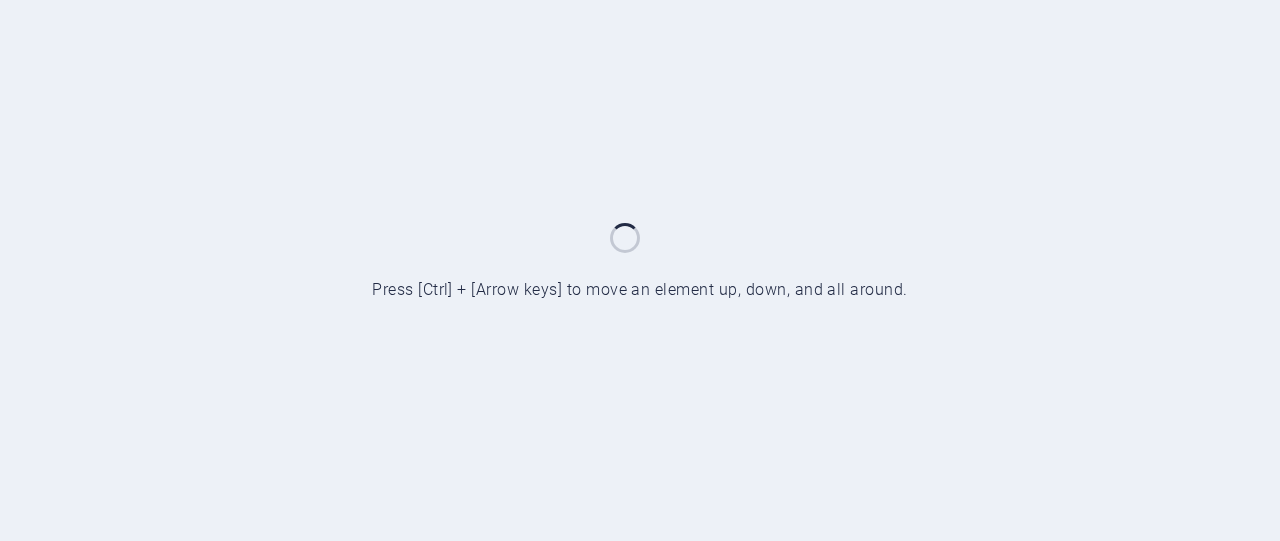 scroll, scrollTop: 0, scrollLeft: 0, axis: both 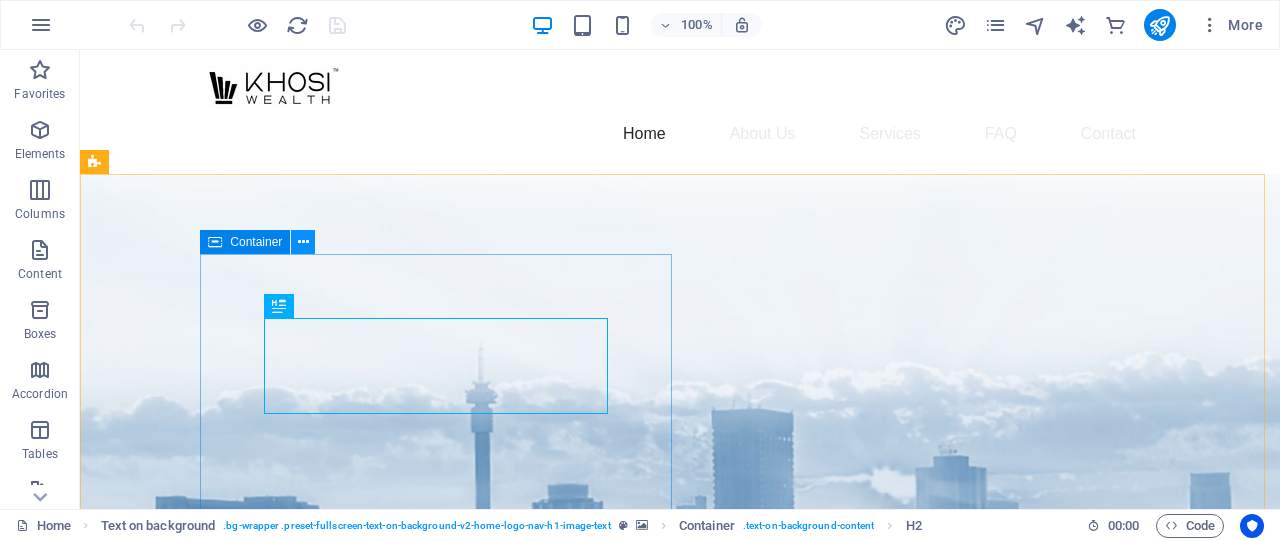 click at bounding box center [303, 242] 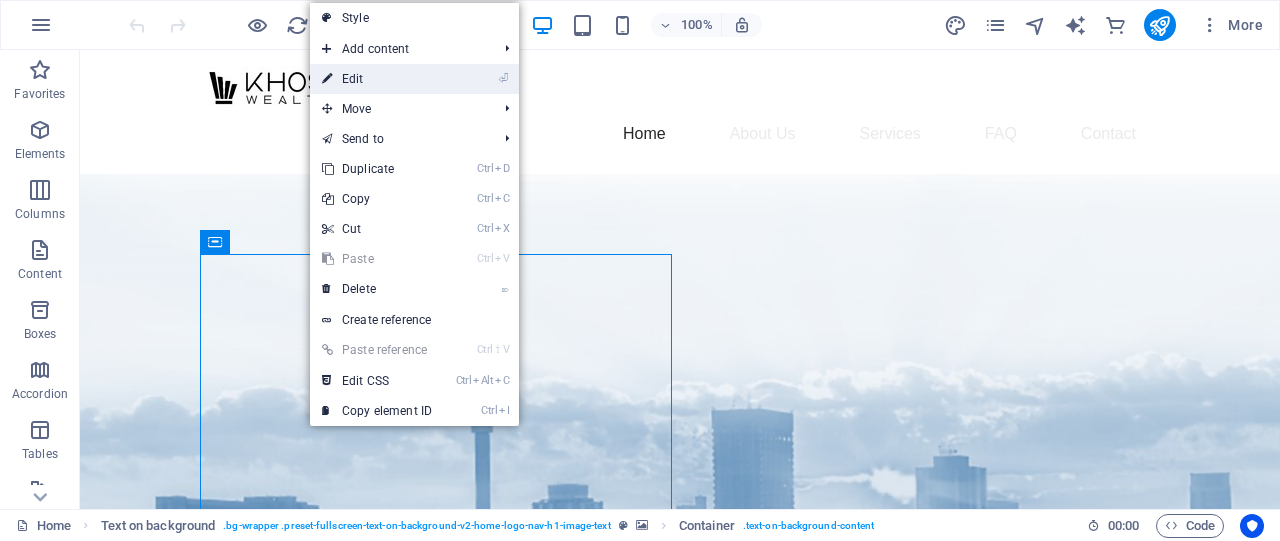 click on "⏎  Edit" at bounding box center [377, 79] 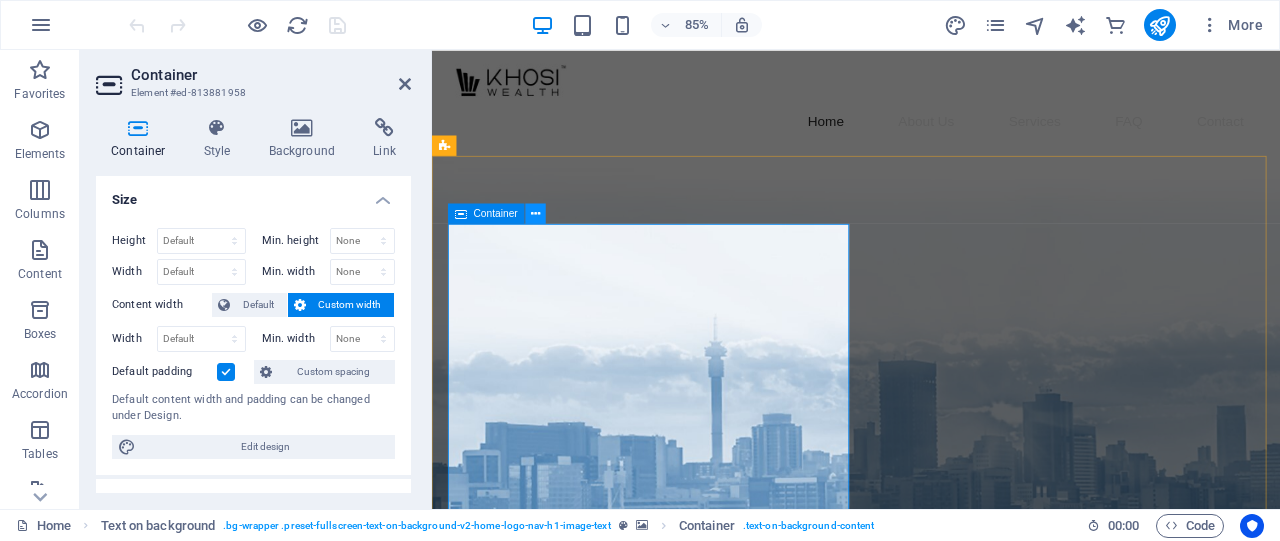 click at bounding box center (535, 213) 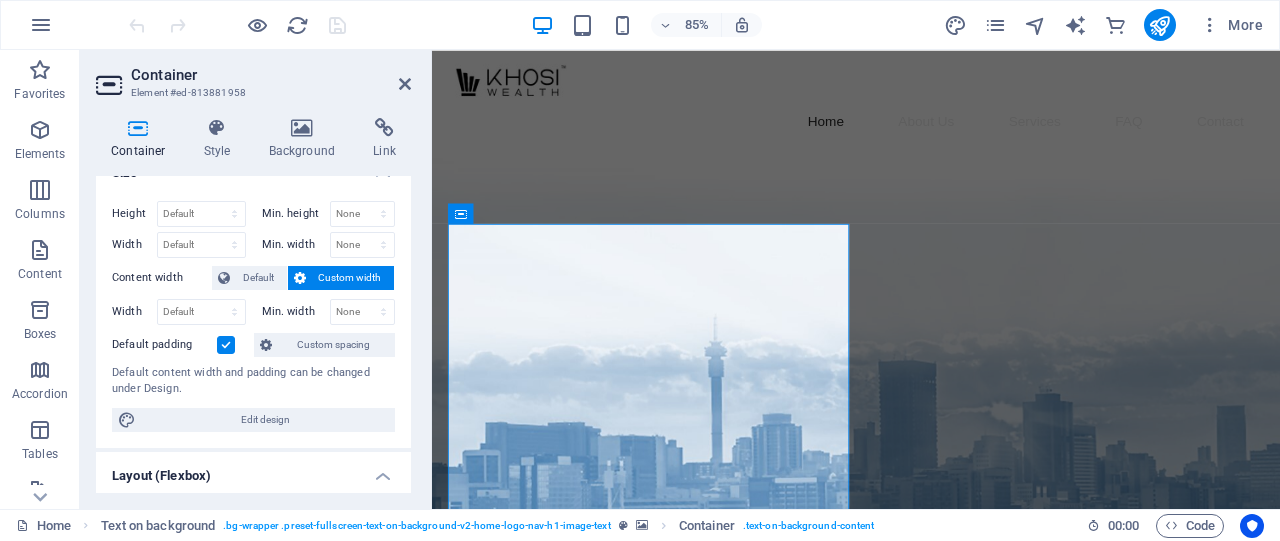 scroll, scrollTop: 0, scrollLeft: 0, axis: both 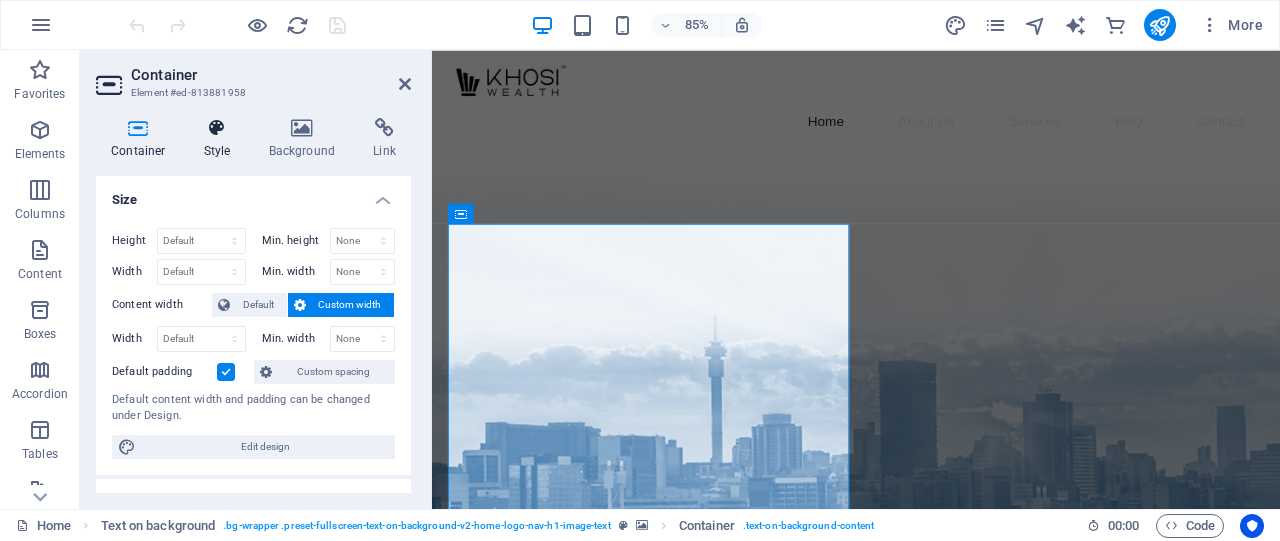 click at bounding box center (217, 128) 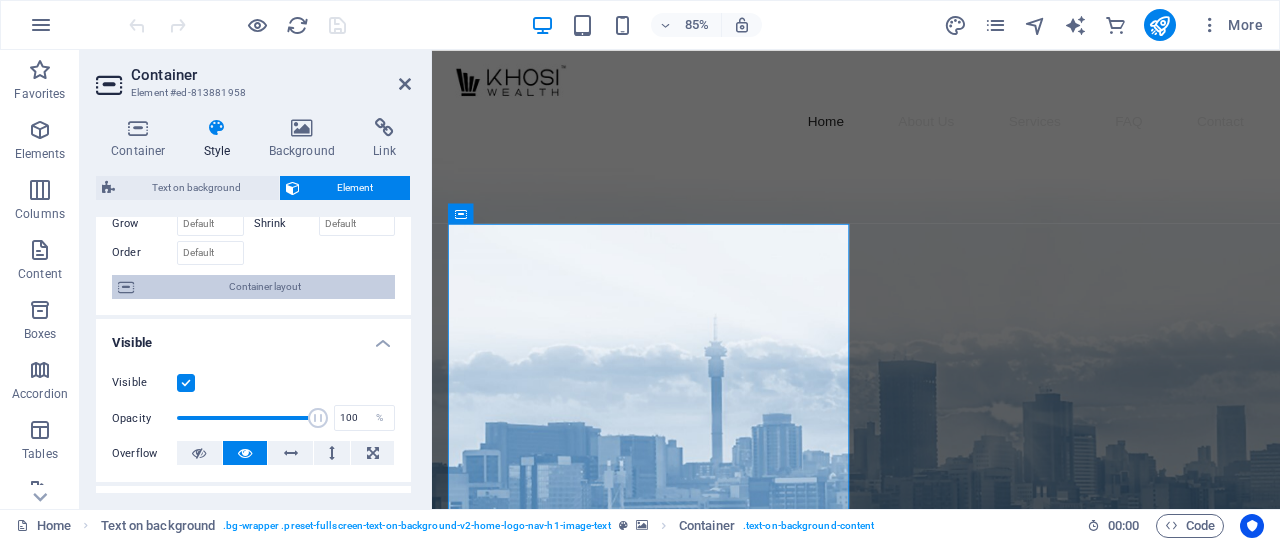 scroll, scrollTop: 133, scrollLeft: 0, axis: vertical 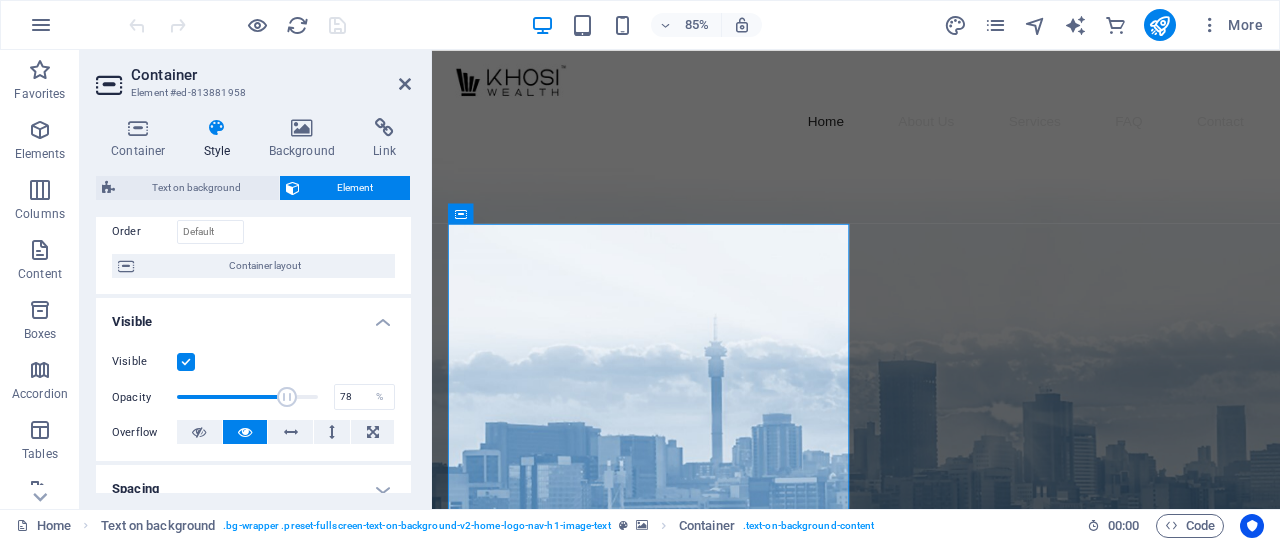 click at bounding box center (247, 397) 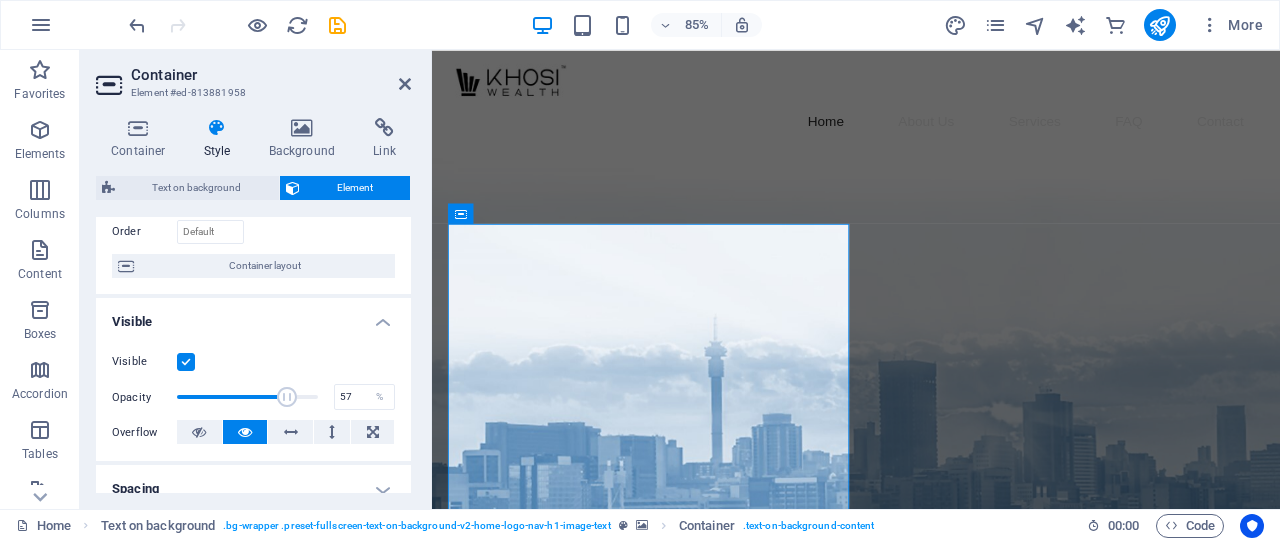 click at bounding box center (247, 397) 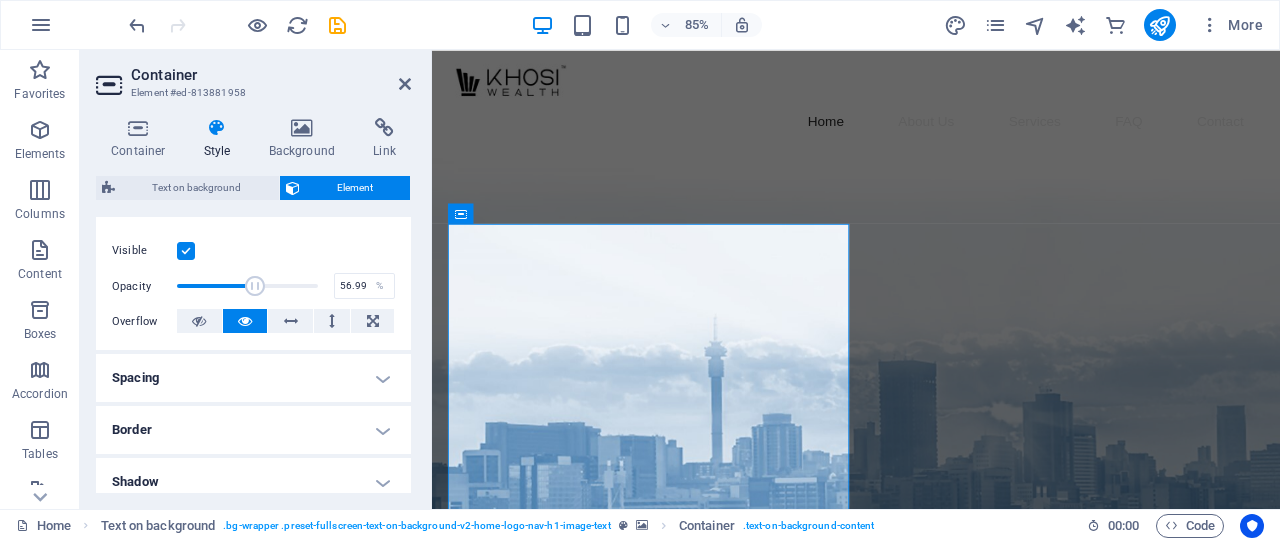 scroll, scrollTop: 266, scrollLeft: 0, axis: vertical 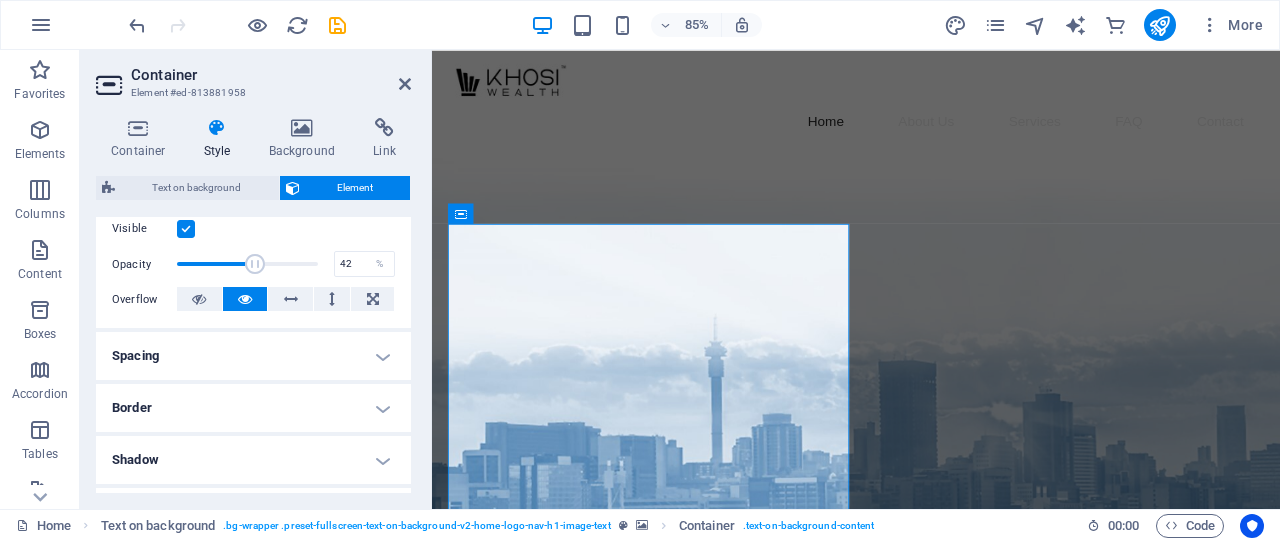 click at bounding box center (247, 264) 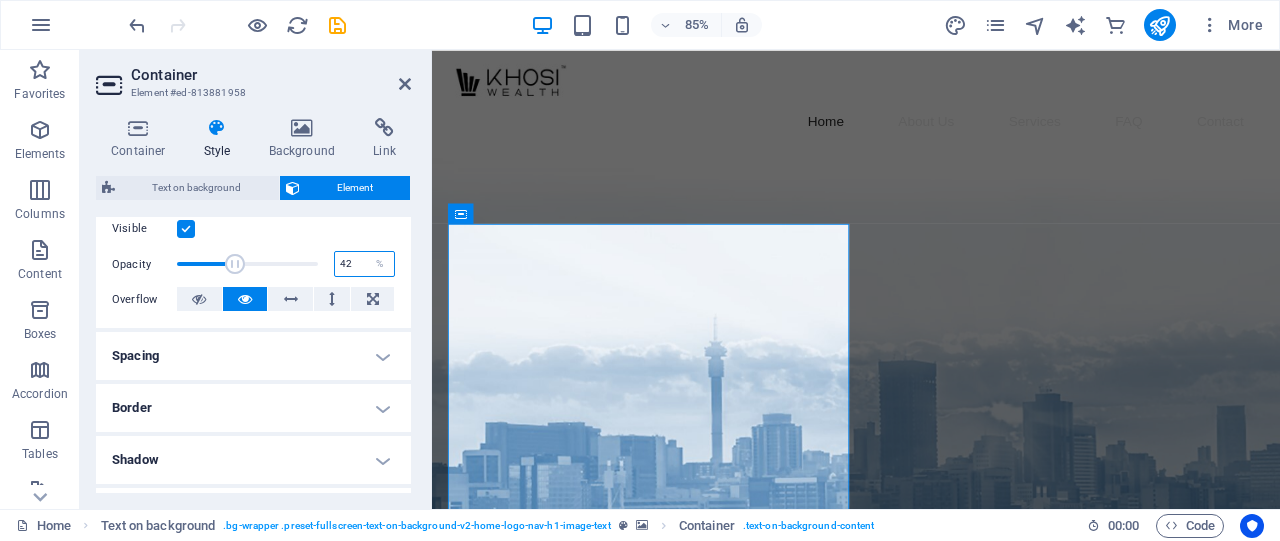 click on "42" at bounding box center [364, 264] 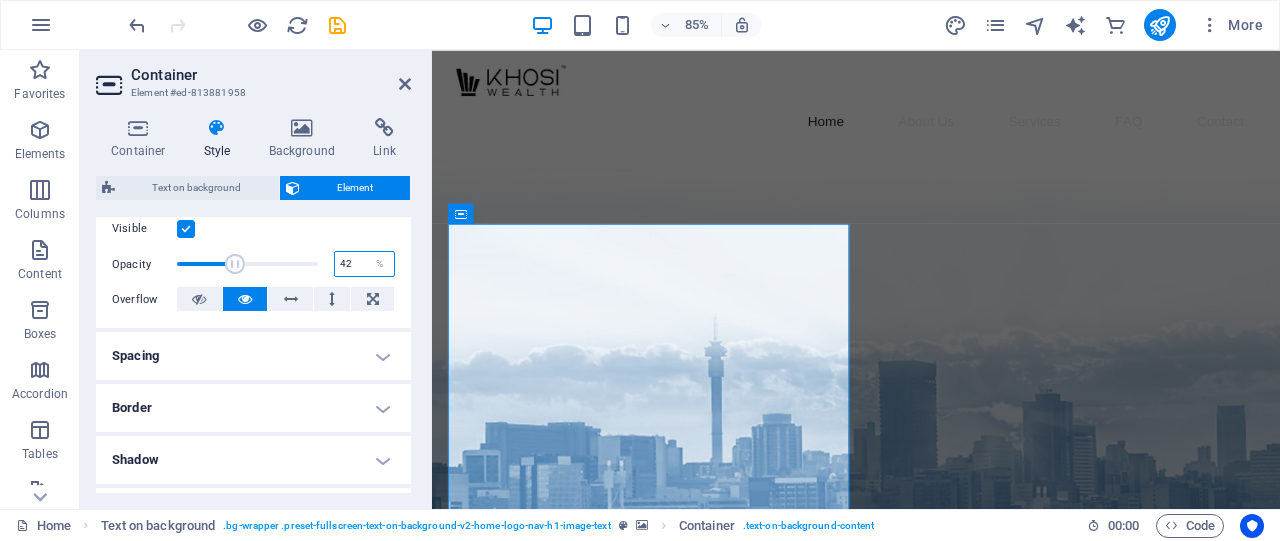 type on "4" 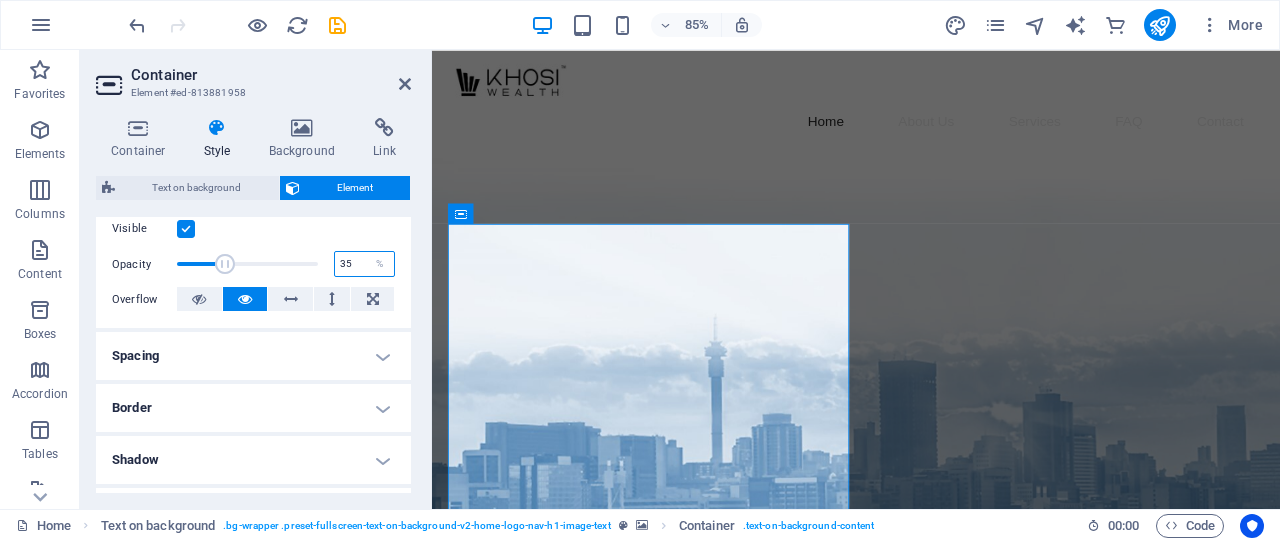 type on "35" 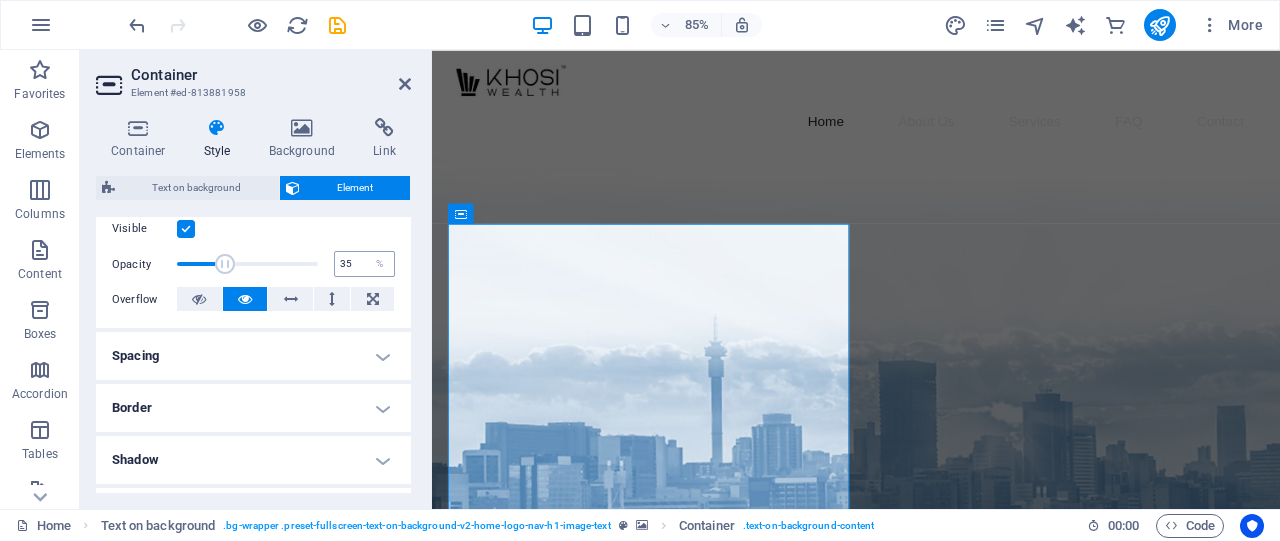 type 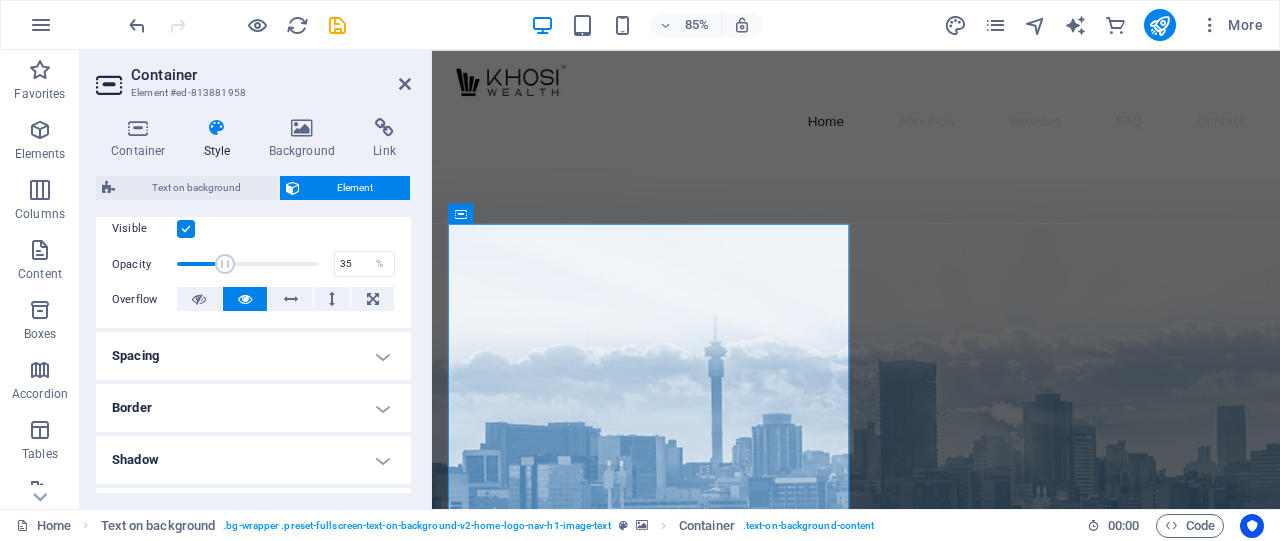 click at bounding box center (931, 446) 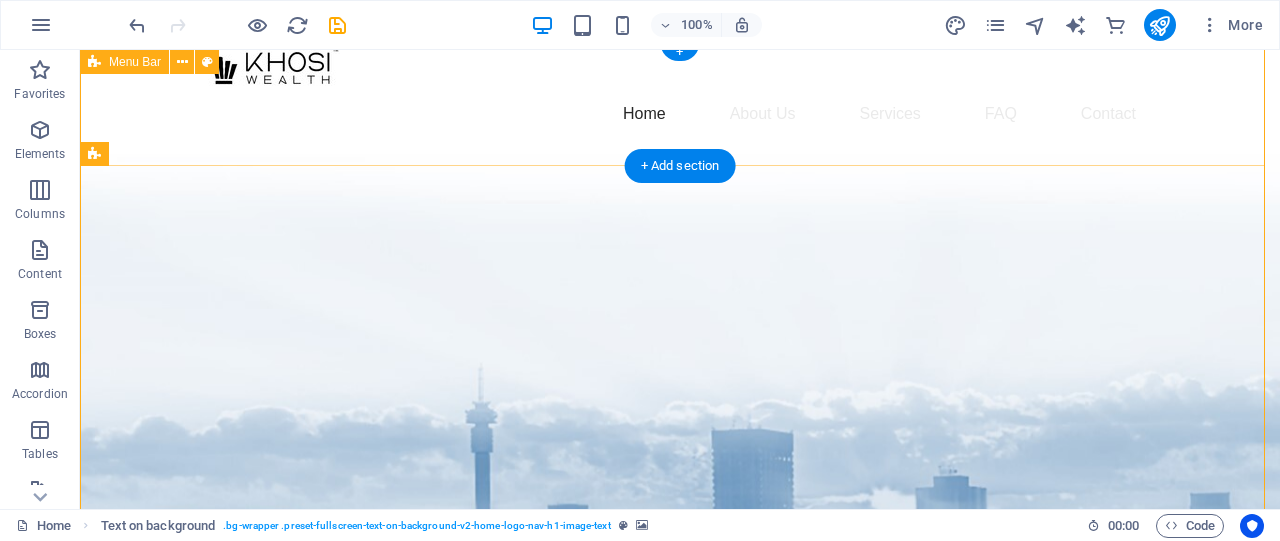 scroll, scrollTop: 0, scrollLeft: 0, axis: both 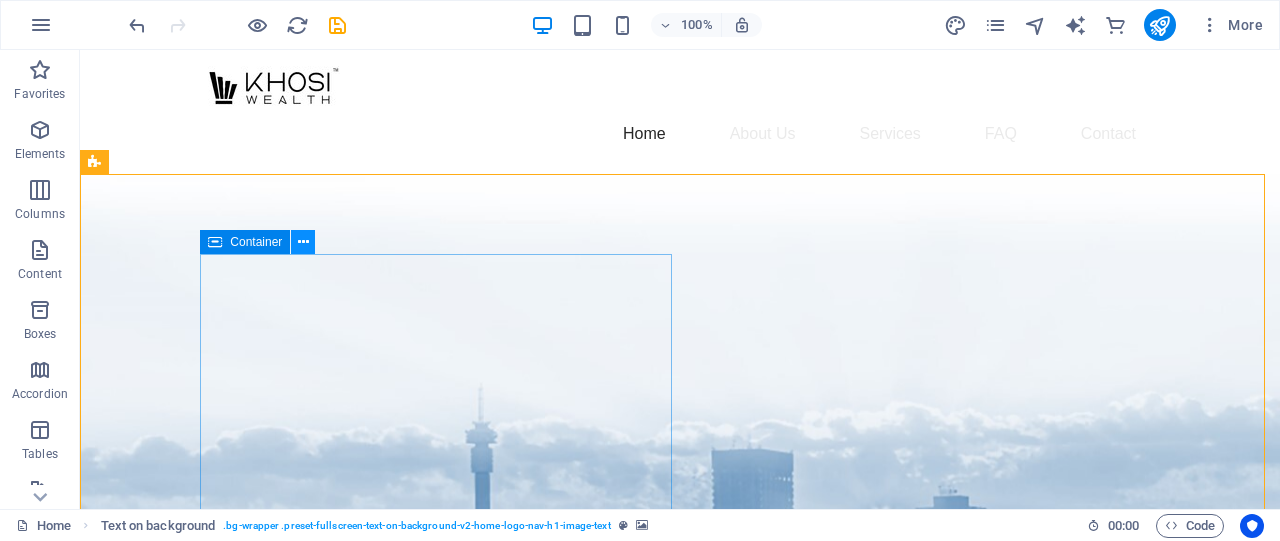click at bounding box center [303, 242] 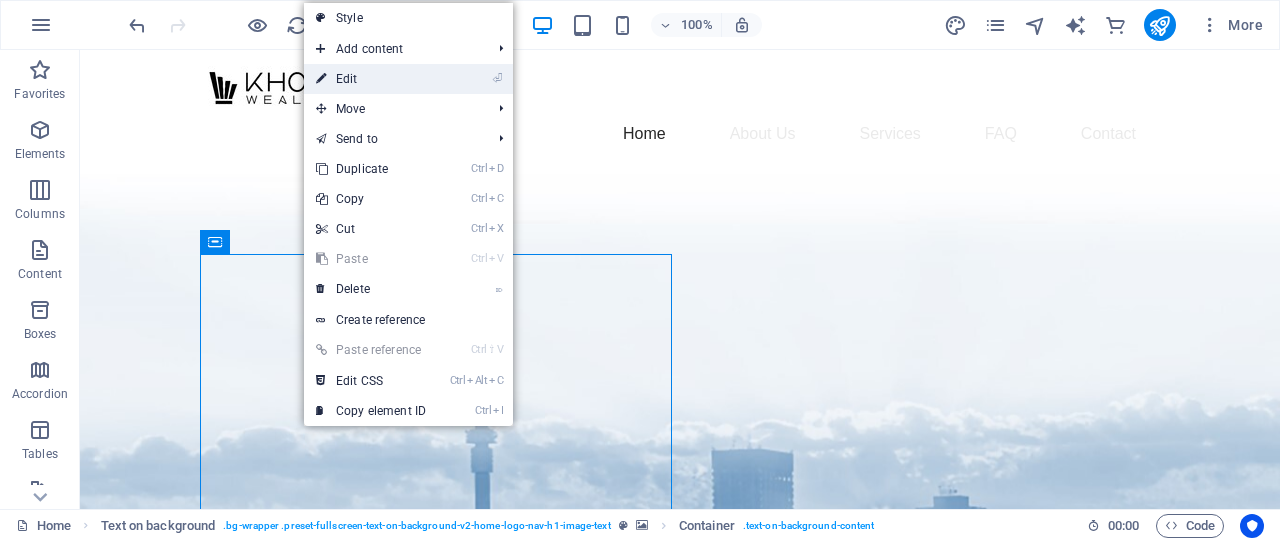 click on "⏎  Edit" at bounding box center (408, 79) 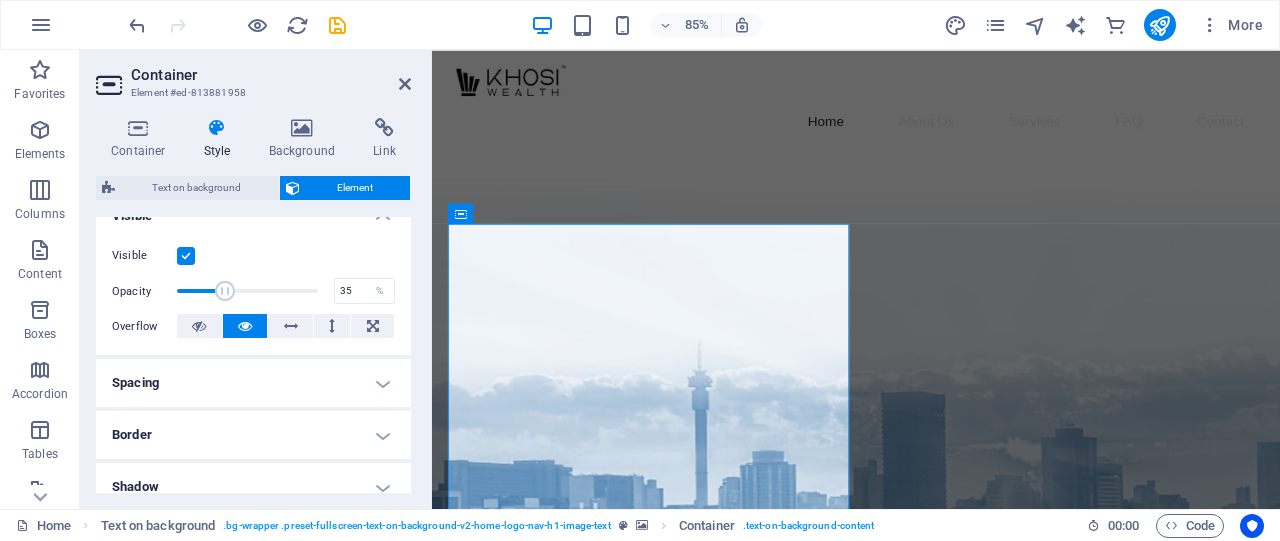 scroll, scrollTop: 266, scrollLeft: 0, axis: vertical 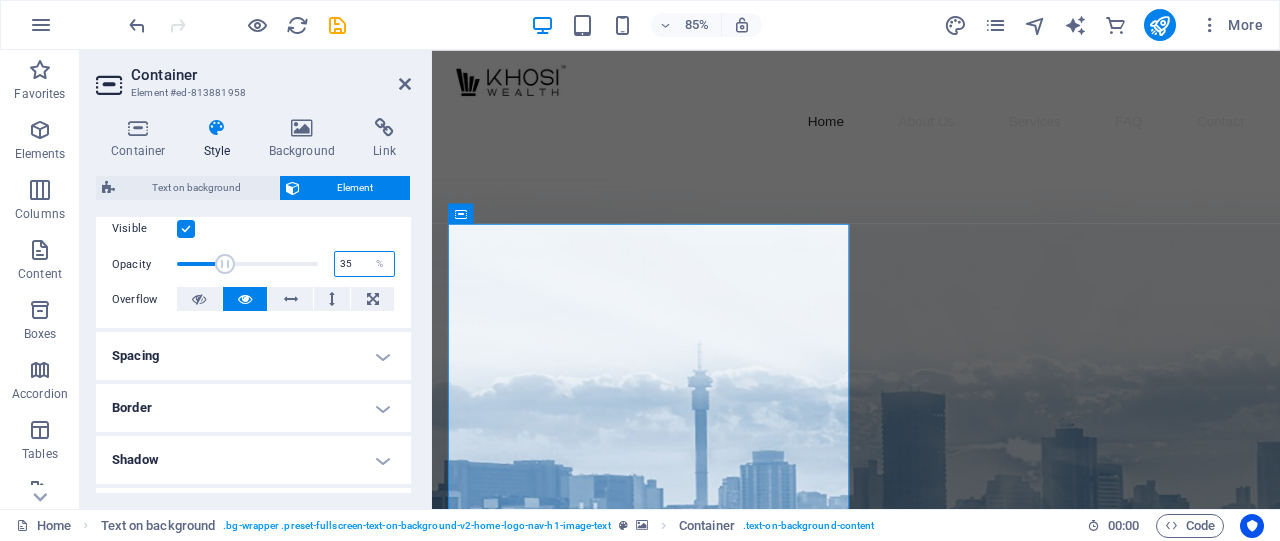 click on "35" at bounding box center (364, 264) 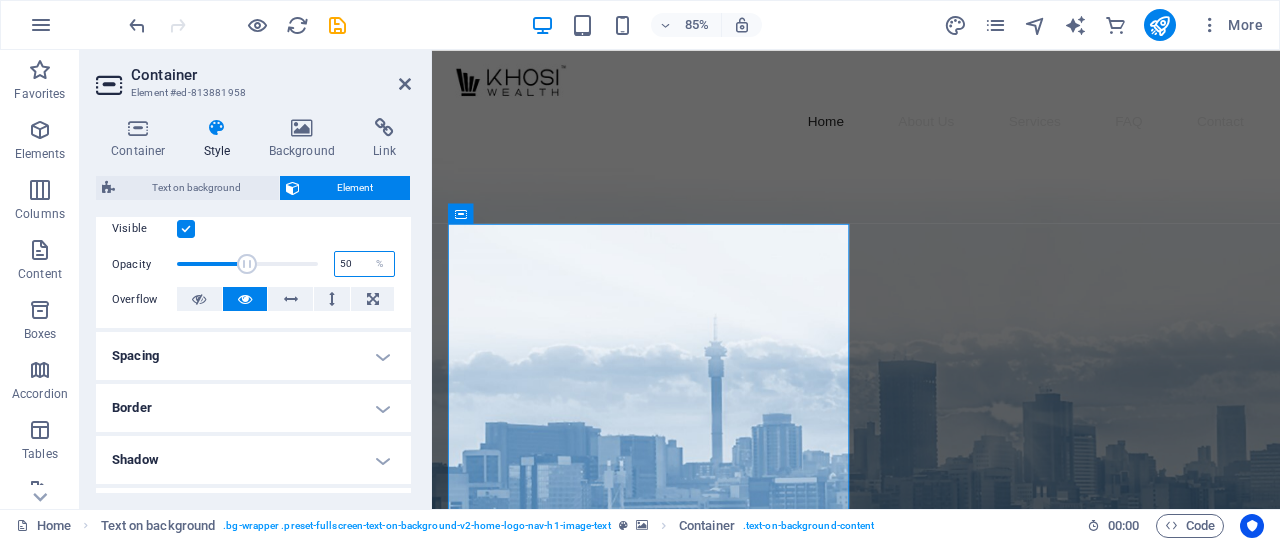 type on "5" 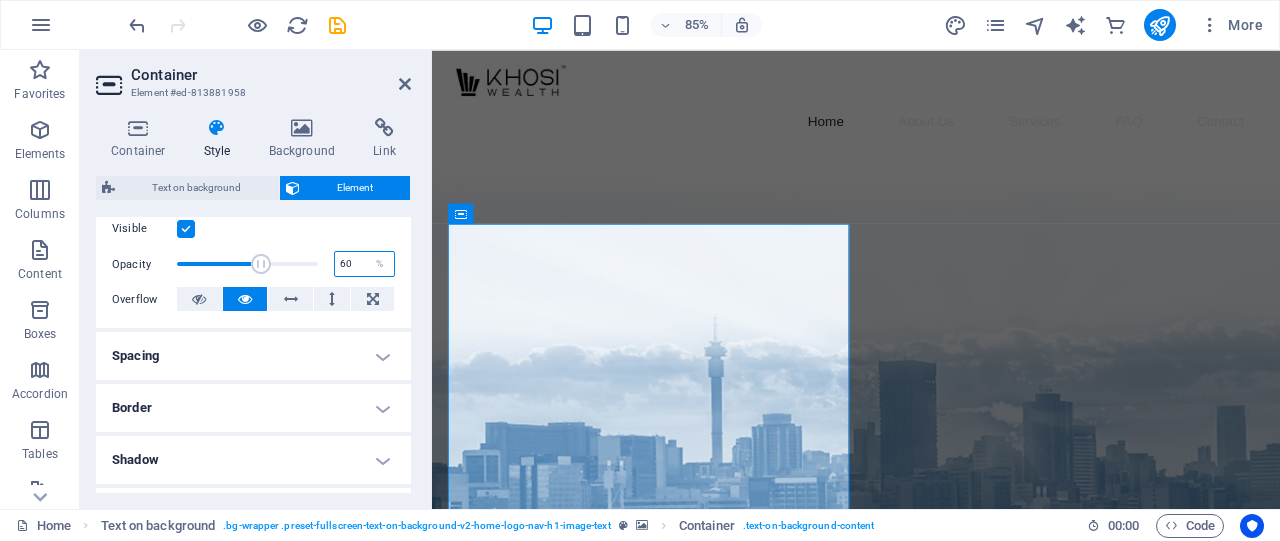 type on "60" 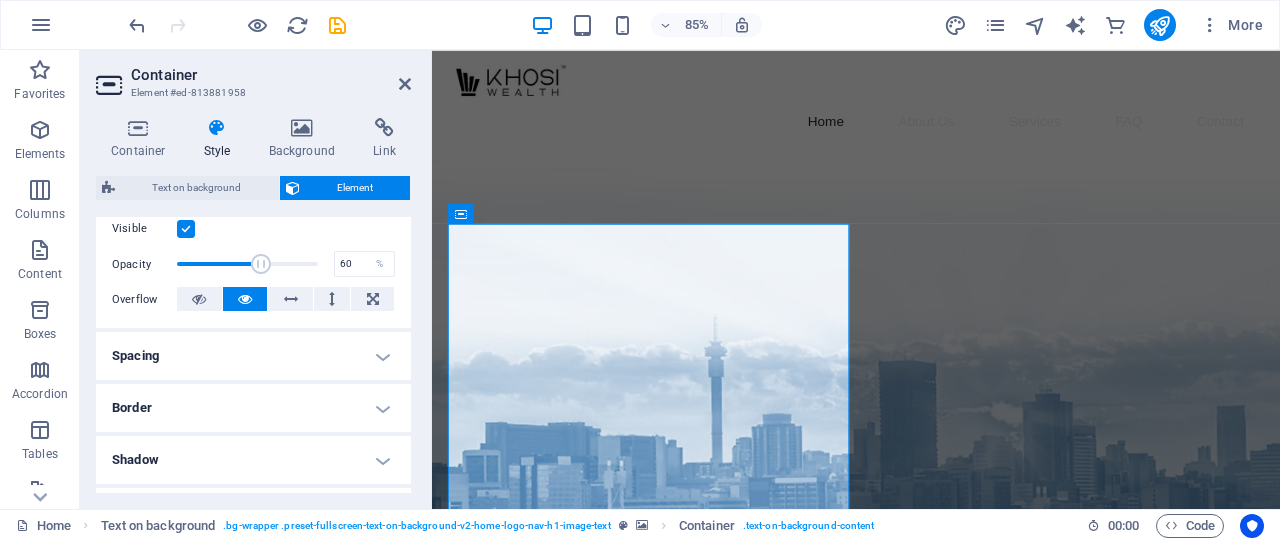 type 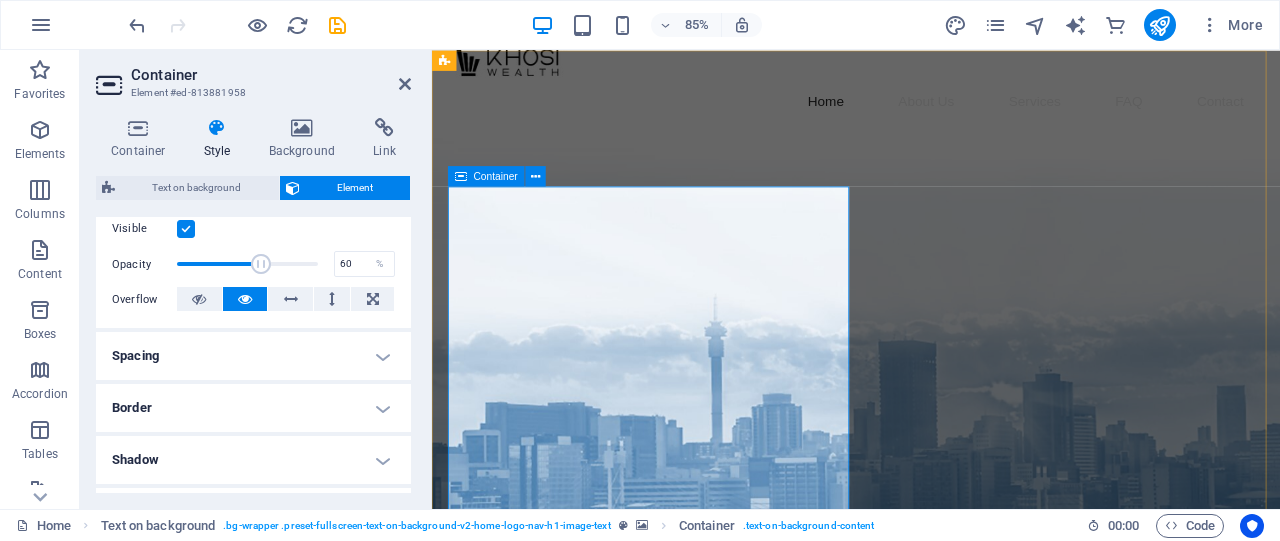 scroll, scrollTop: 0, scrollLeft: 0, axis: both 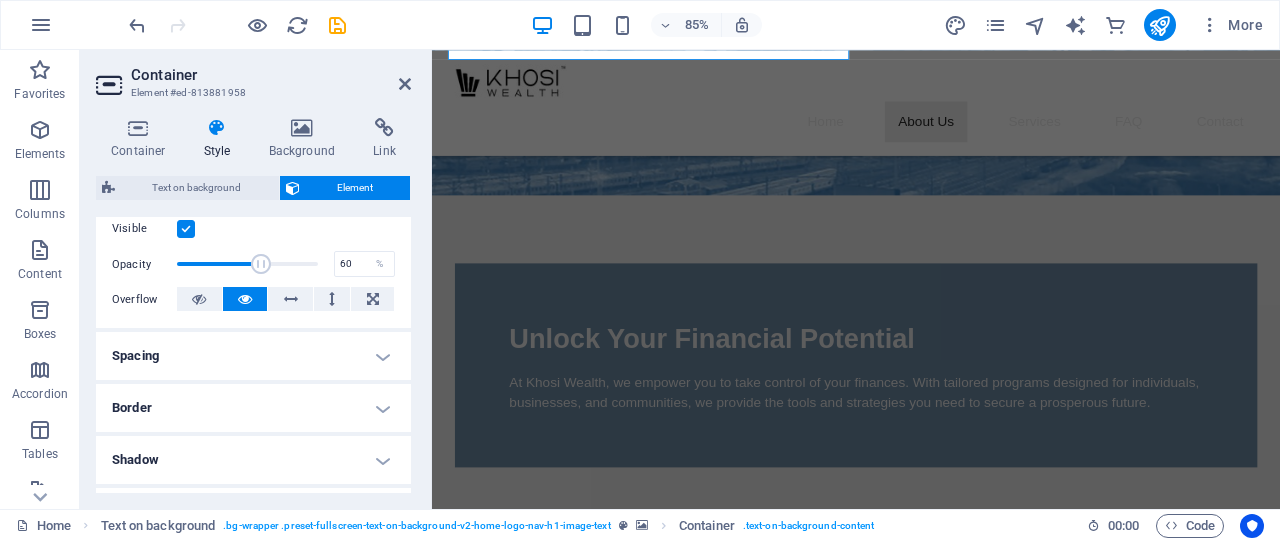 click on "Container Element #ed-813881958" at bounding box center (253, 76) 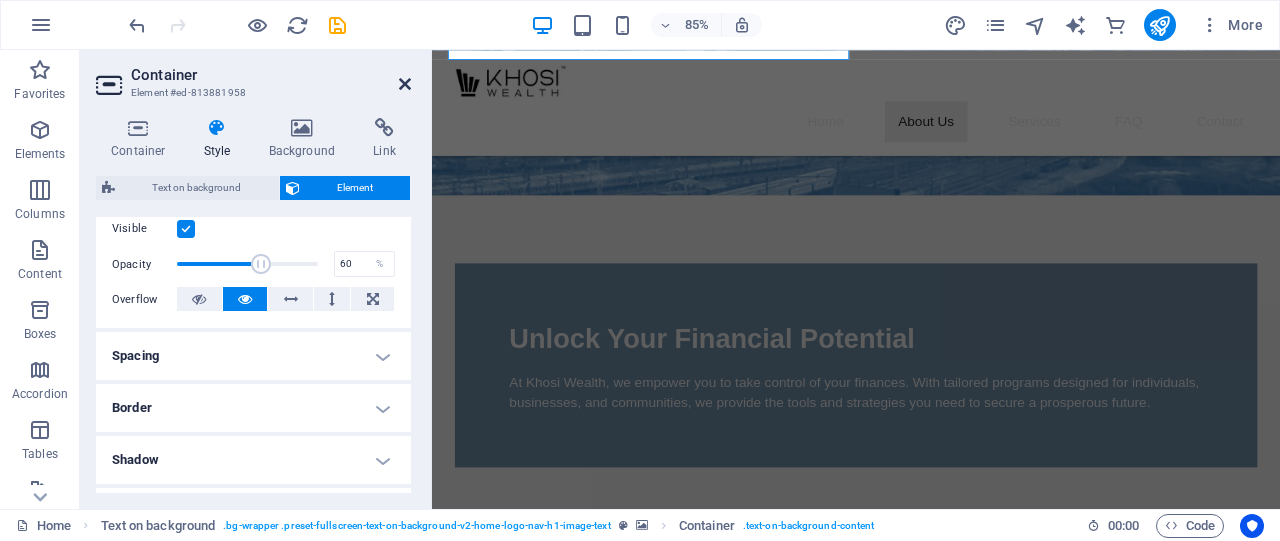 click at bounding box center (405, 84) 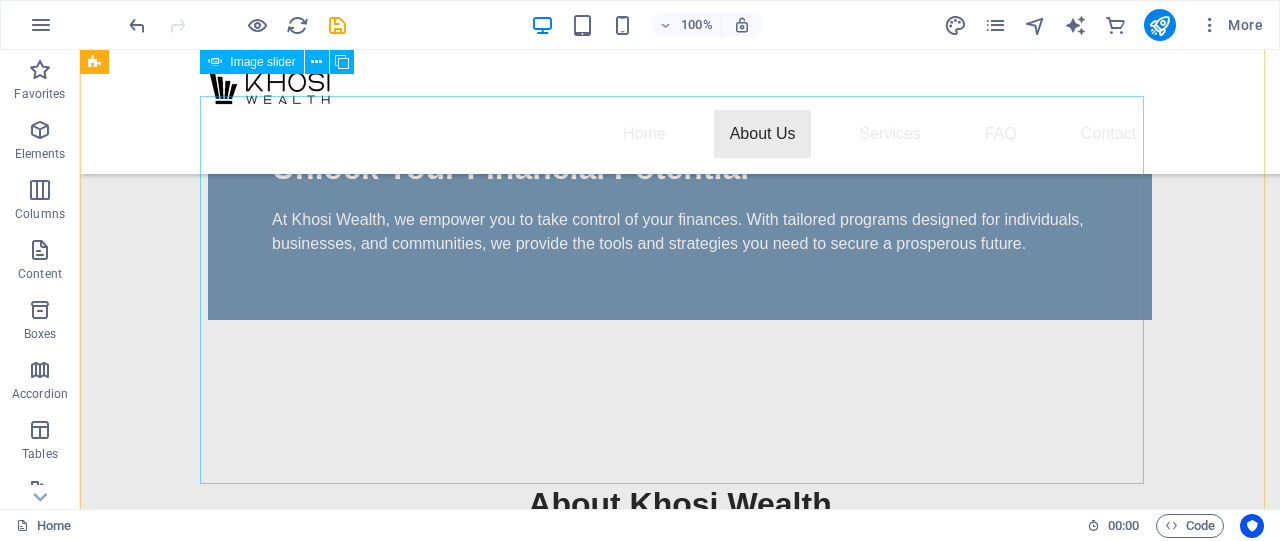 scroll, scrollTop: 666, scrollLeft: 0, axis: vertical 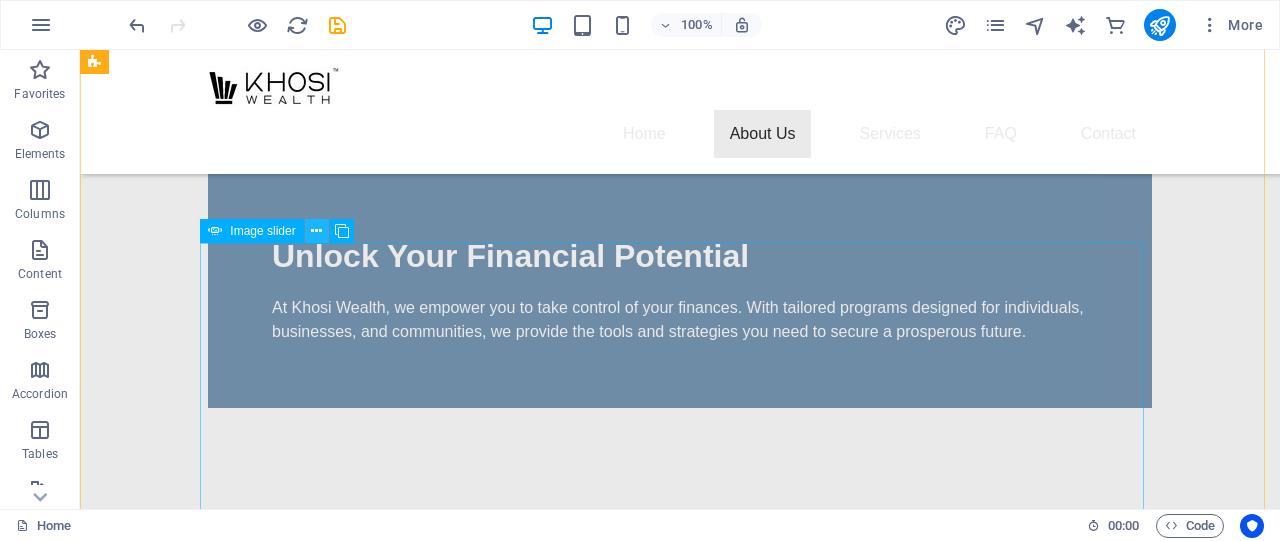 click at bounding box center (316, 231) 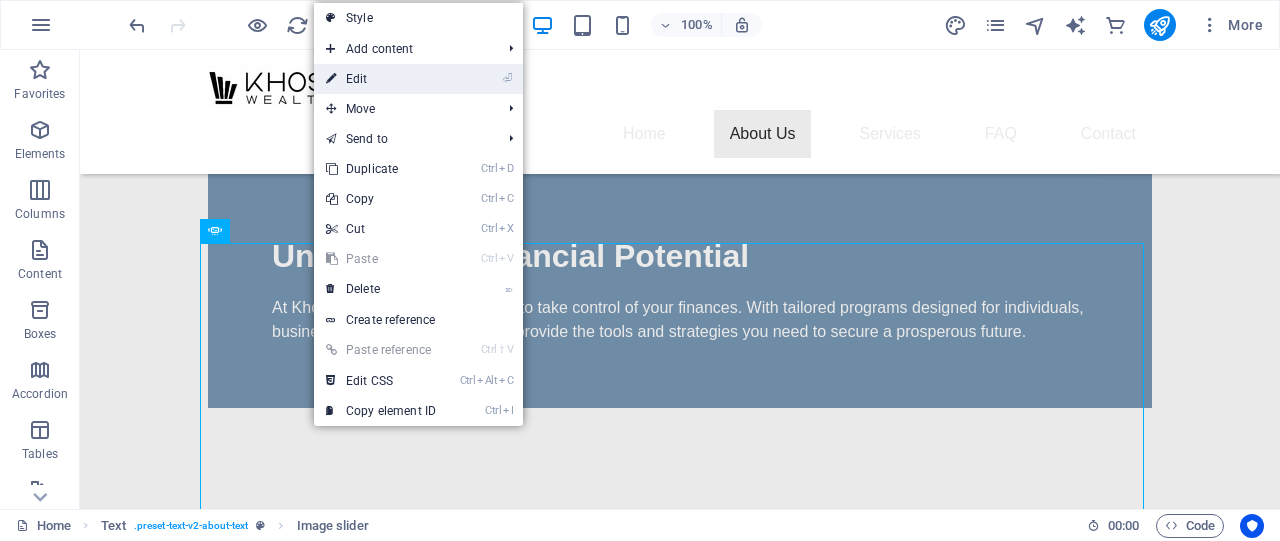 click on "⏎  Edit" at bounding box center [381, 79] 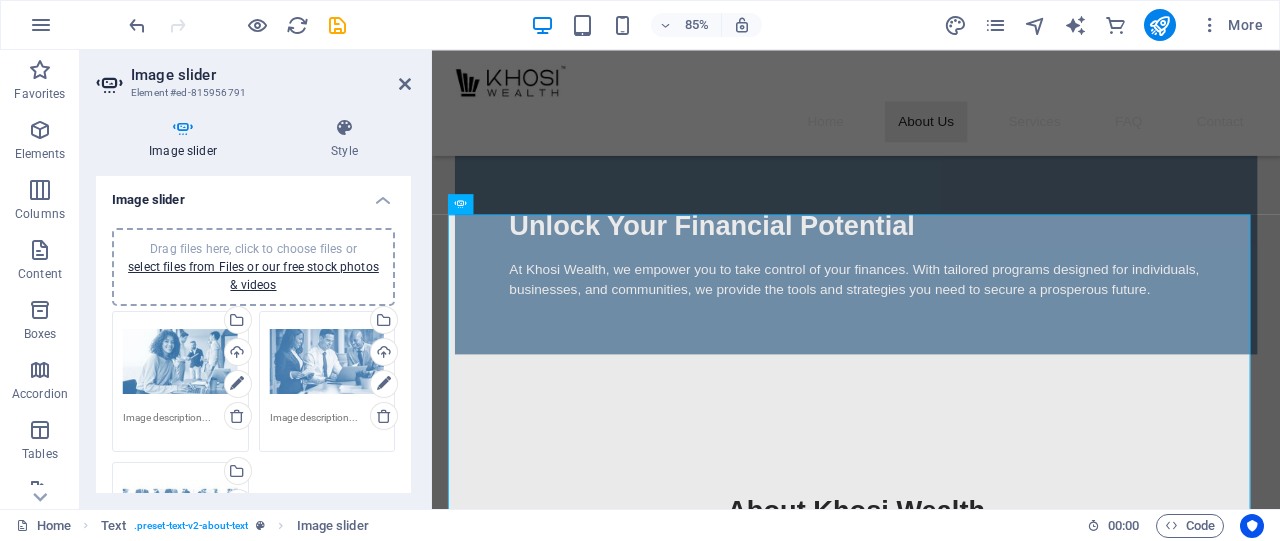 click on "Drag files here, click to choose files or select files from Files or our free stock photos & videos" at bounding box center (253, 267) 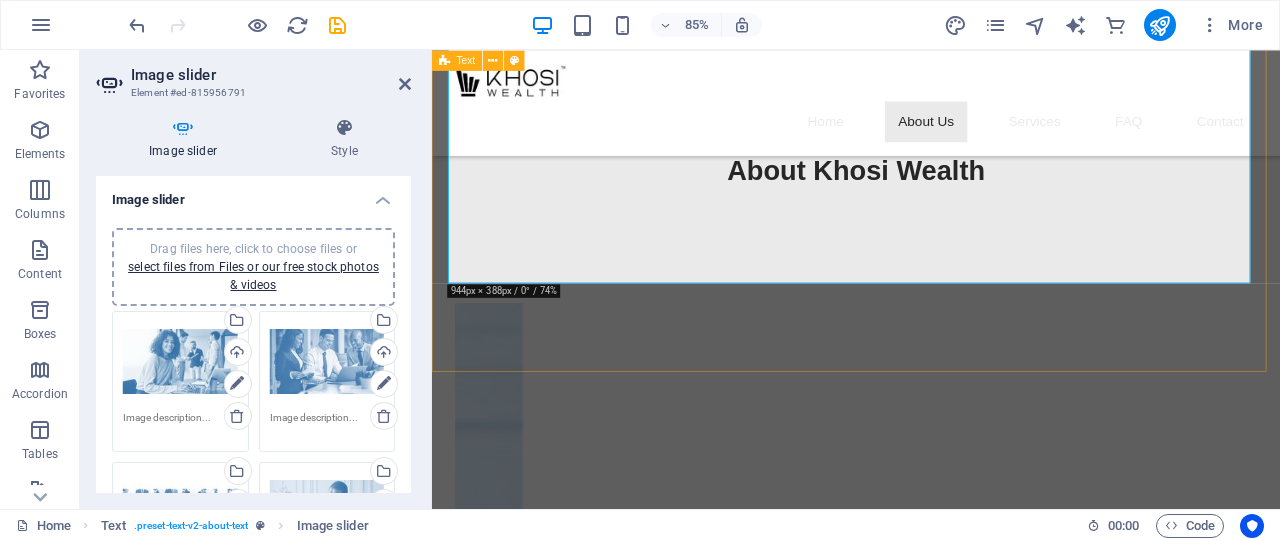 scroll, scrollTop: 800, scrollLeft: 0, axis: vertical 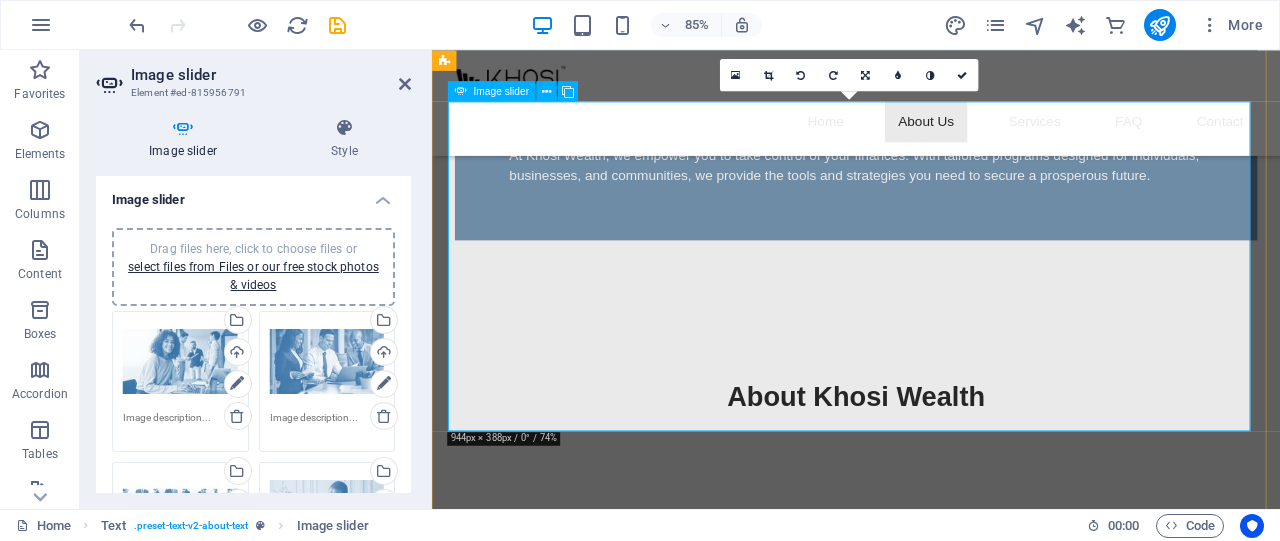 click at bounding box center [459, 3541] 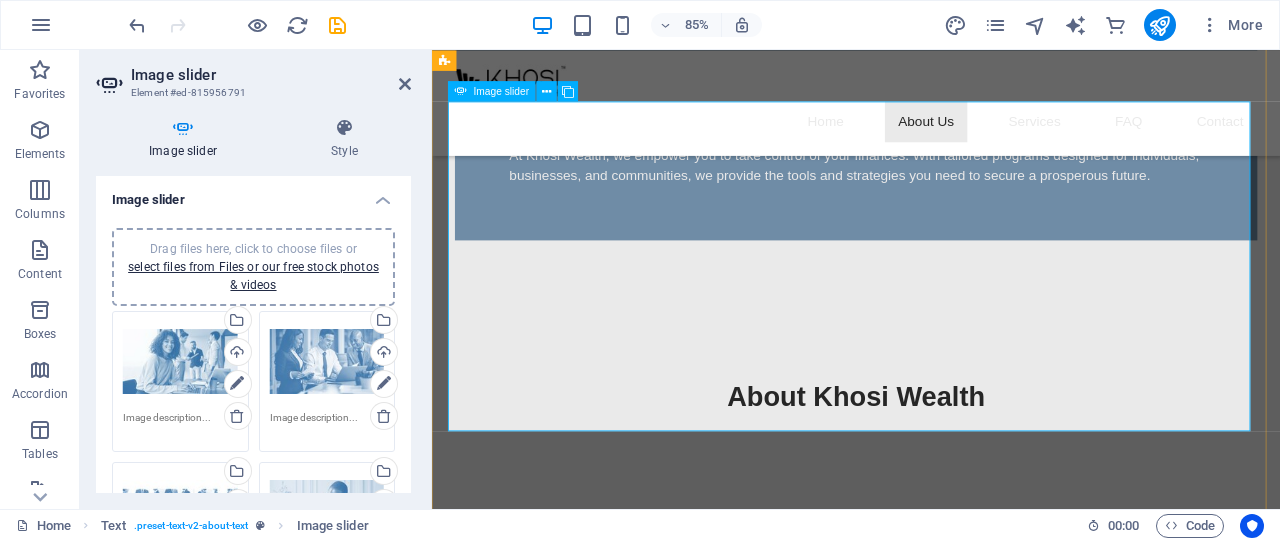click at bounding box center [459, 3541] 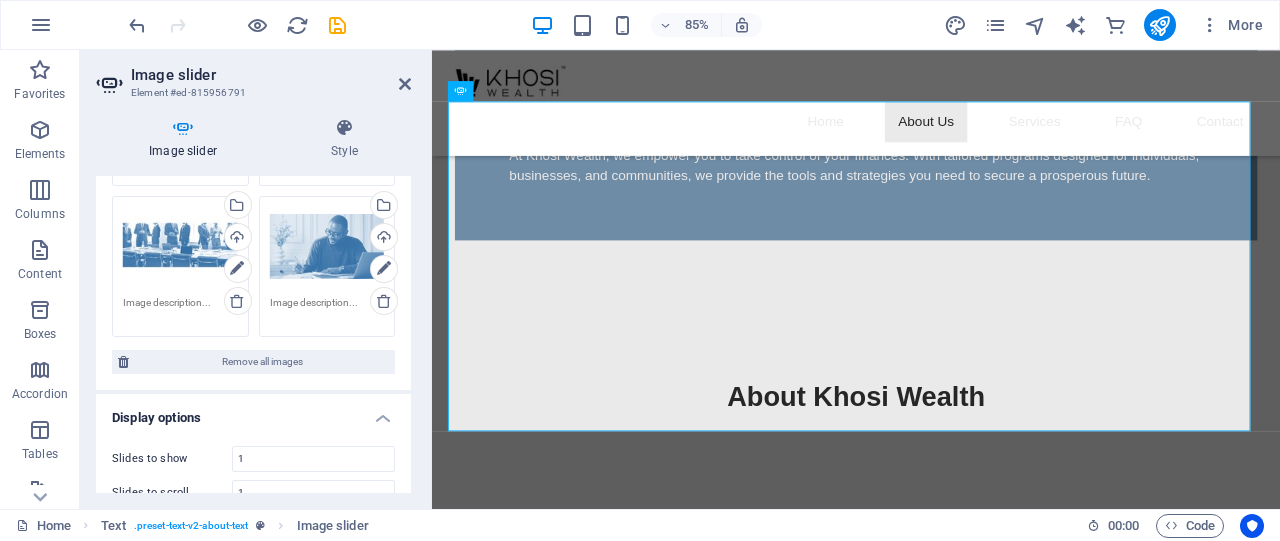 scroll, scrollTop: 133, scrollLeft: 0, axis: vertical 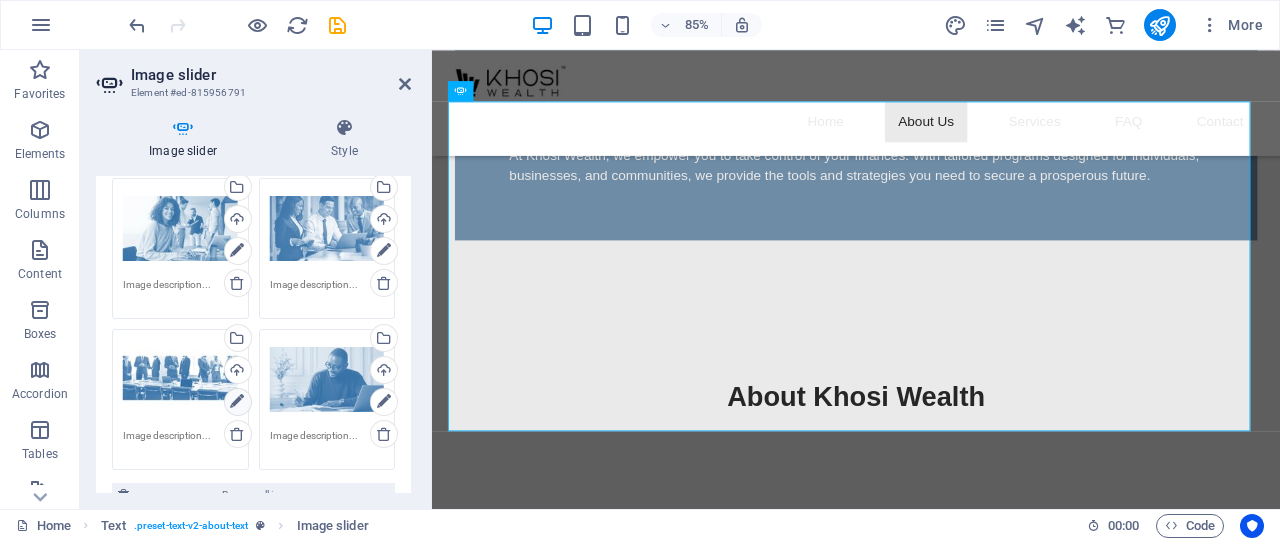 click at bounding box center [237, 402] 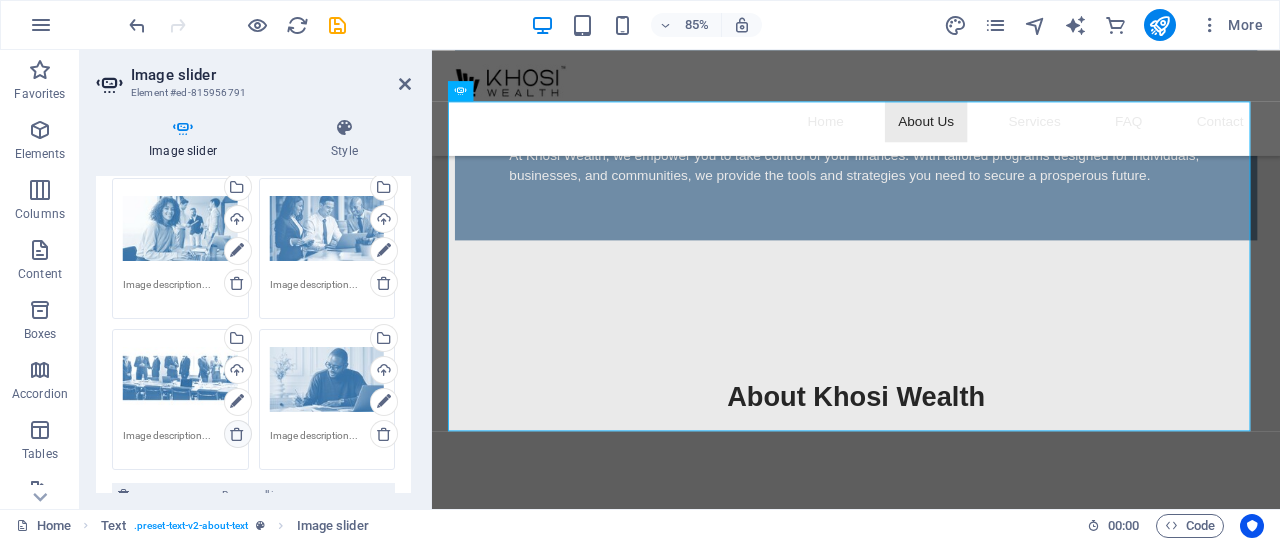 click at bounding box center [237, 434] 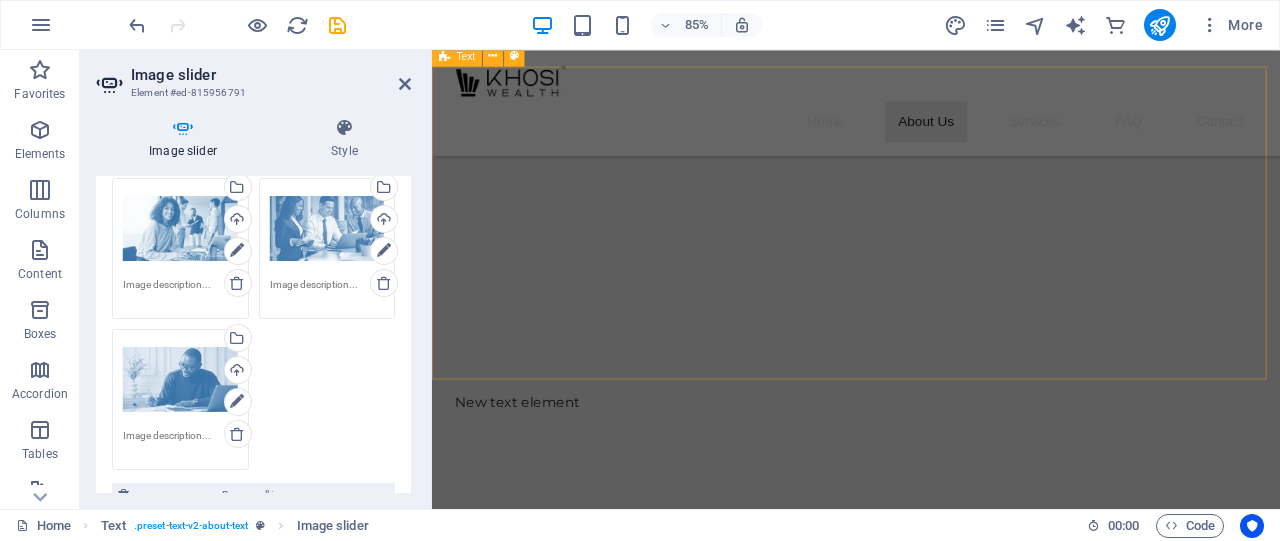 scroll, scrollTop: 1333, scrollLeft: 0, axis: vertical 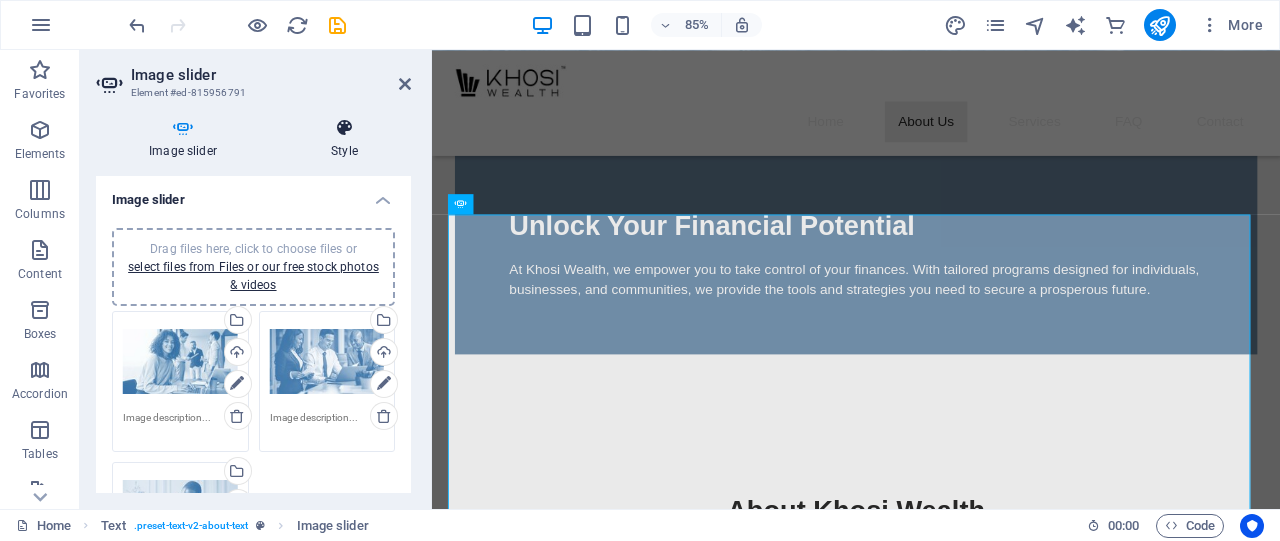 click on "Style" at bounding box center (344, 139) 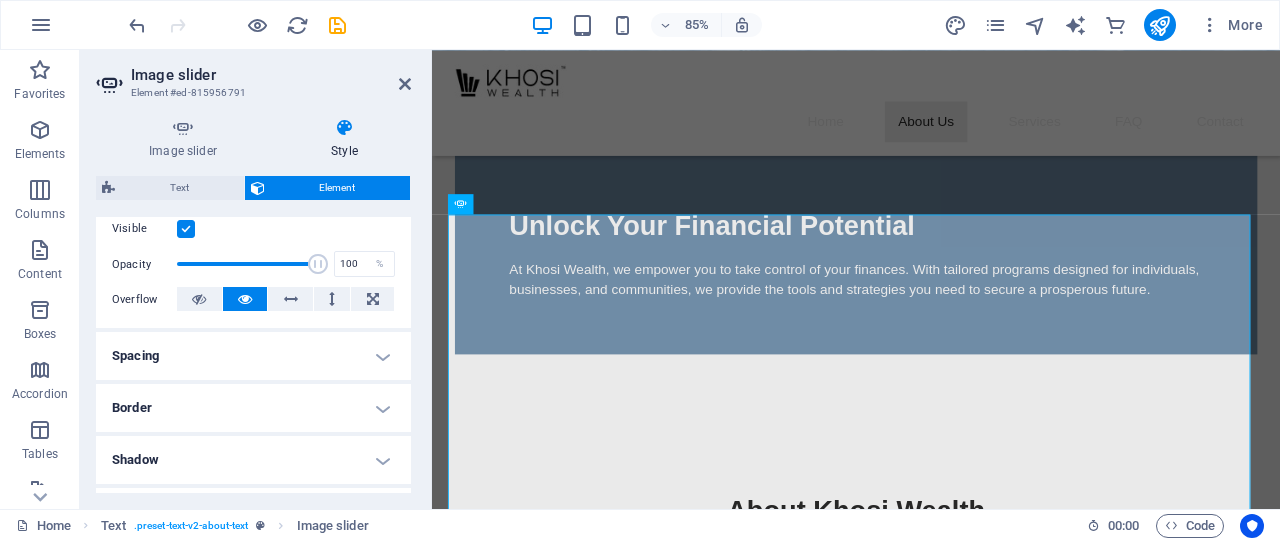 scroll, scrollTop: 400, scrollLeft: 0, axis: vertical 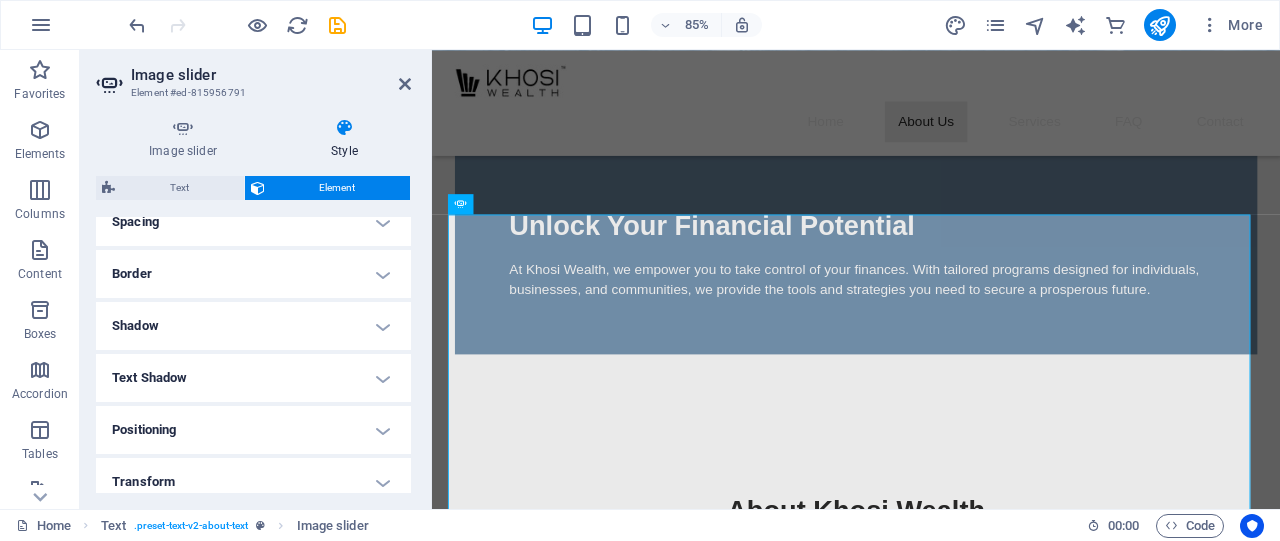 click on "Text Shadow" at bounding box center (253, 378) 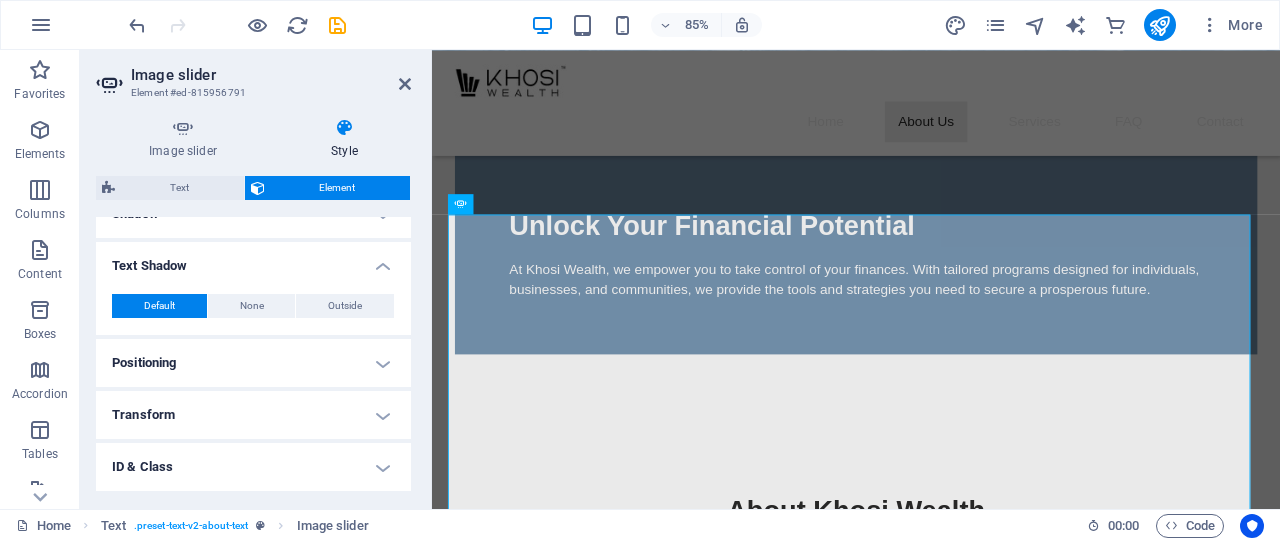 scroll, scrollTop: 480, scrollLeft: 0, axis: vertical 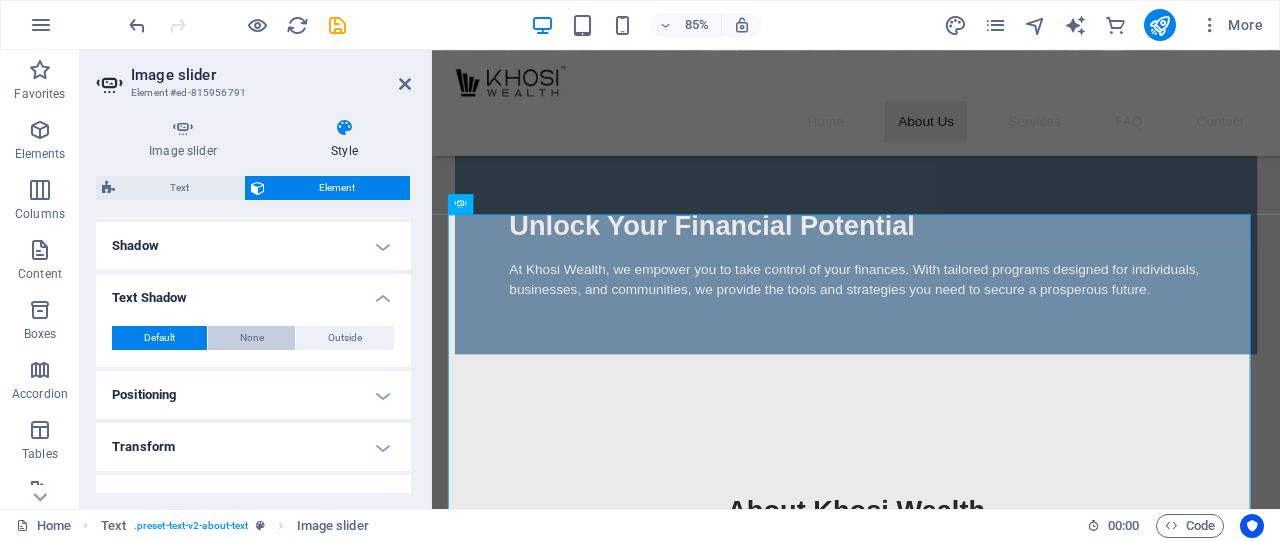 click on "None" at bounding box center [252, 338] 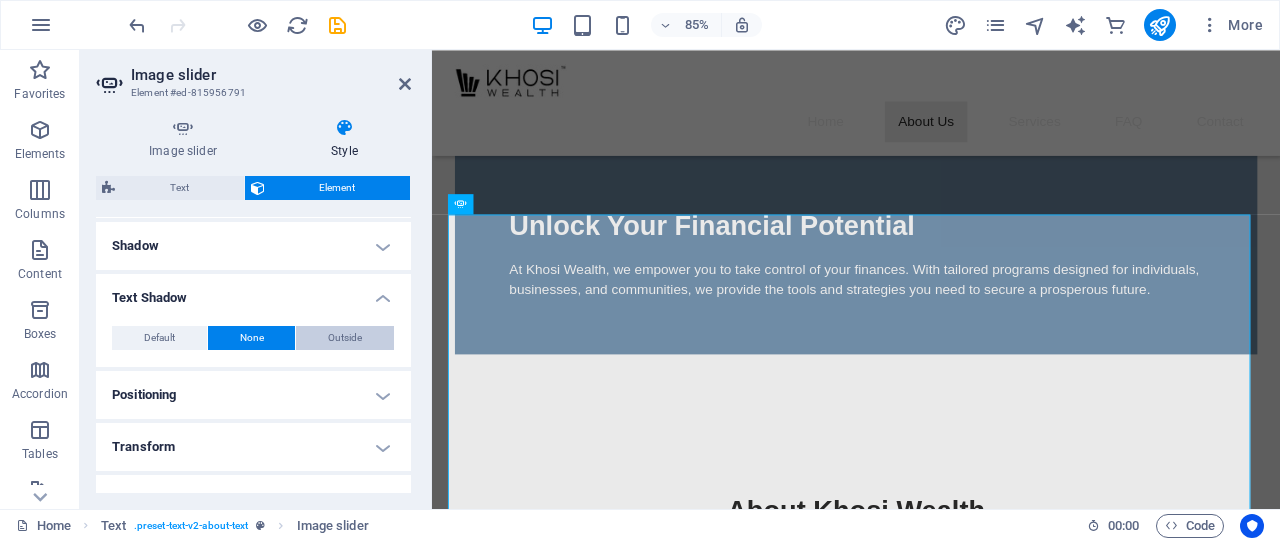 click on "Outside" at bounding box center [345, 338] 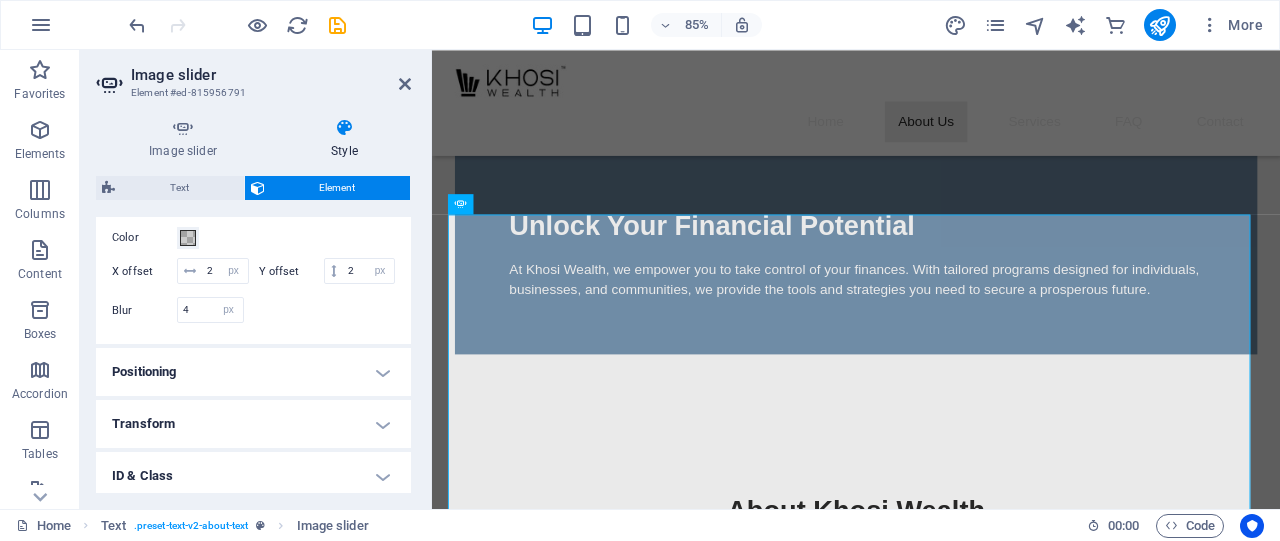 scroll, scrollTop: 480, scrollLeft: 0, axis: vertical 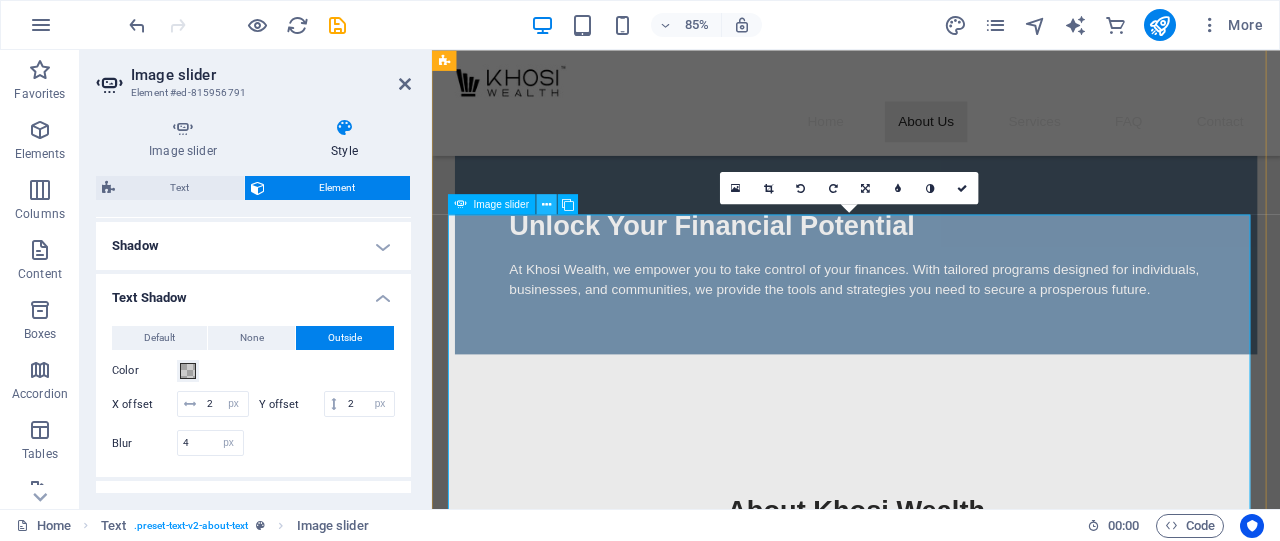 click at bounding box center (546, 204) 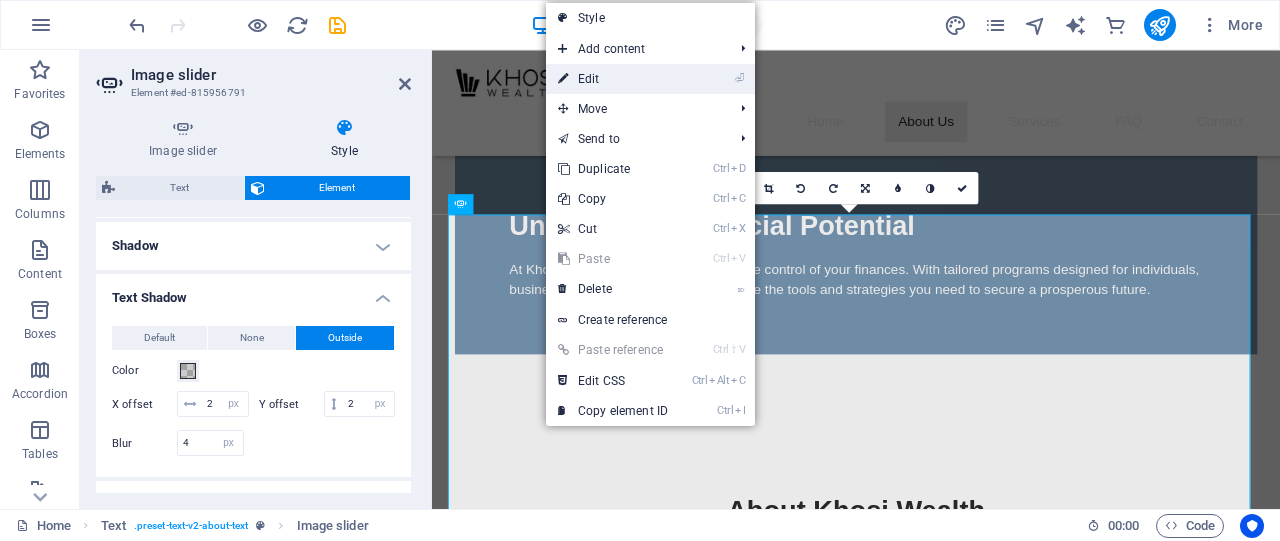 click on "⏎  Edit" at bounding box center [613, 79] 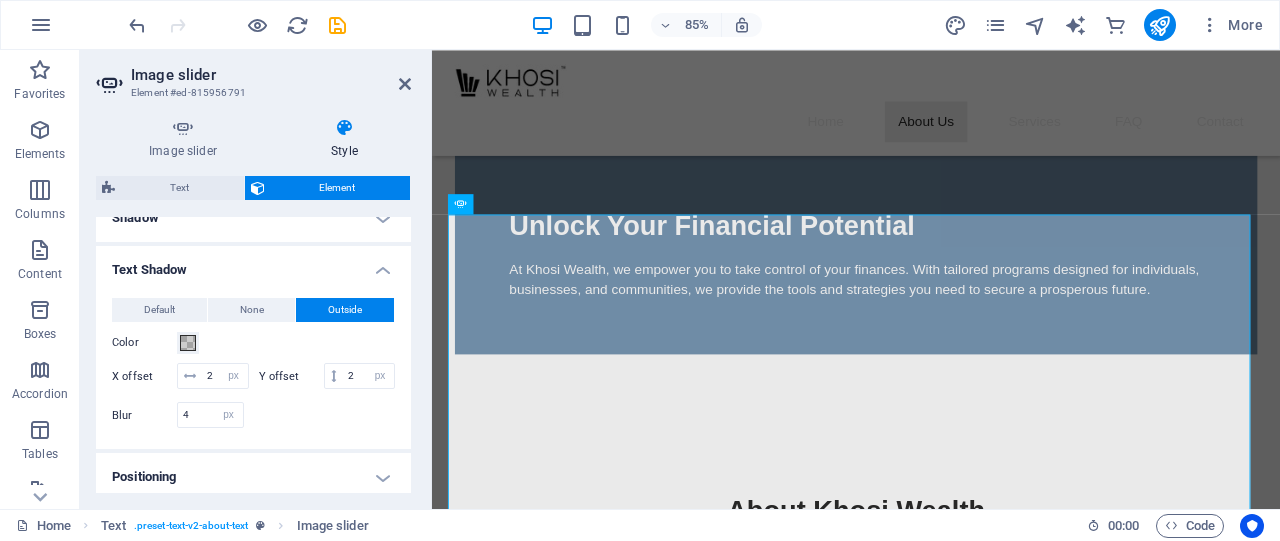 scroll, scrollTop: 480, scrollLeft: 0, axis: vertical 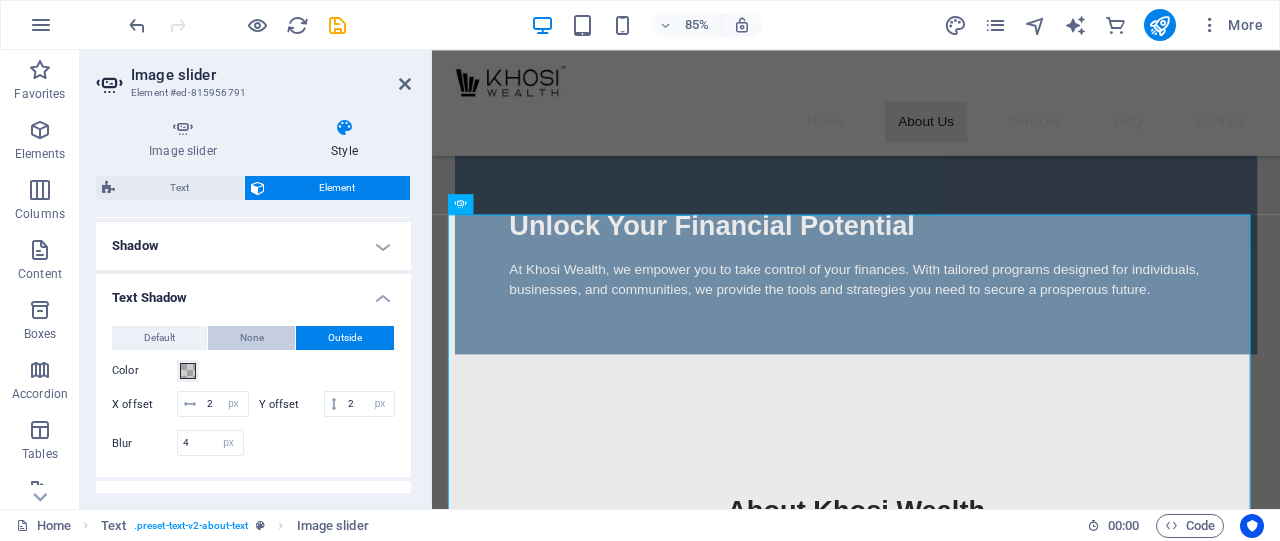 click on "None" at bounding box center (252, 338) 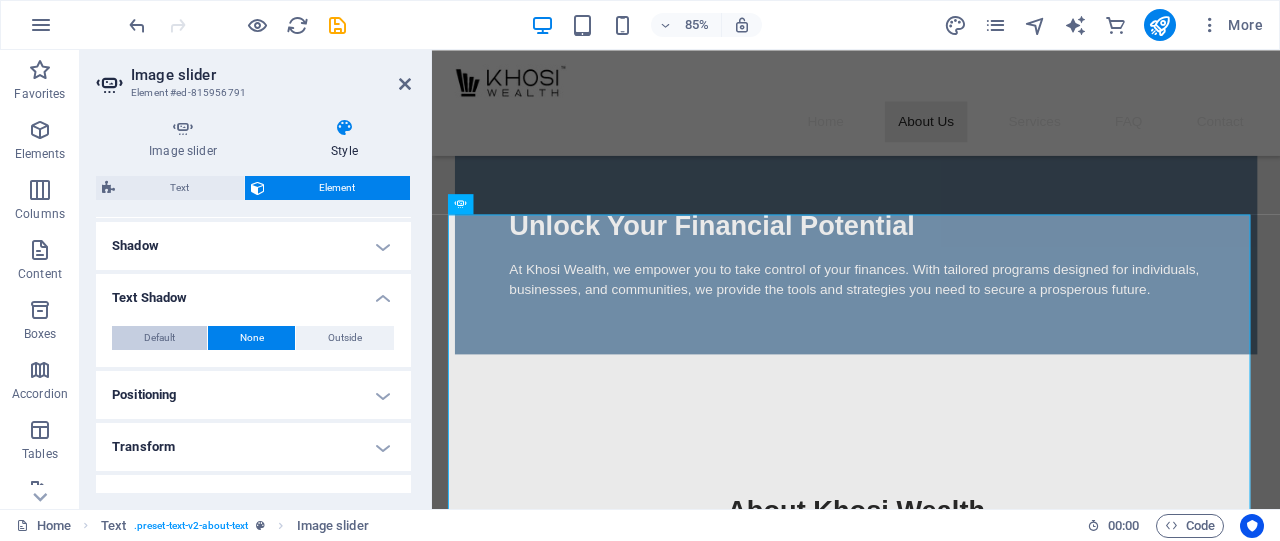click on "Default" at bounding box center [159, 338] 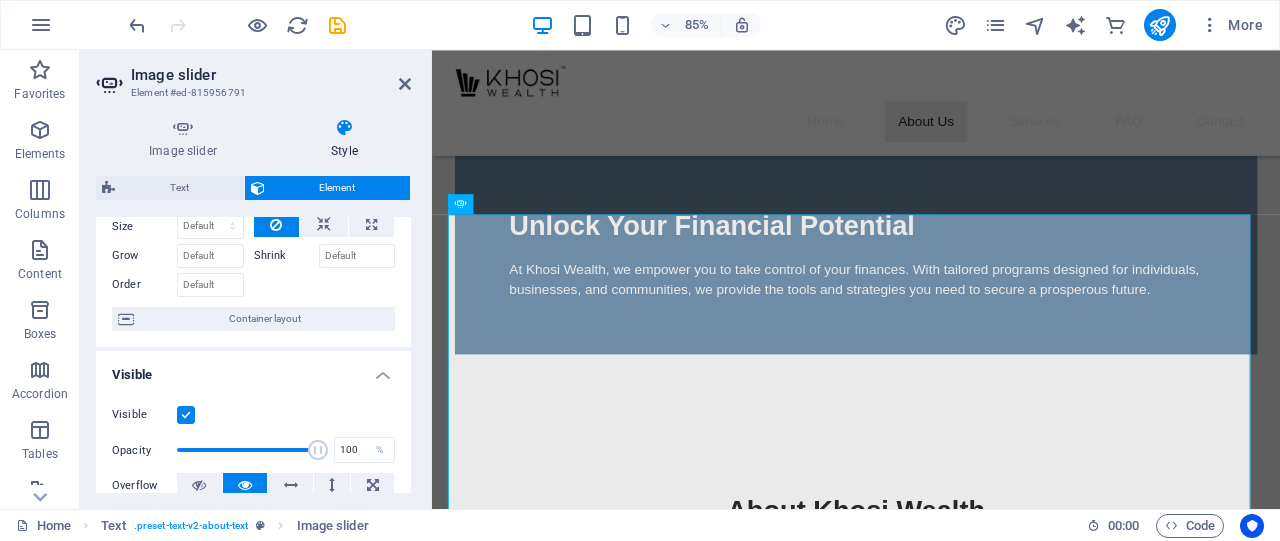 scroll, scrollTop: 0, scrollLeft: 0, axis: both 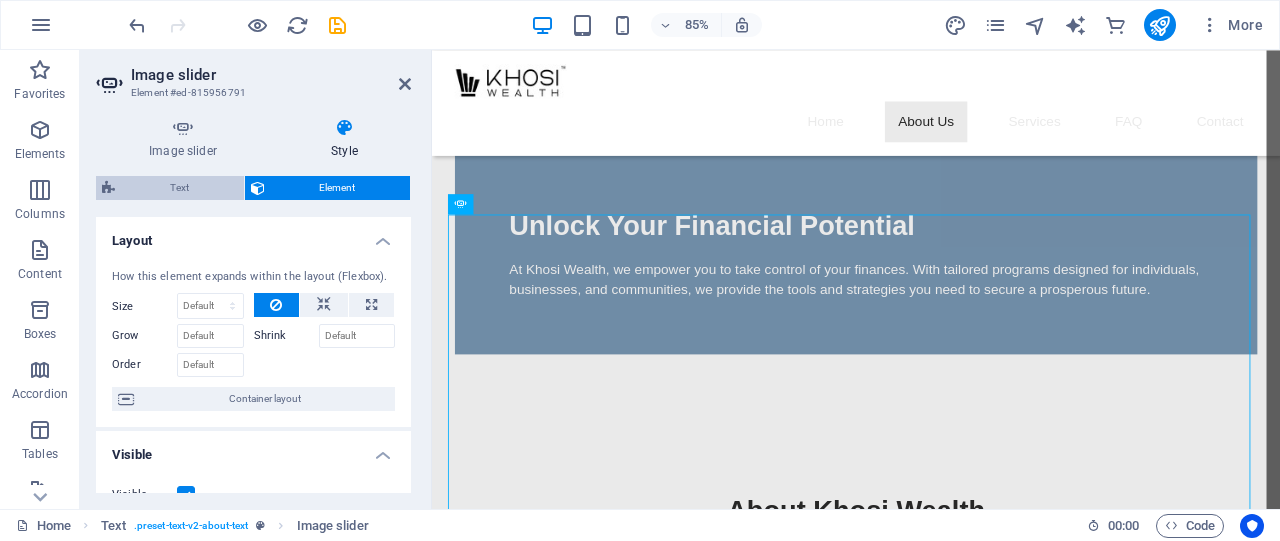 click on "Text" at bounding box center (179, 188) 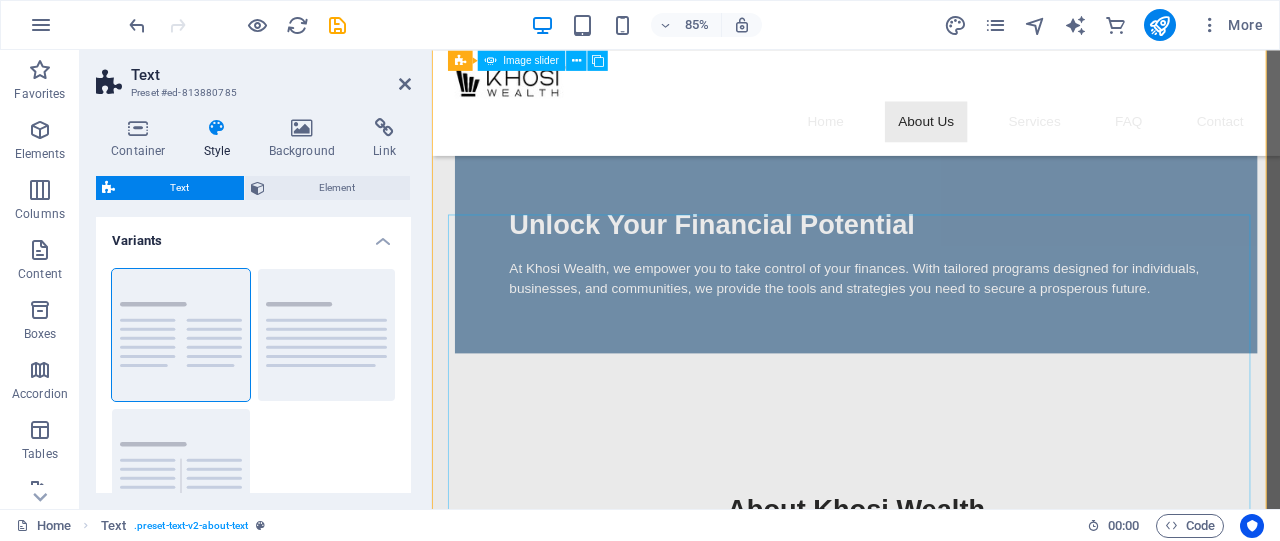 scroll, scrollTop: 666, scrollLeft: 0, axis: vertical 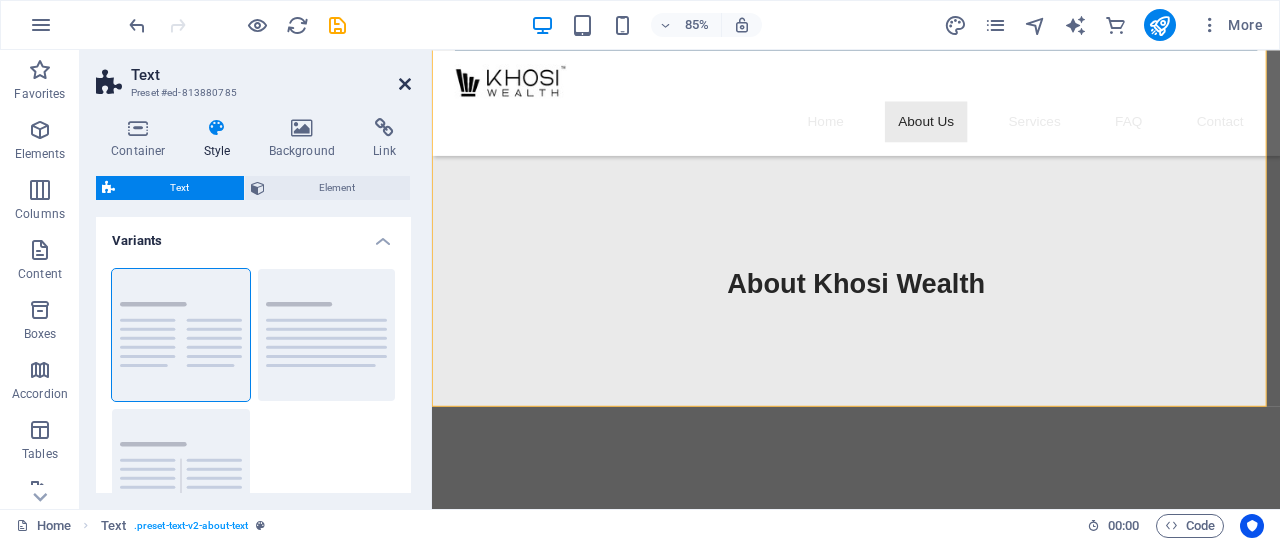 drag, startPoint x: 404, startPoint y: 79, endPoint x: 331, endPoint y: 37, distance: 84.21995 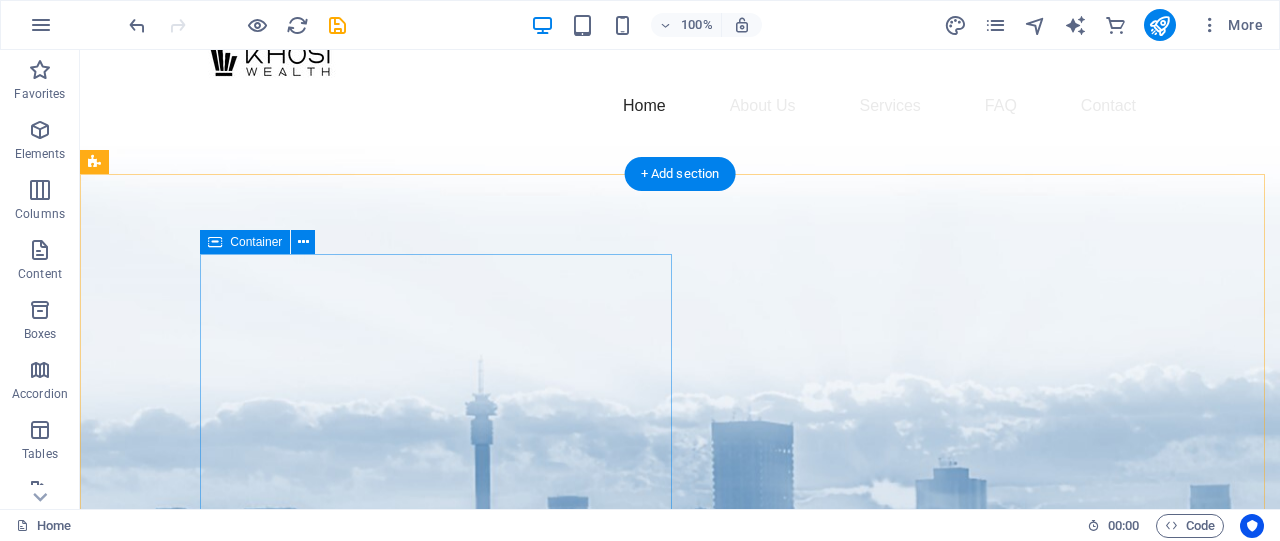 scroll, scrollTop: 0, scrollLeft: 0, axis: both 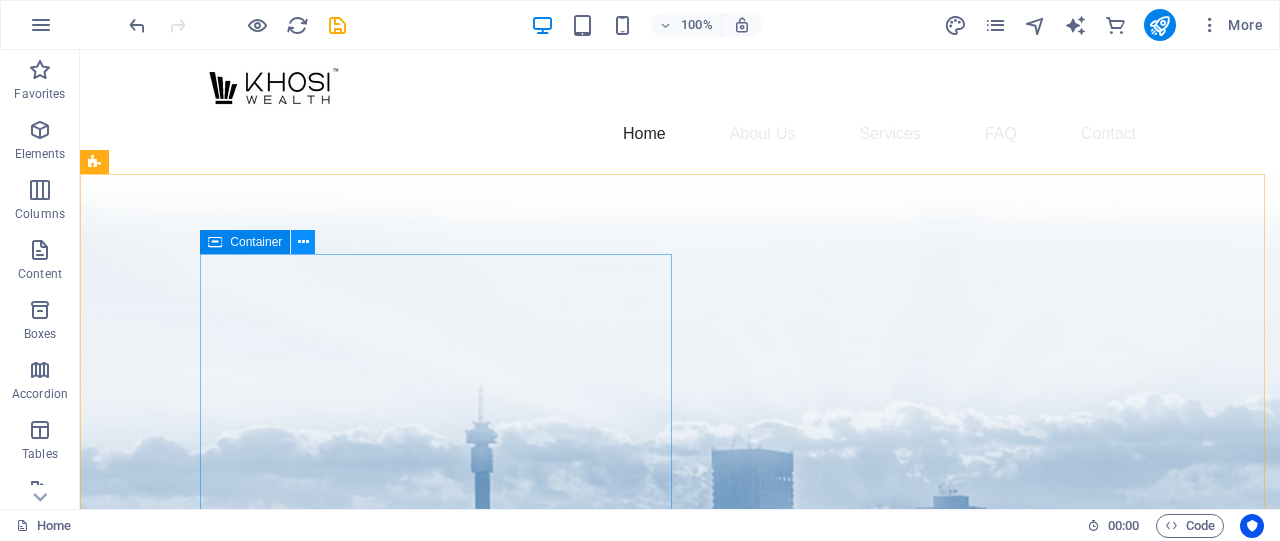 click at bounding box center (303, 242) 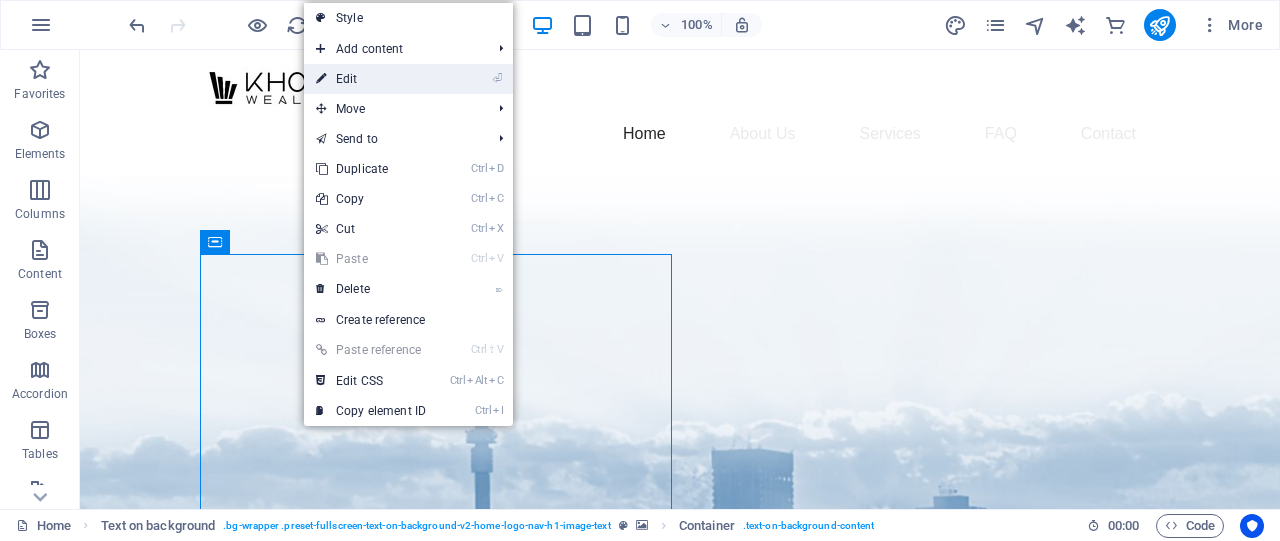 click on "⏎  Edit" at bounding box center [371, 79] 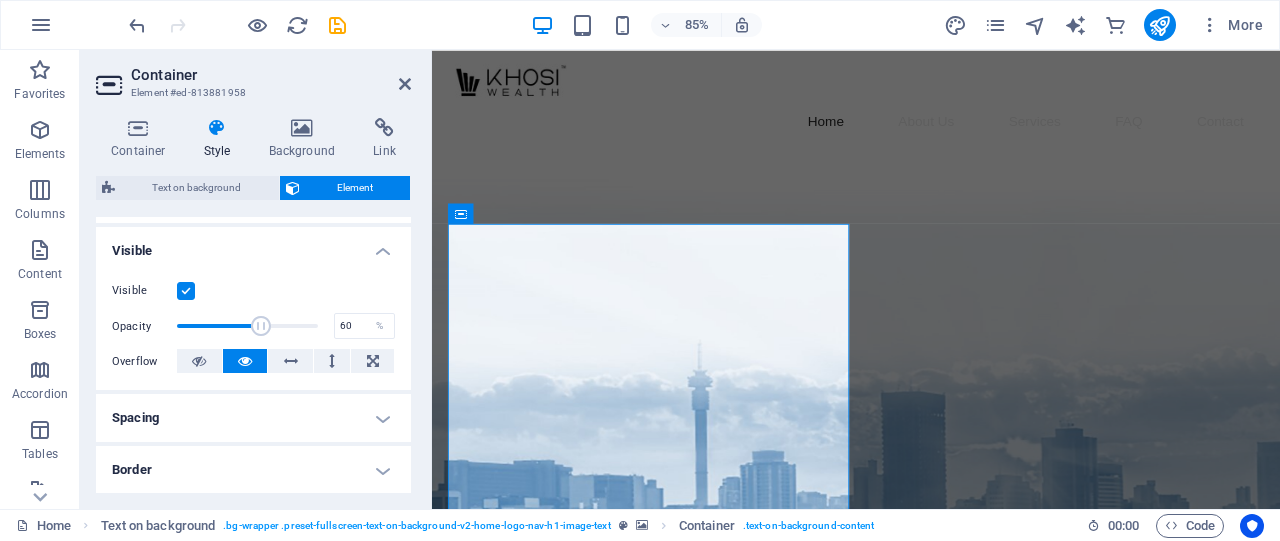 scroll, scrollTop: 0, scrollLeft: 0, axis: both 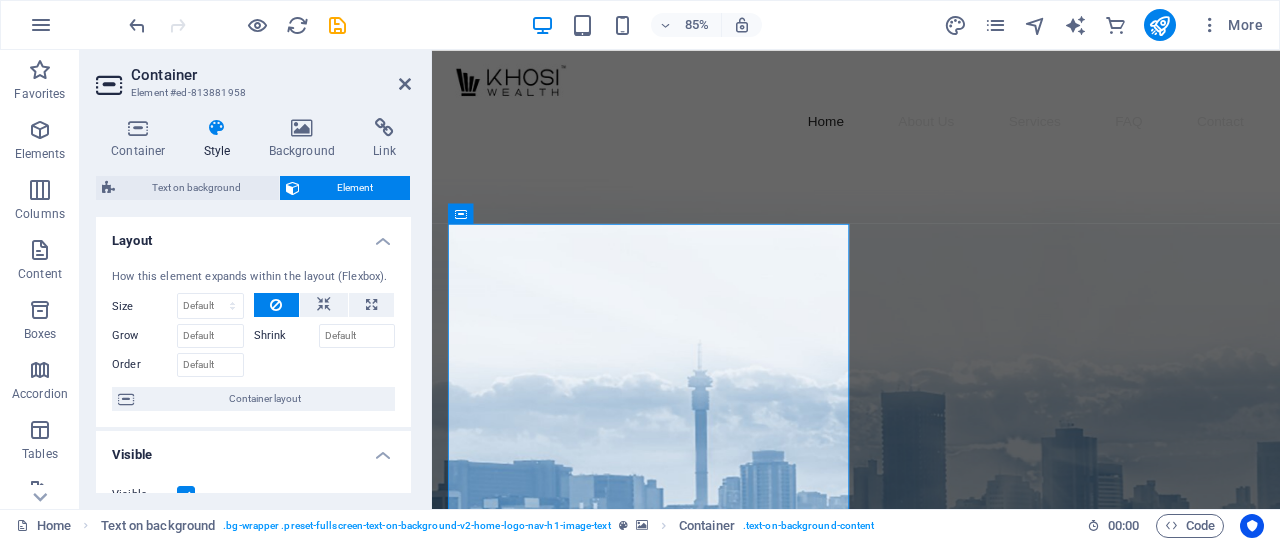click on "Style" at bounding box center (221, 139) 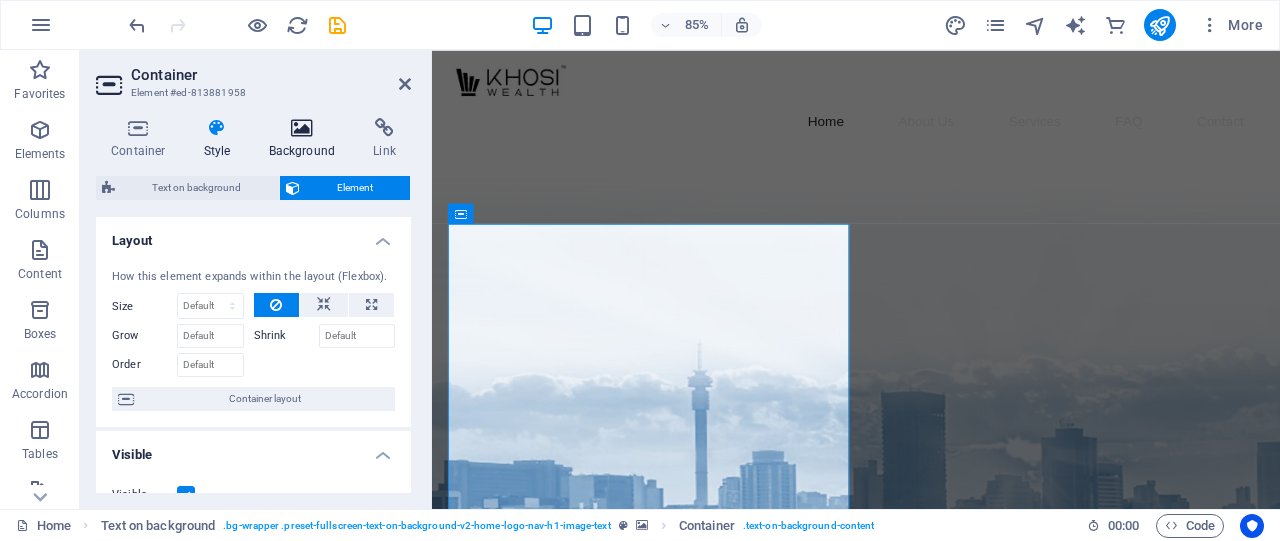 click on "Background" at bounding box center [306, 139] 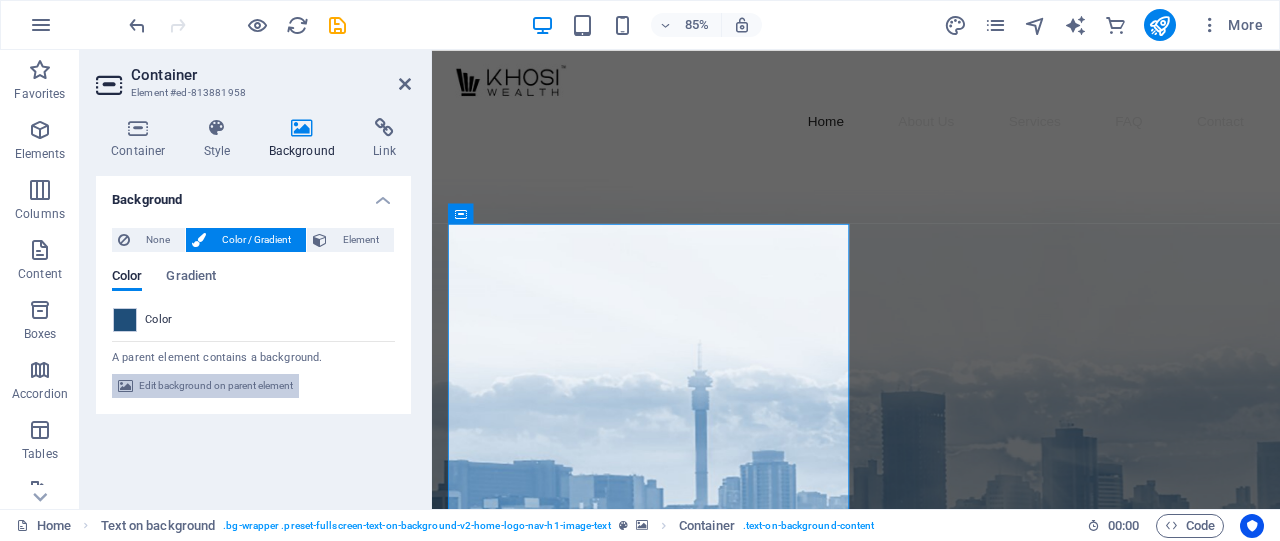 click on "Edit background on parent element" at bounding box center (216, 386) 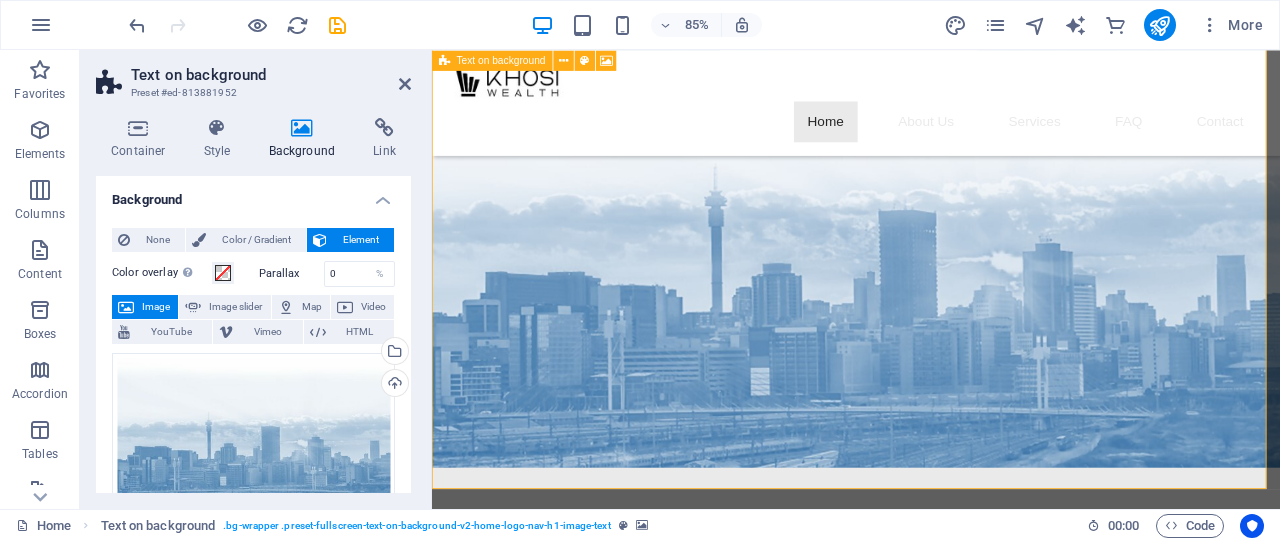 scroll, scrollTop: 0, scrollLeft: 0, axis: both 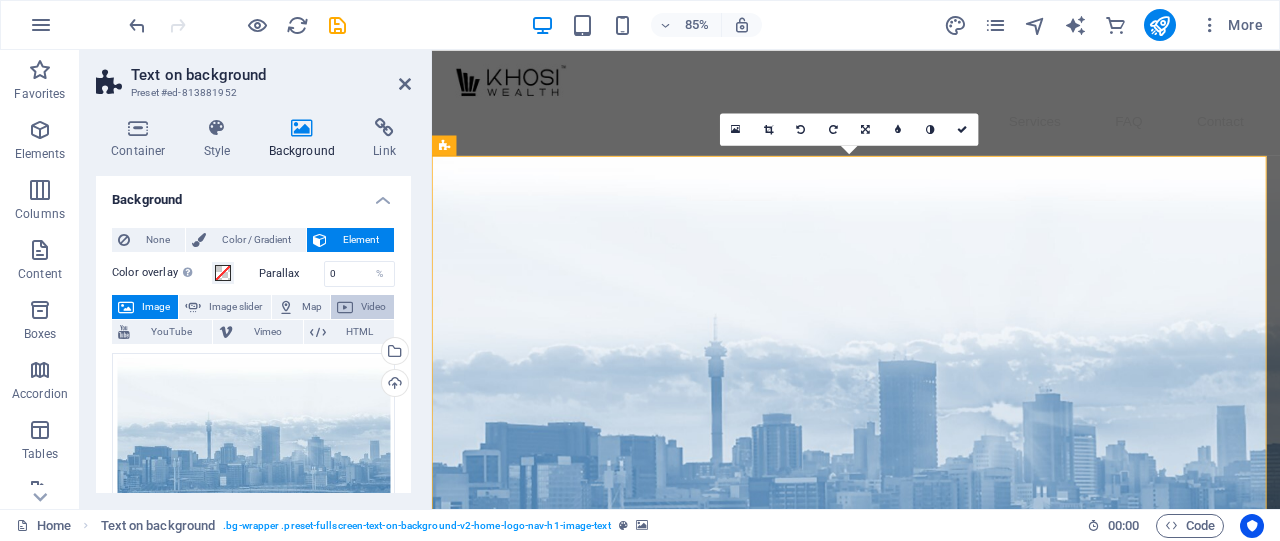 drag, startPoint x: 371, startPoint y: 303, endPoint x: 36, endPoint y: 305, distance: 335.00598 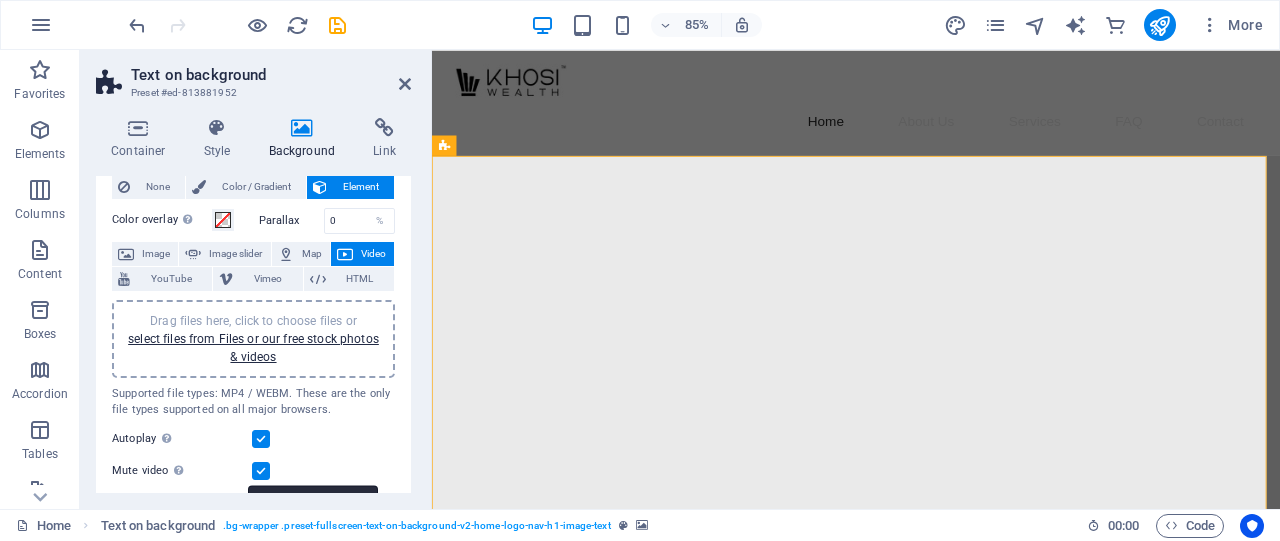 scroll, scrollTop: 0, scrollLeft: 0, axis: both 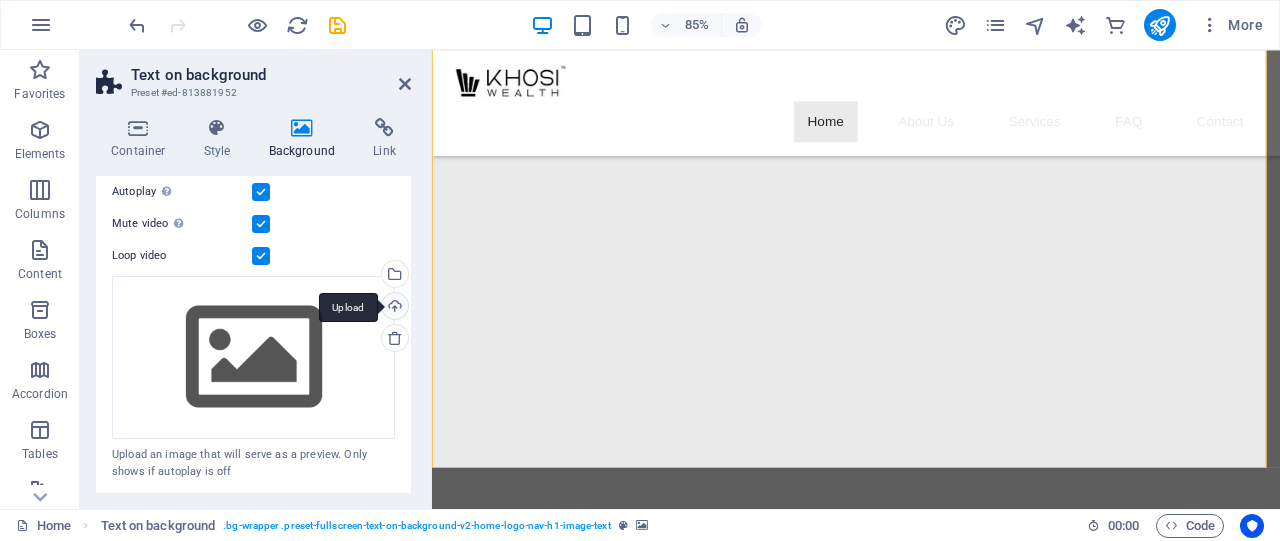 click on "Upload" at bounding box center (393, 308) 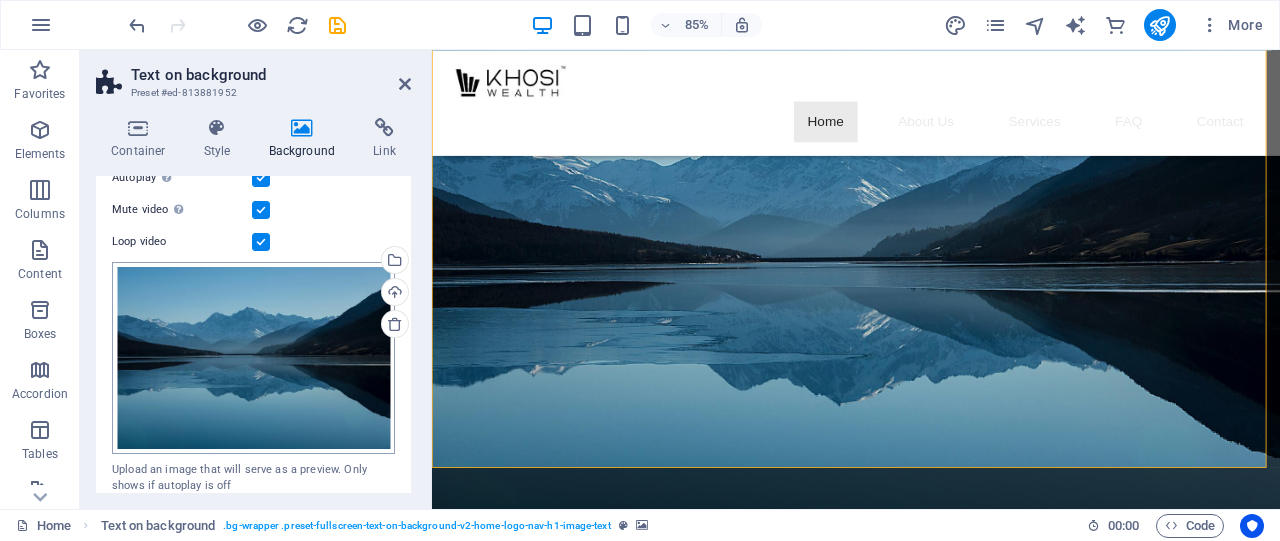 scroll, scrollTop: 328, scrollLeft: 0, axis: vertical 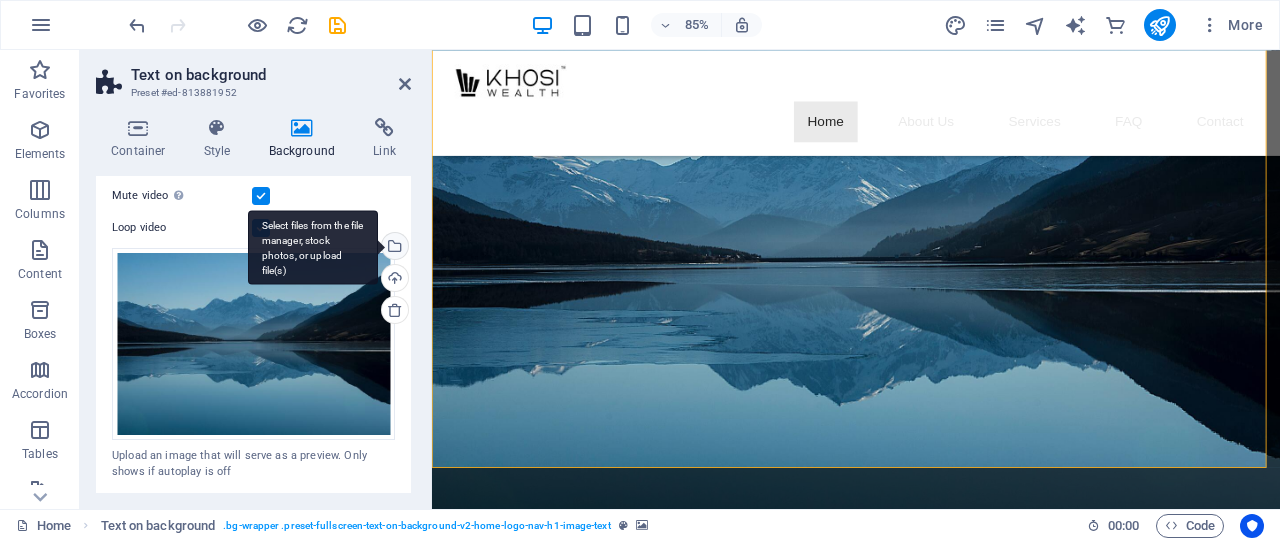 click on "Select files from the file manager, stock photos, or upload file(s)" at bounding box center (393, 248) 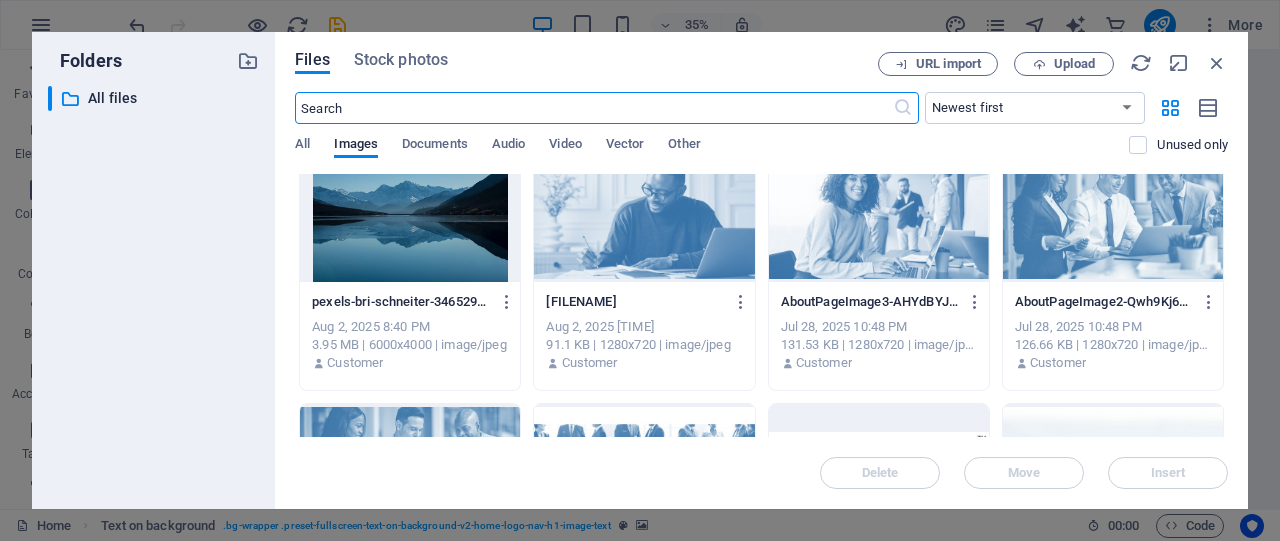 scroll, scrollTop: 0, scrollLeft: 0, axis: both 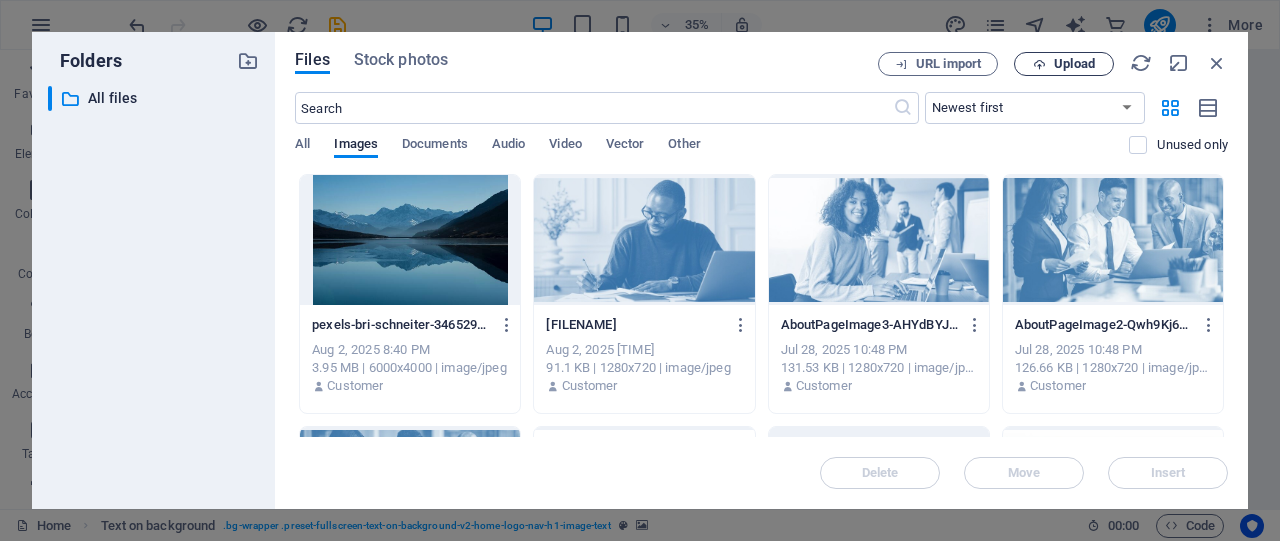 click on "Upload" at bounding box center [1074, 64] 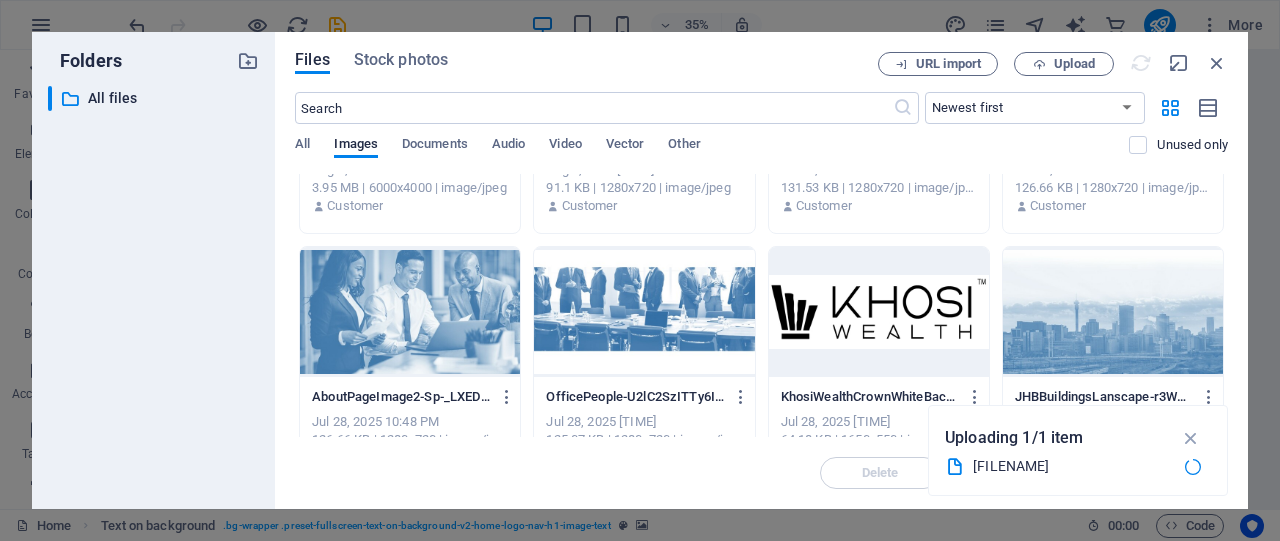 scroll, scrollTop: 266, scrollLeft: 0, axis: vertical 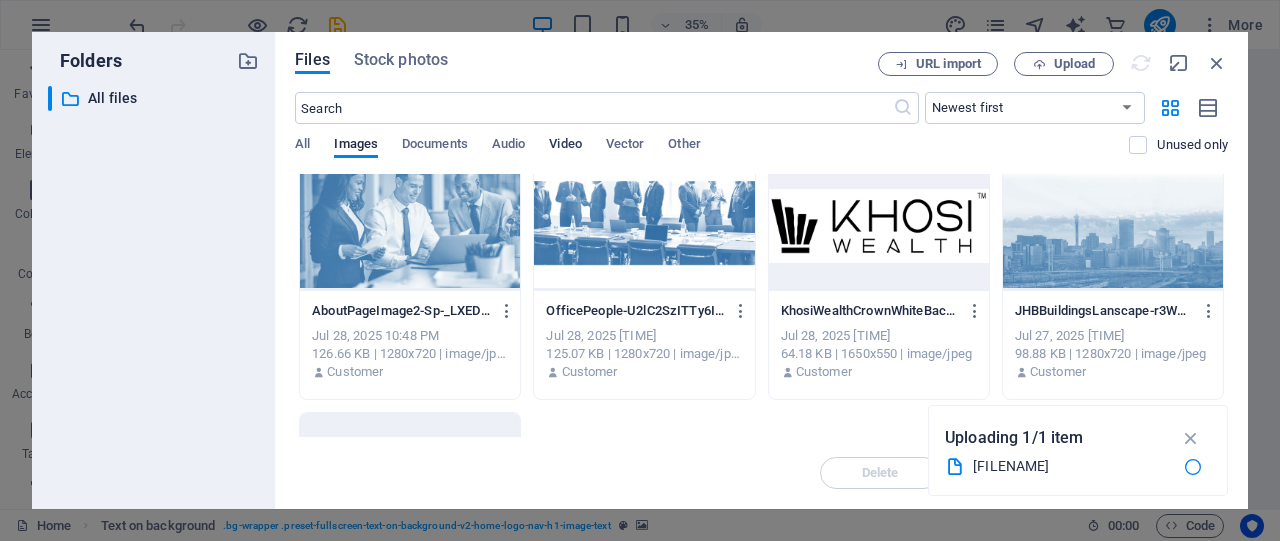 click on "Video" at bounding box center [565, 146] 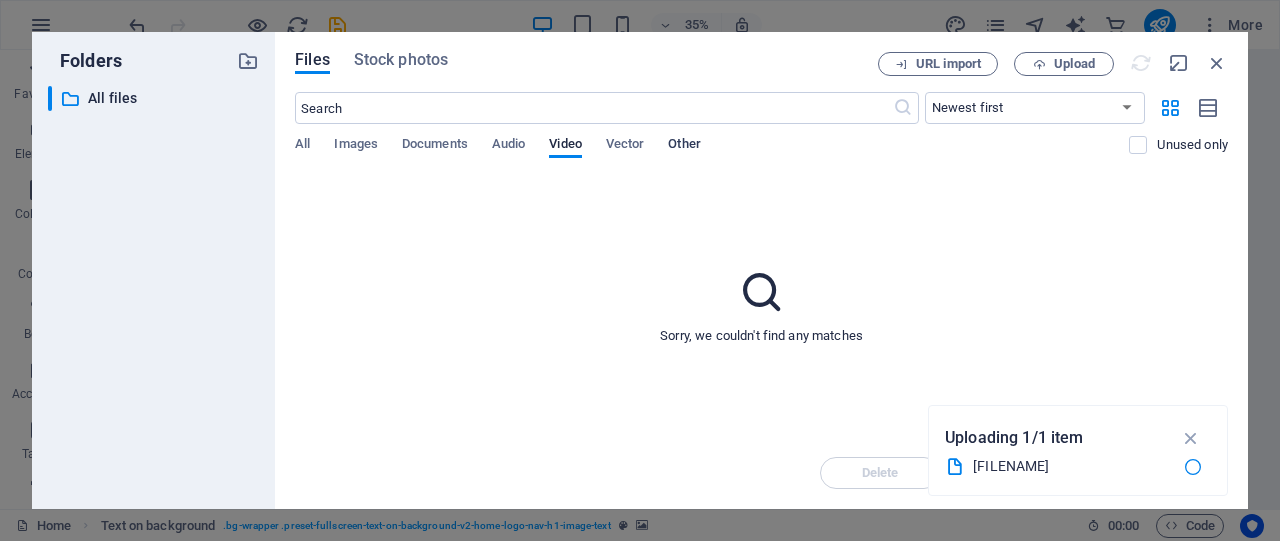 click on "Other" at bounding box center [684, 146] 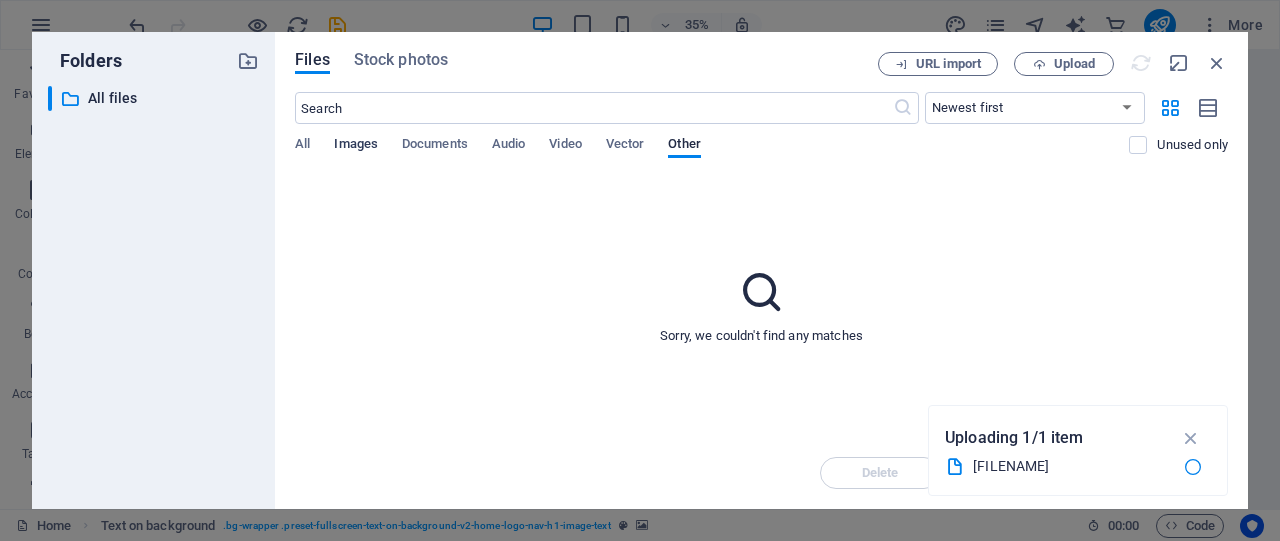 click on "Images" at bounding box center (356, 146) 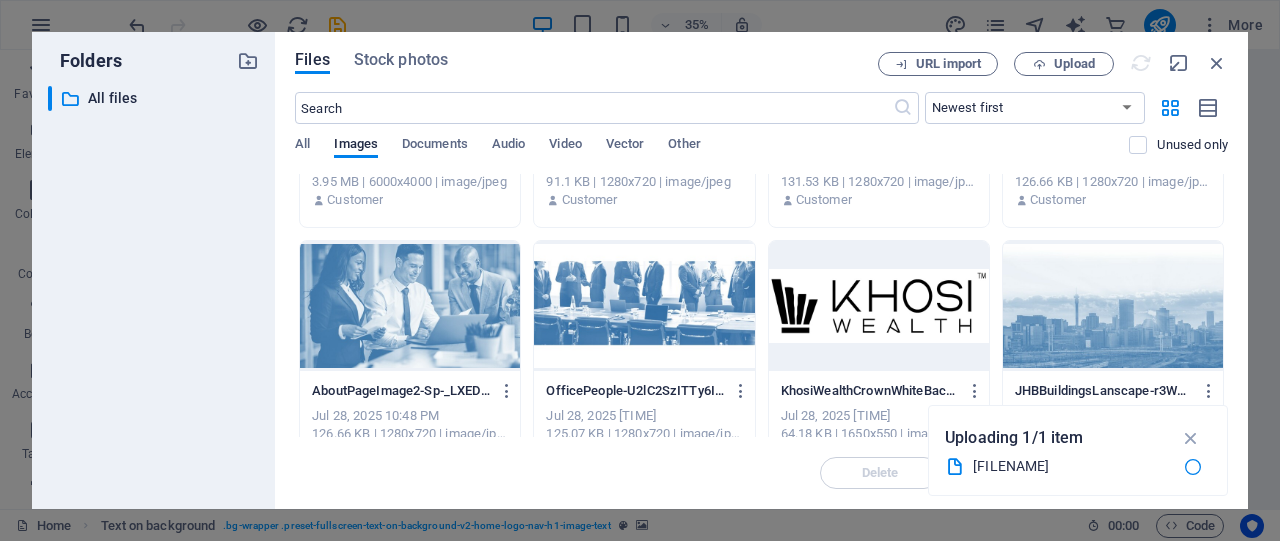 scroll, scrollTop: 480, scrollLeft: 0, axis: vertical 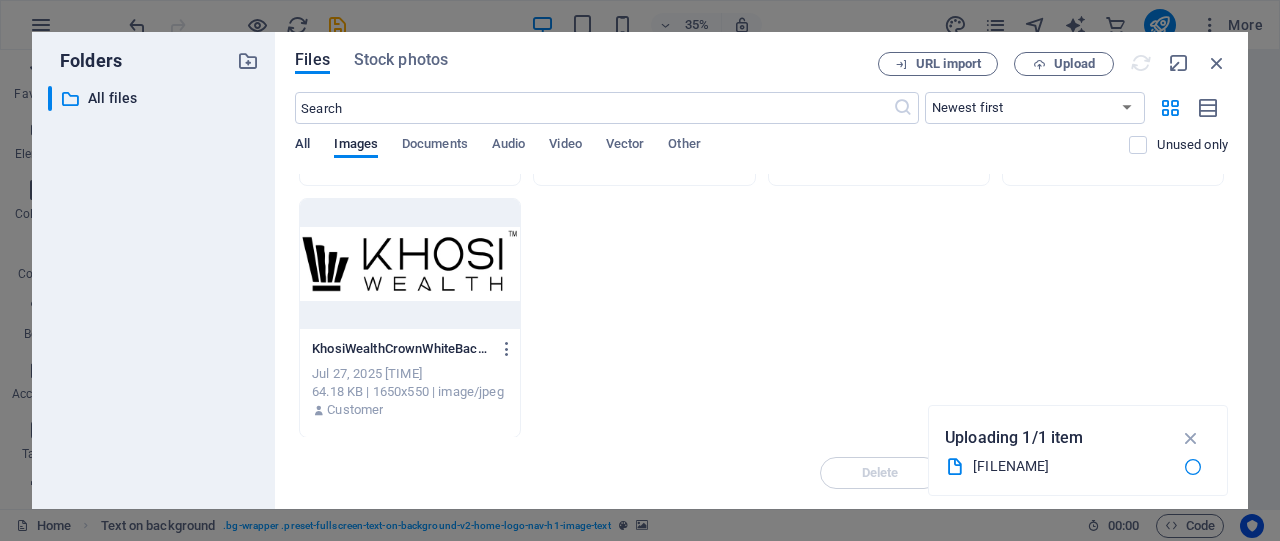click on "All" at bounding box center (302, 146) 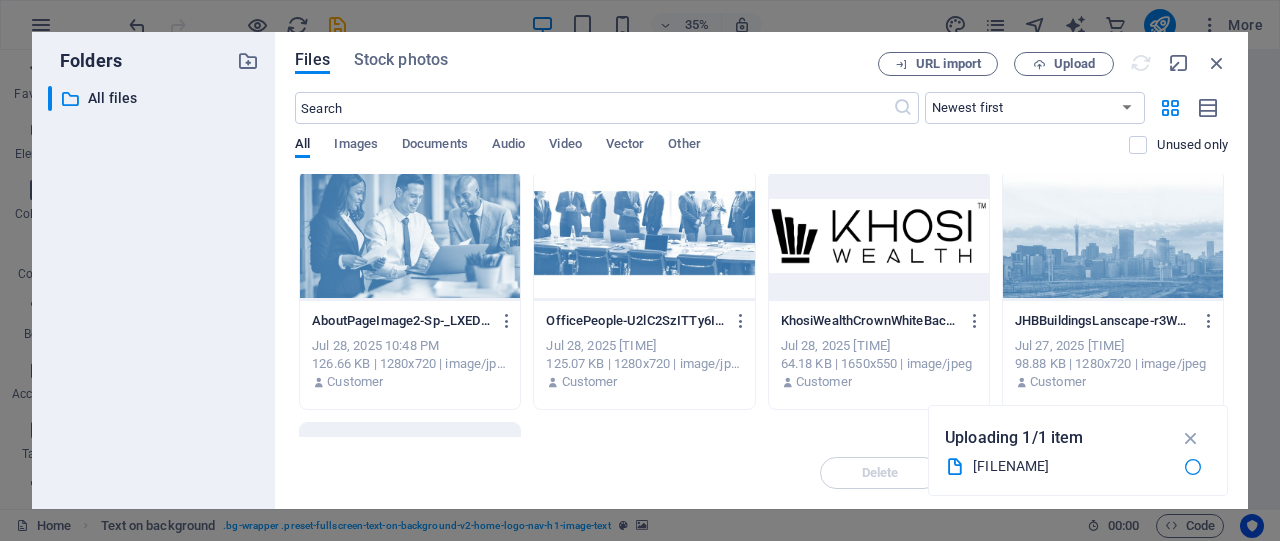 scroll, scrollTop: 400, scrollLeft: 0, axis: vertical 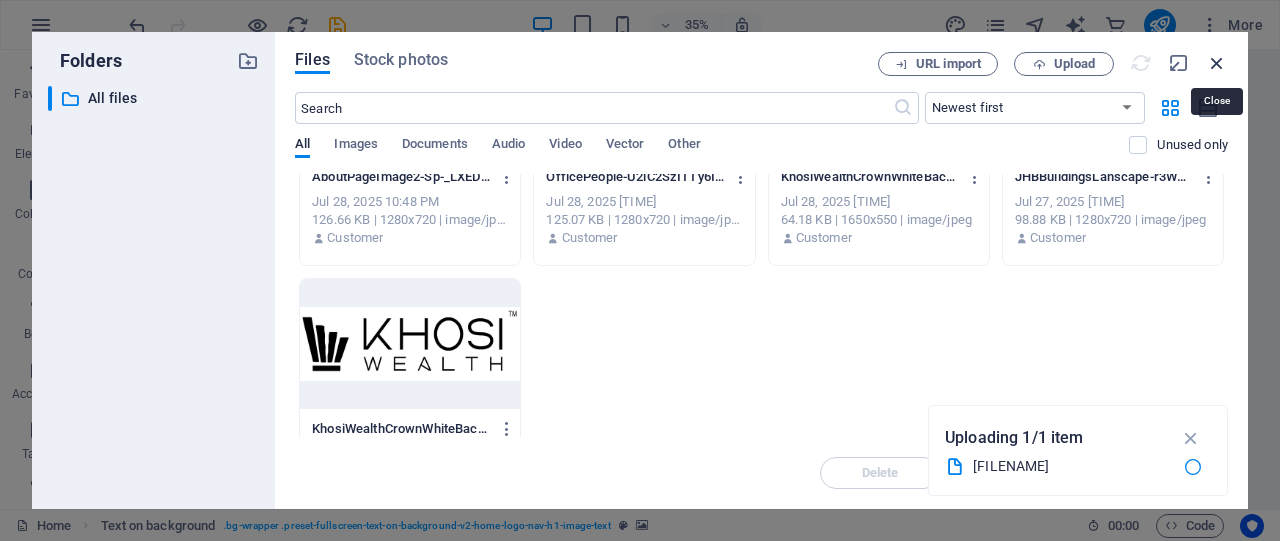 click at bounding box center (1217, 63) 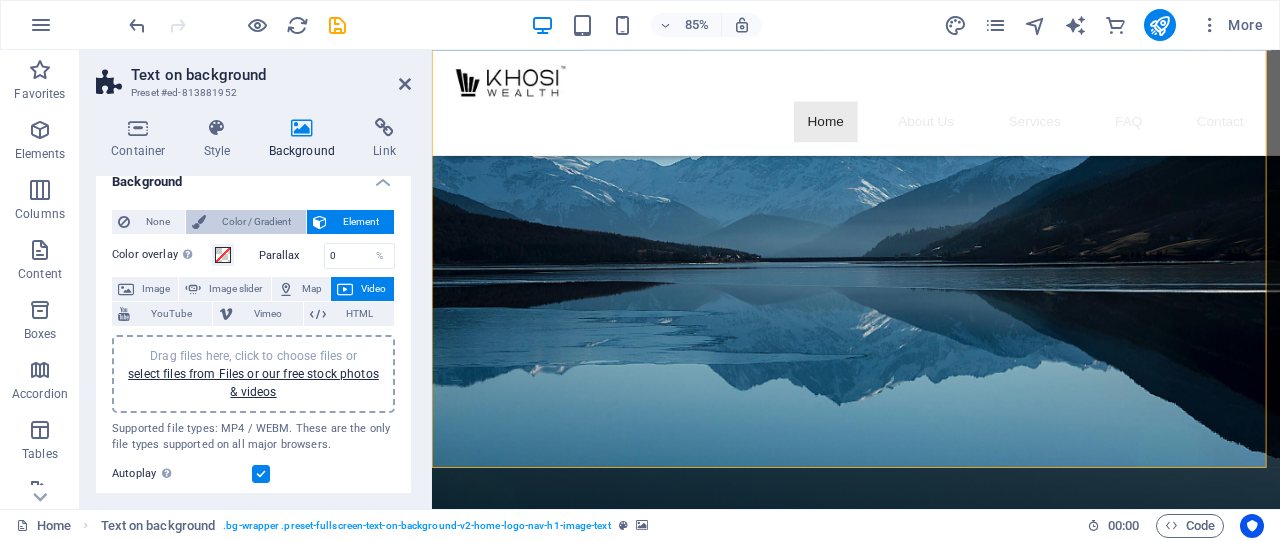 scroll, scrollTop: 0, scrollLeft: 0, axis: both 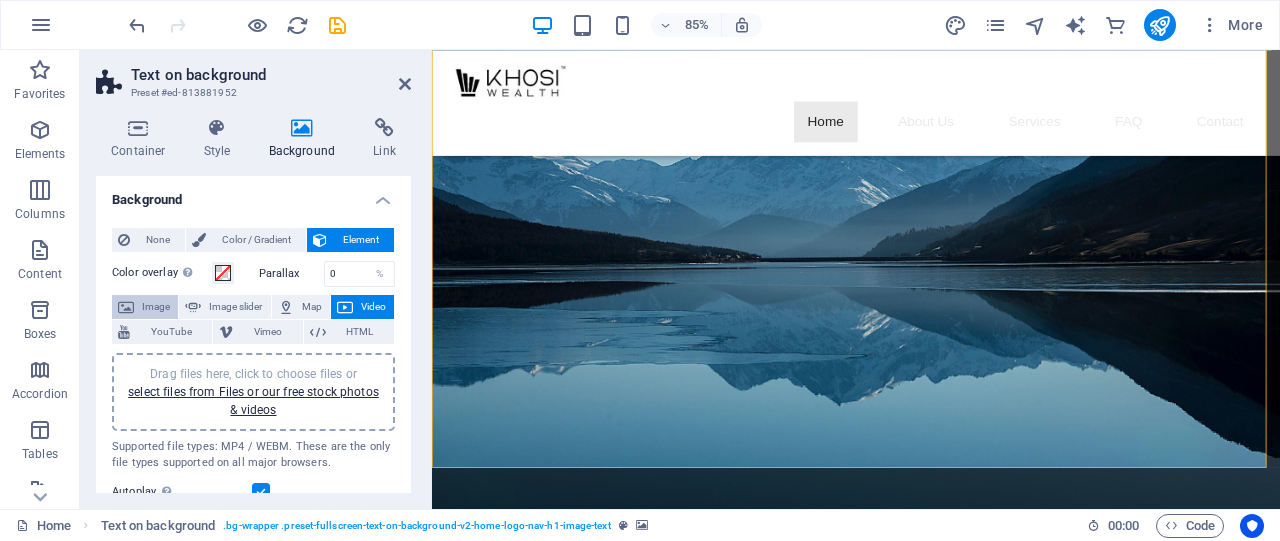 click on "Image" at bounding box center [156, 307] 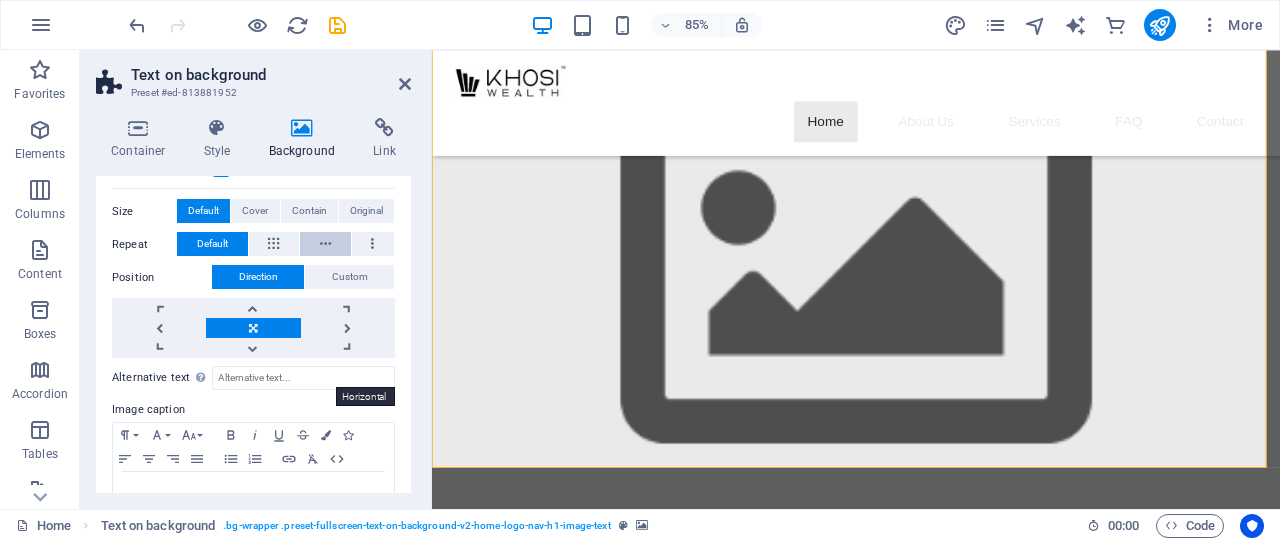 scroll, scrollTop: 133, scrollLeft: 0, axis: vertical 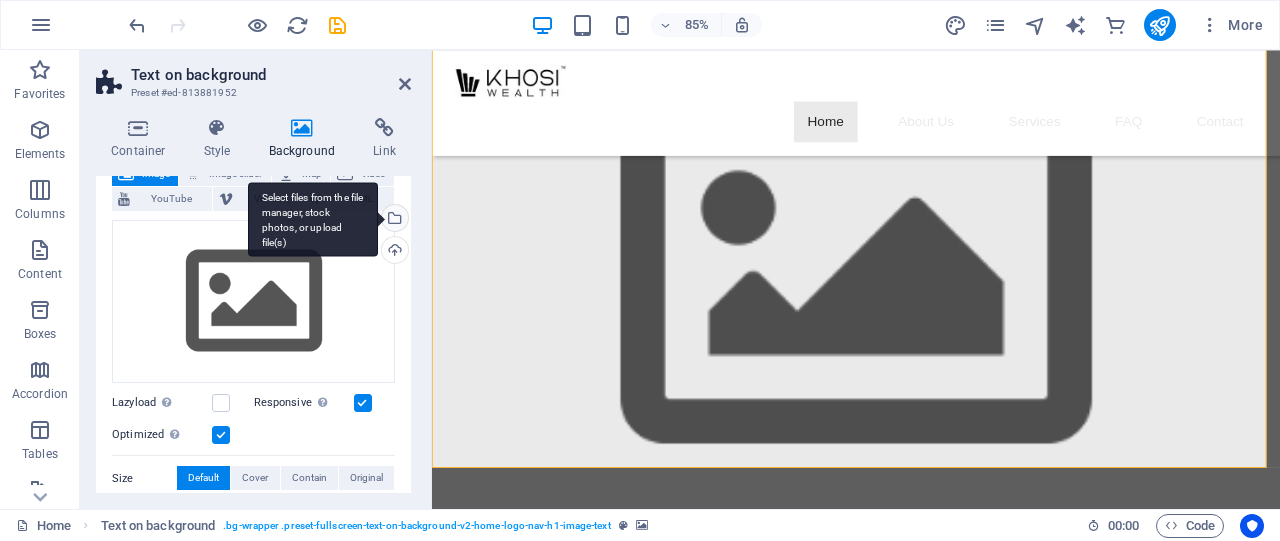 click on "Select files from the file manager, stock photos, or upload file(s)" at bounding box center (393, 220) 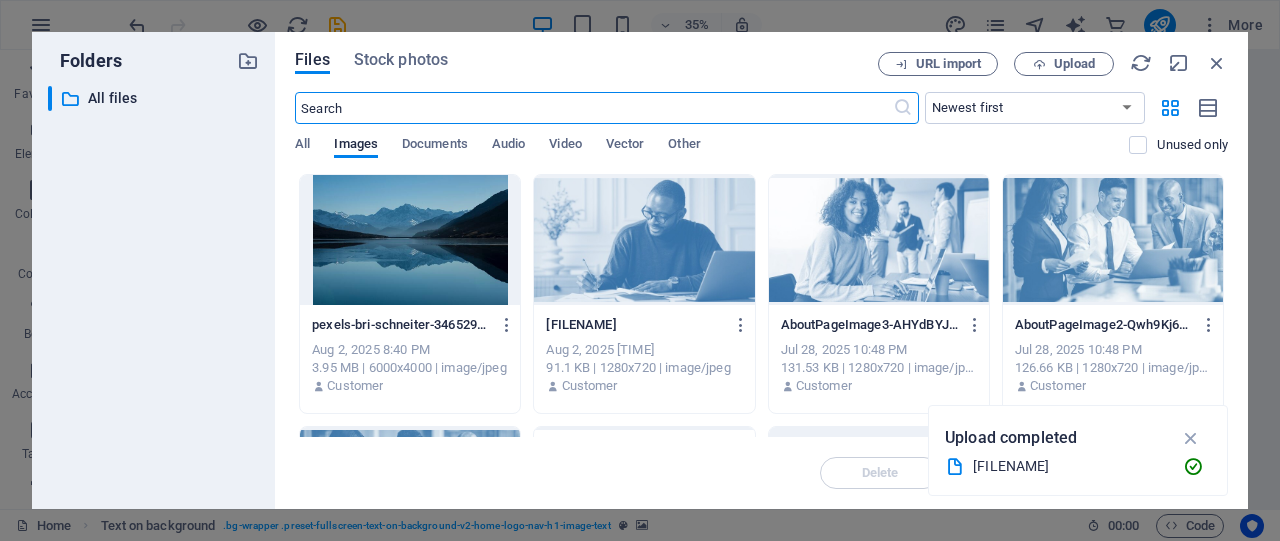 click at bounding box center [410, 240] 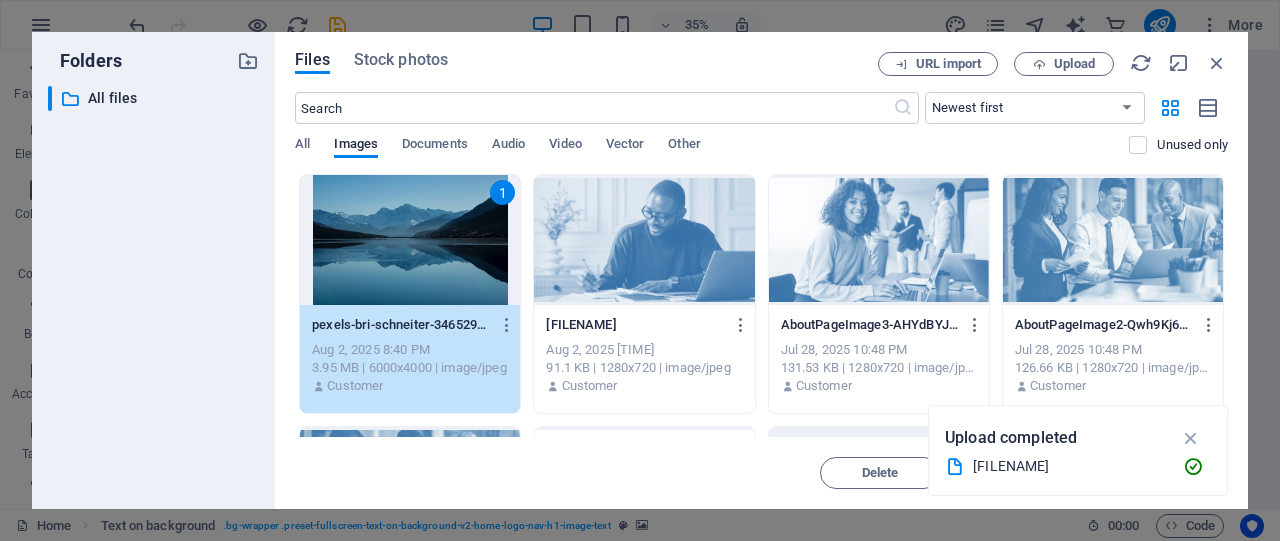 scroll, scrollTop: 266, scrollLeft: 0, axis: vertical 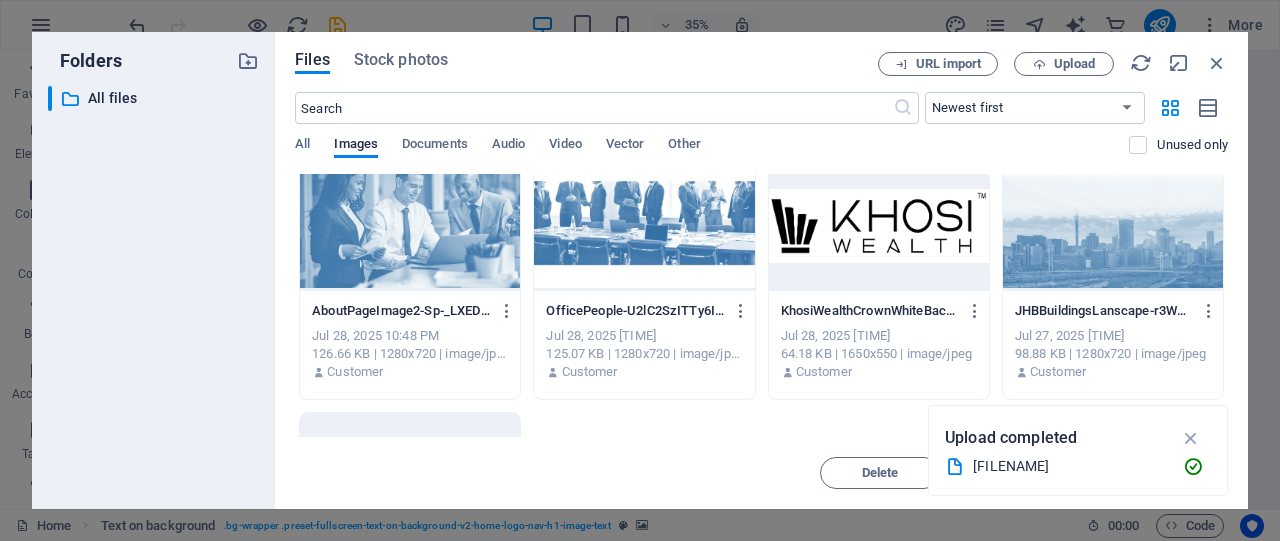 click at bounding box center [1113, 226] 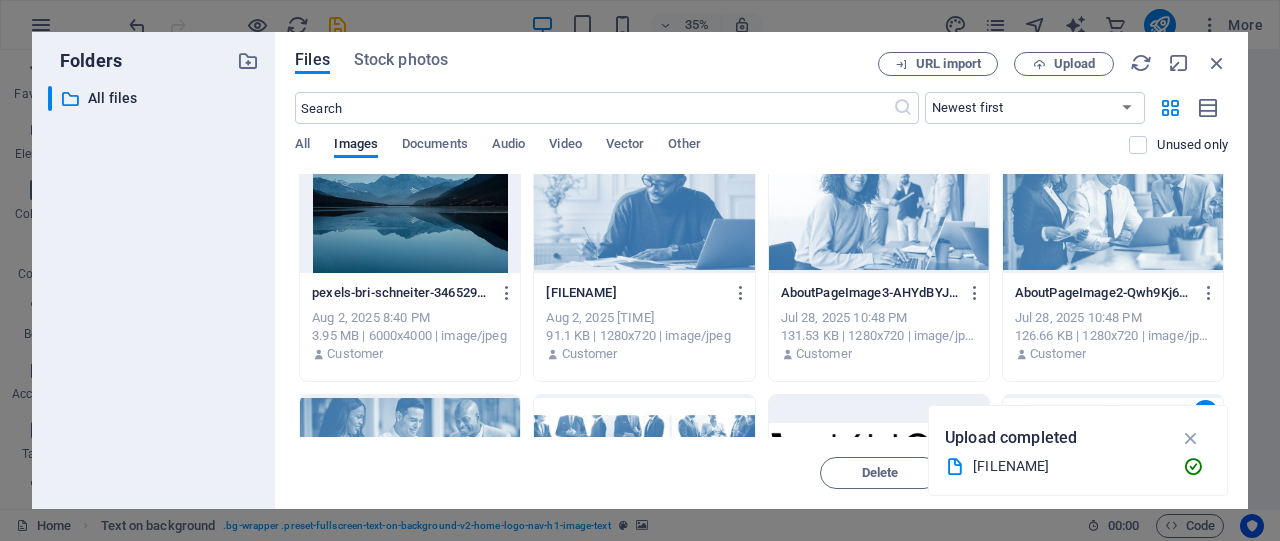 scroll, scrollTop: 0, scrollLeft: 0, axis: both 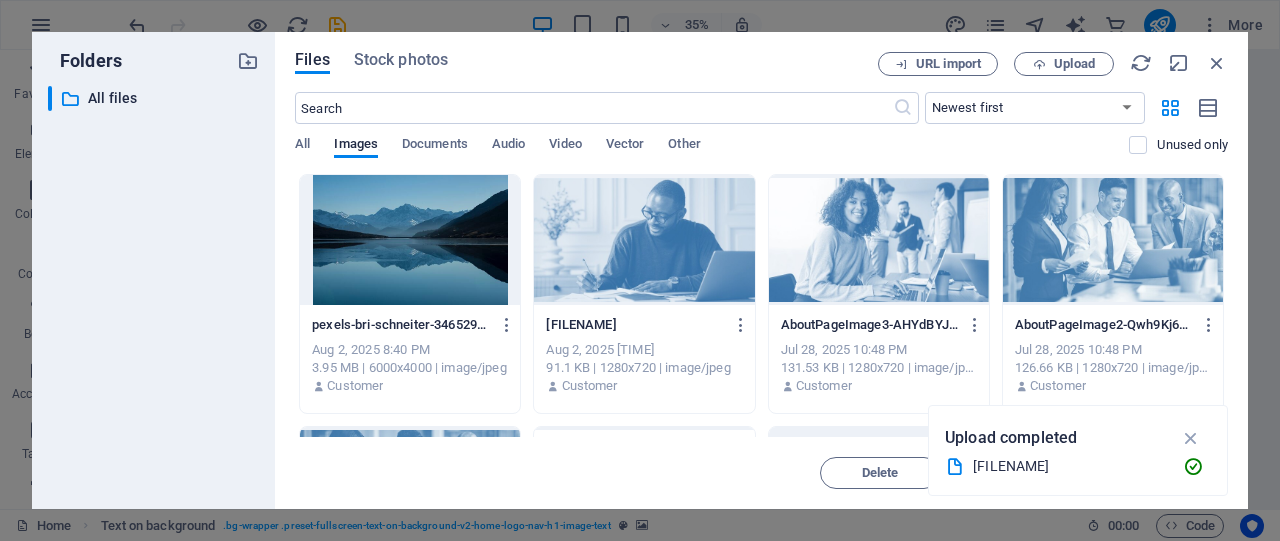 click at bounding box center [410, 240] 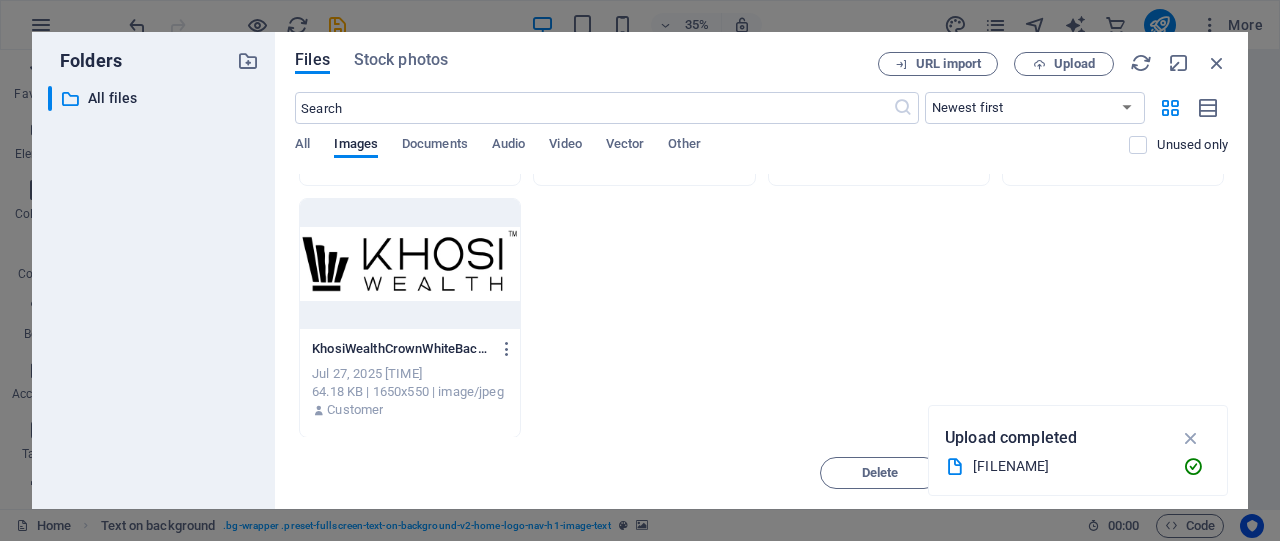 scroll, scrollTop: 480, scrollLeft: 0, axis: vertical 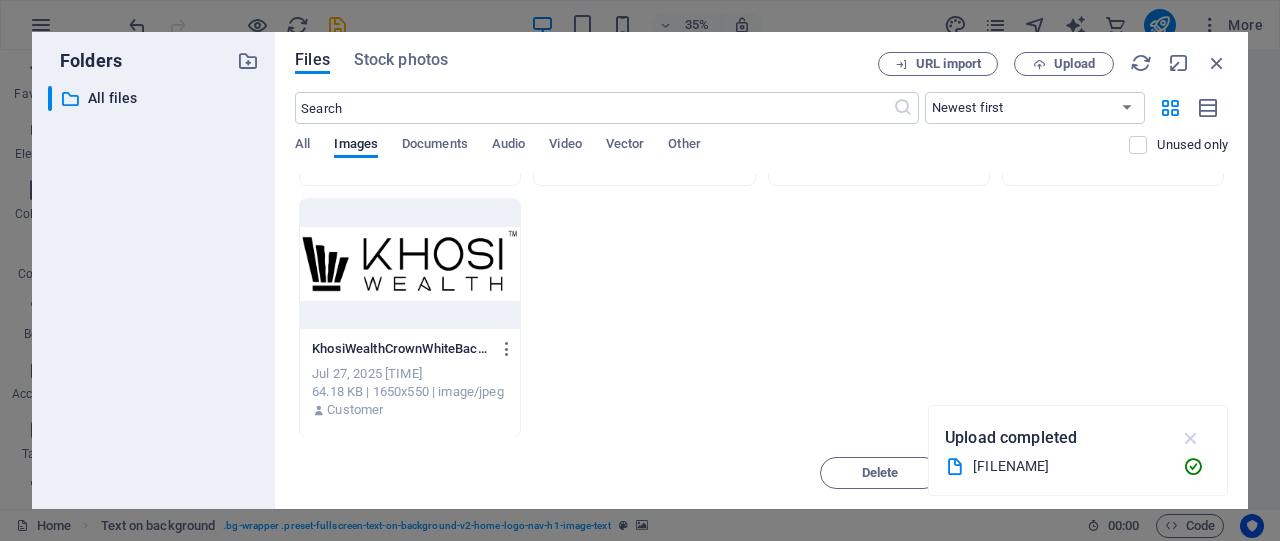 click at bounding box center [1191, 438] 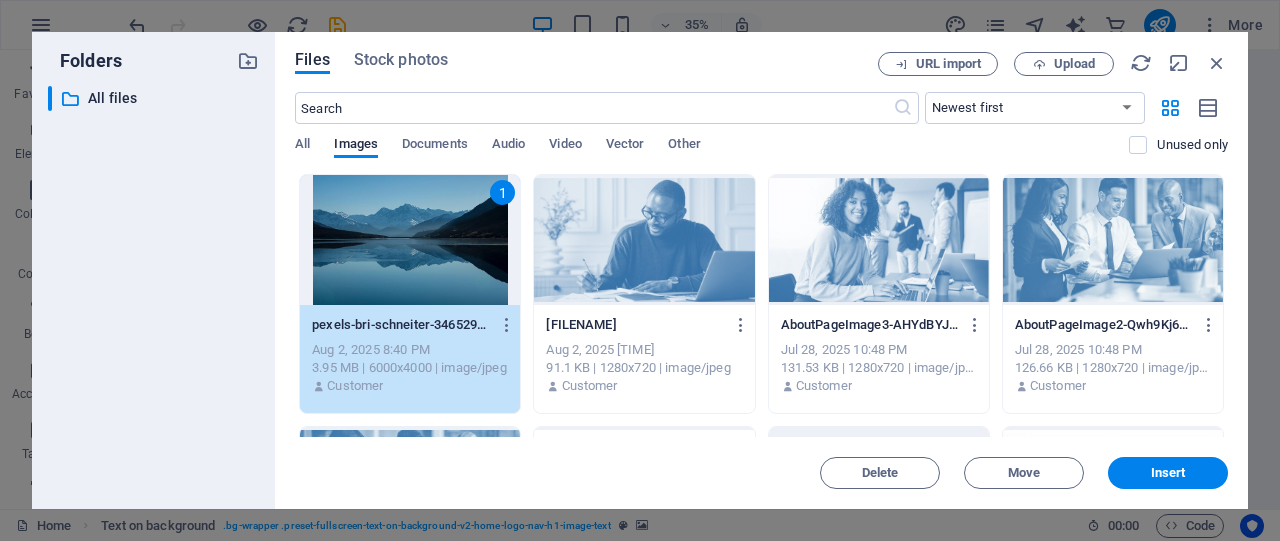 scroll, scrollTop: 0, scrollLeft: 0, axis: both 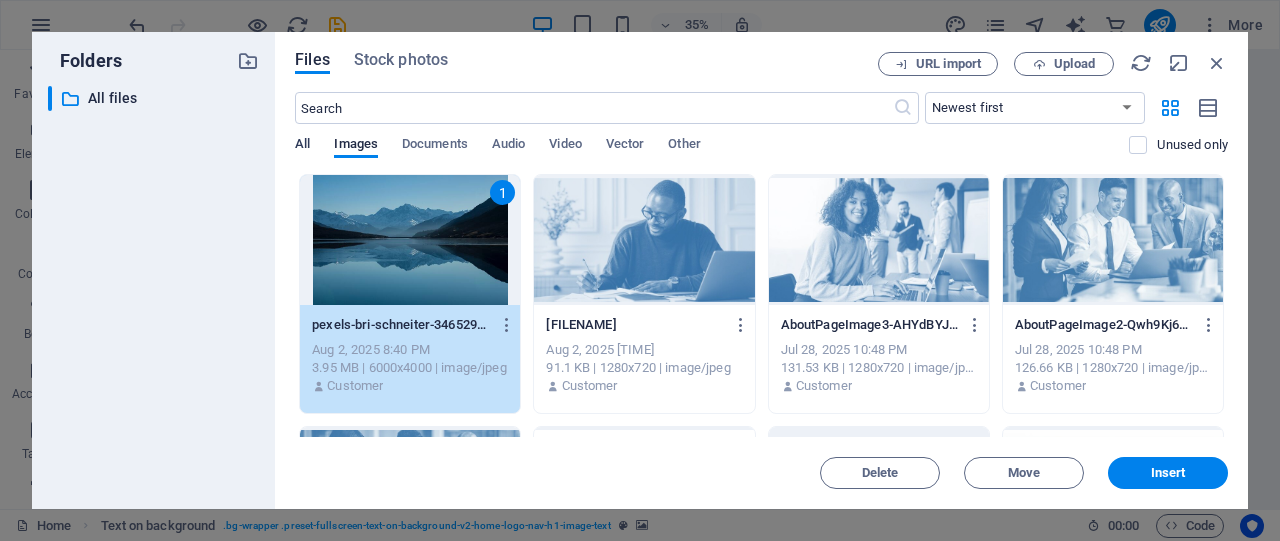 click on "All" at bounding box center (302, 146) 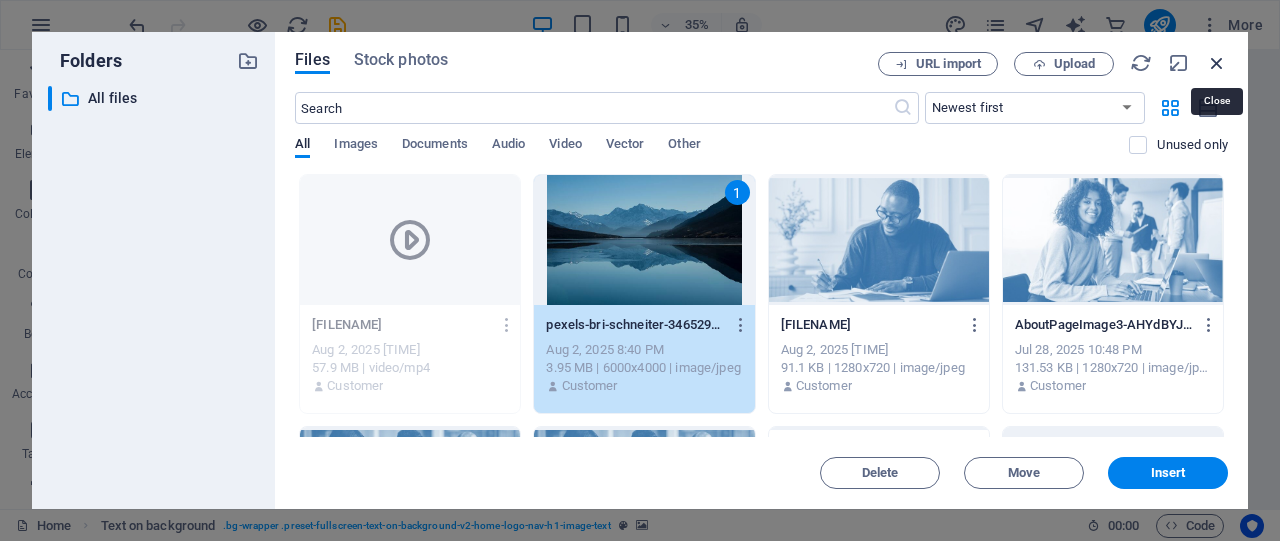 drag, startPoint x: 1215, startPoint y: 65, endPoint x: 916, endPoint y: 18, distance: 302.67145 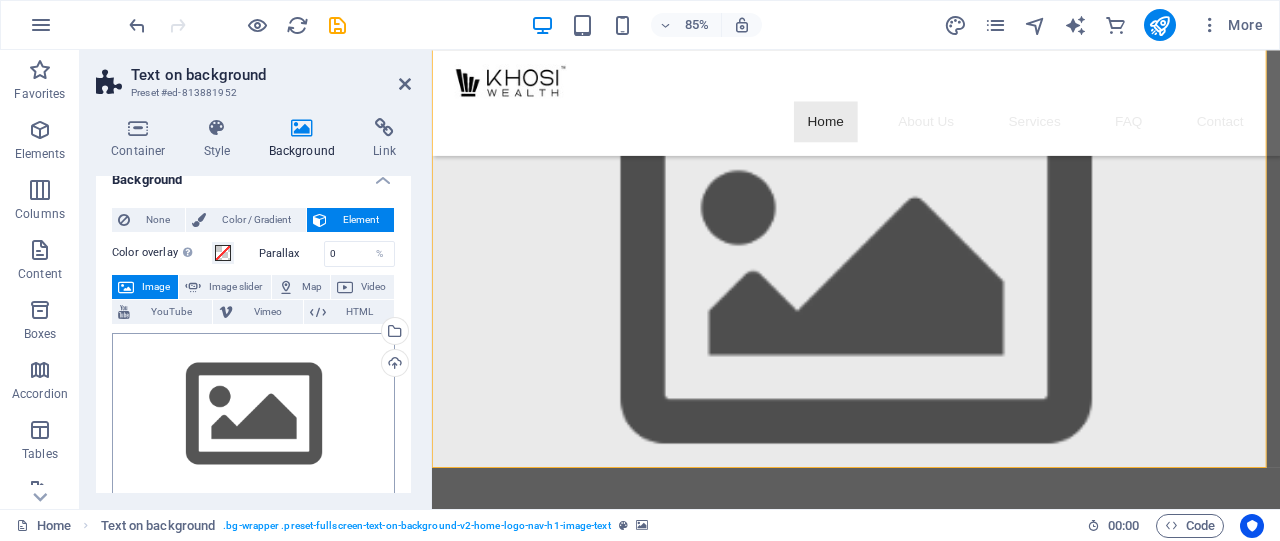 scroll, scrollTop: 0, scrollLeft: 0, axis: both 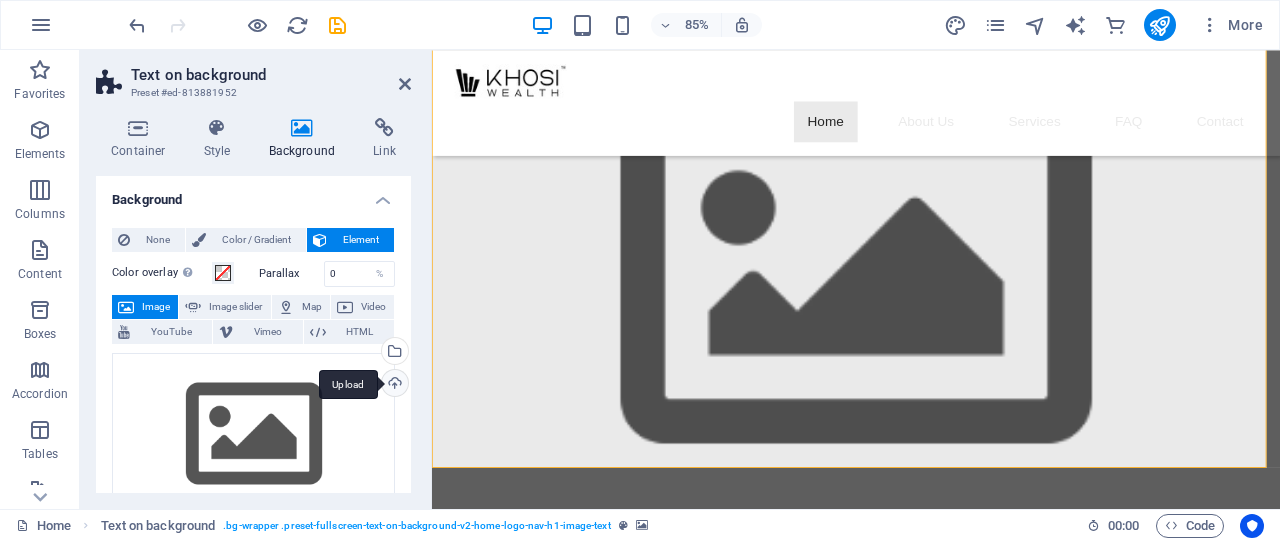 click on "Upload" at bounding box center (393, 385) 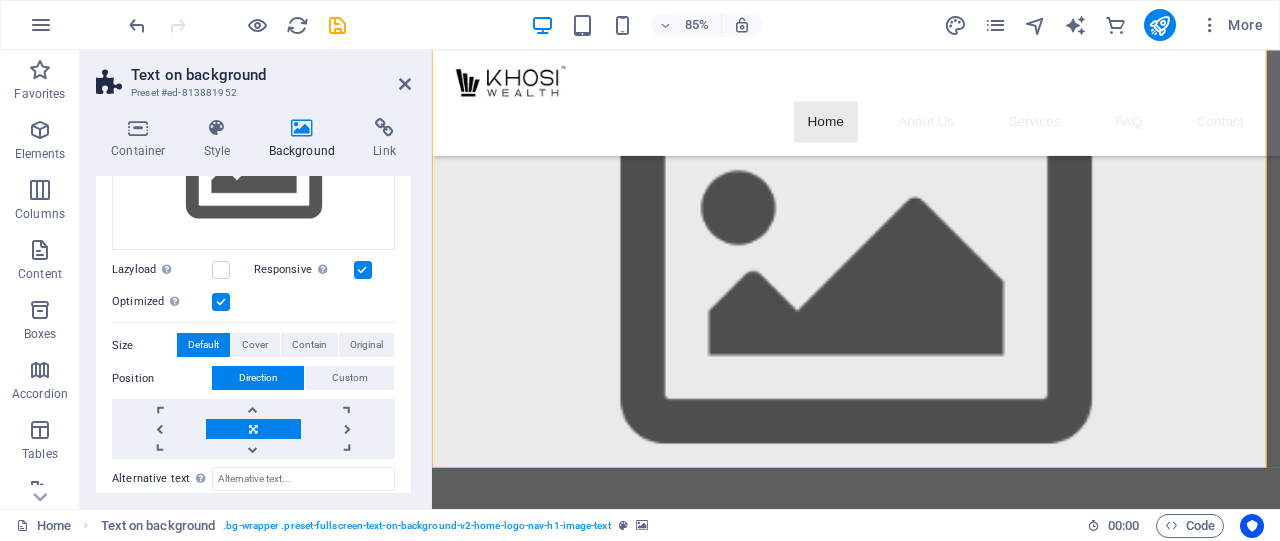 scroll, scrollTop: 0, scrollLeft: 0, axis: both 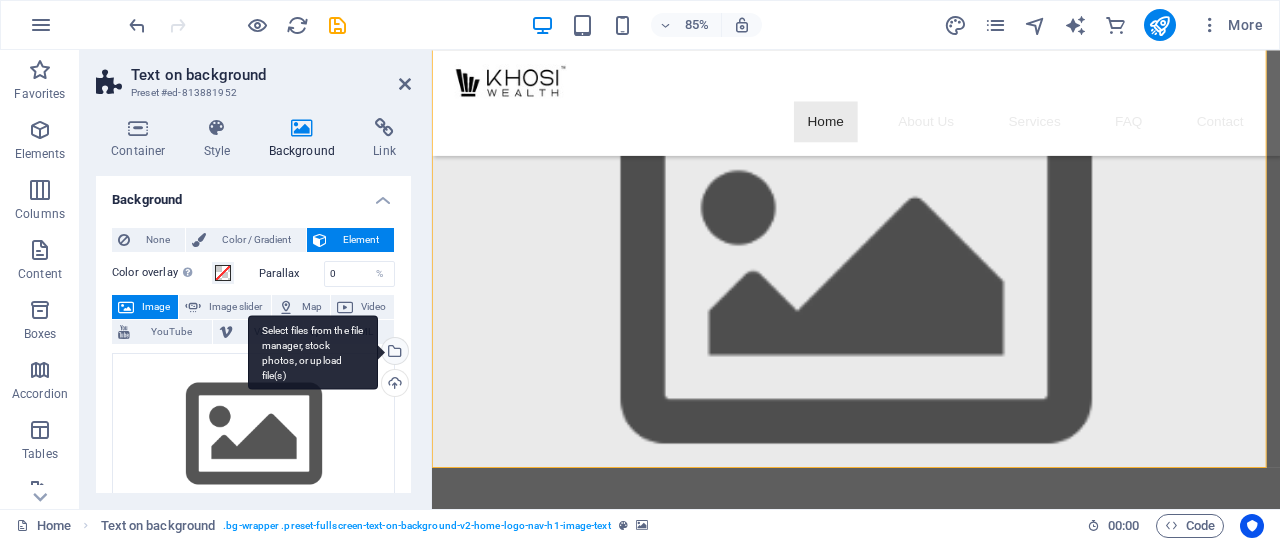 click on "Select files from the file manager, stock photos, or upload file(s)" at bounding box center [313, 352] 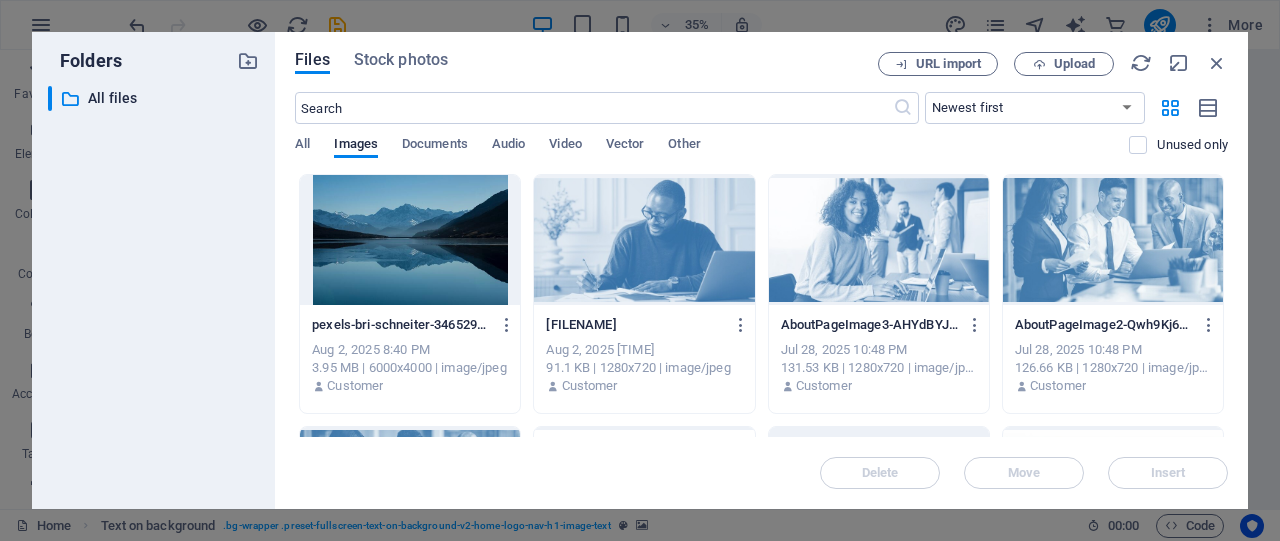 click at bounding box center (410, 240) 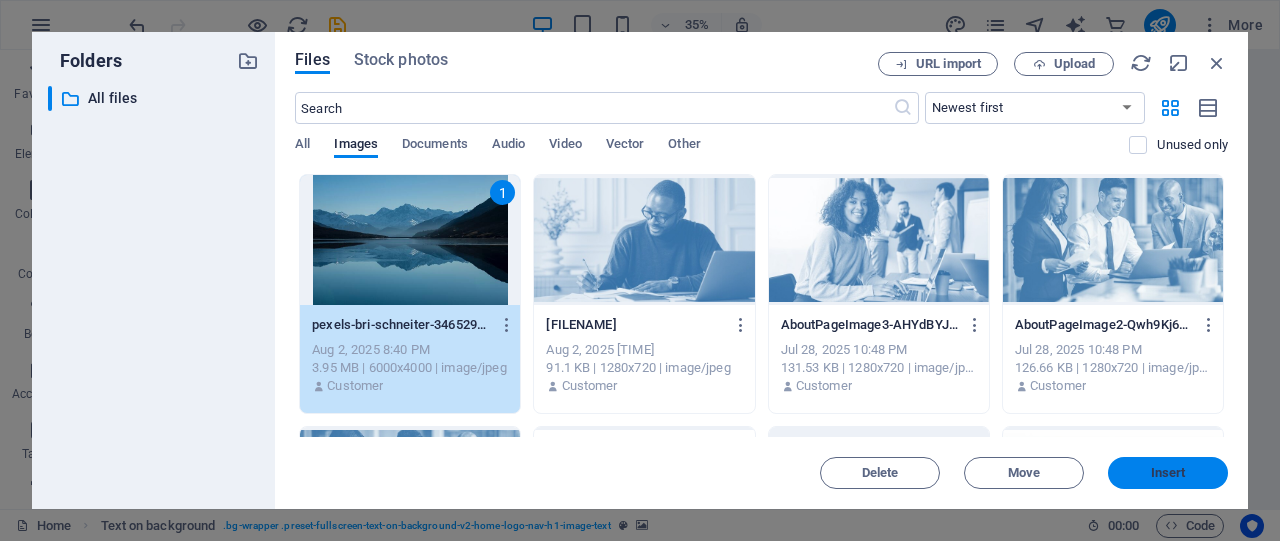 drag, startPoint x: 1185, startPoint y: 466, endPoint x: 854, endPoint y: 486, distance: 331.60367 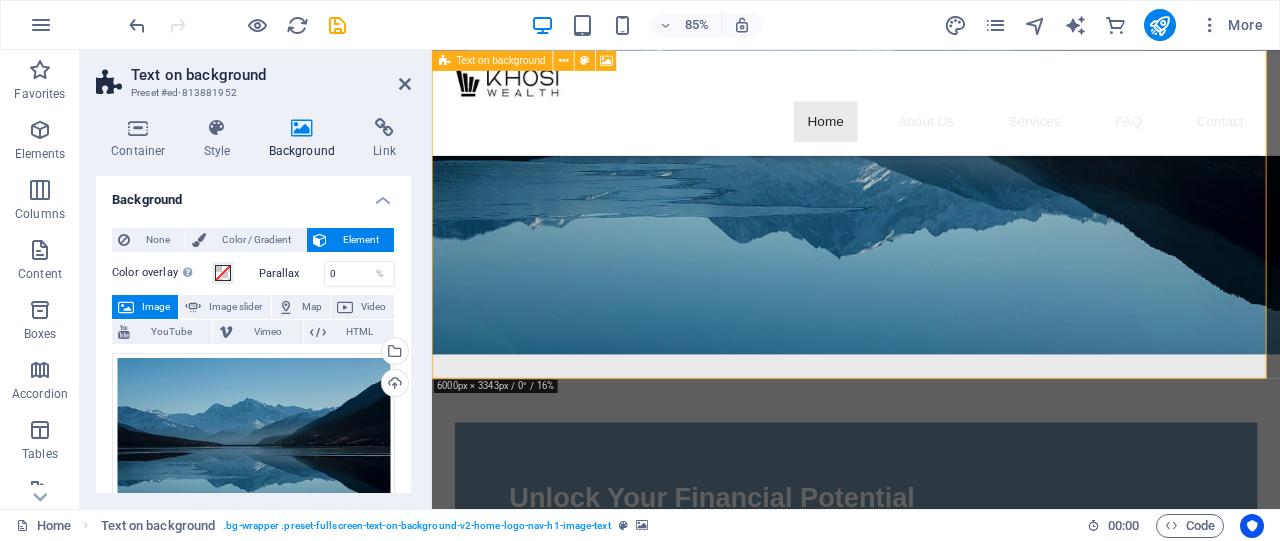 scroll, scrollTop: 0, scrollLeft: 0, axis: both 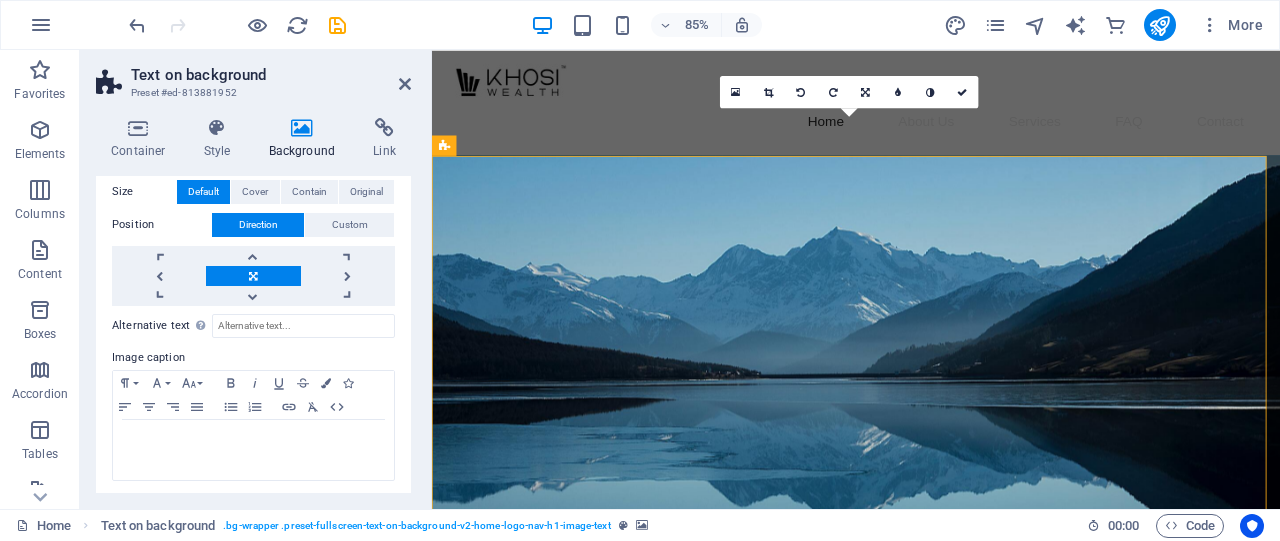 click on "Text on background Preset #ed-813881952" at bounding box center [253, 76] 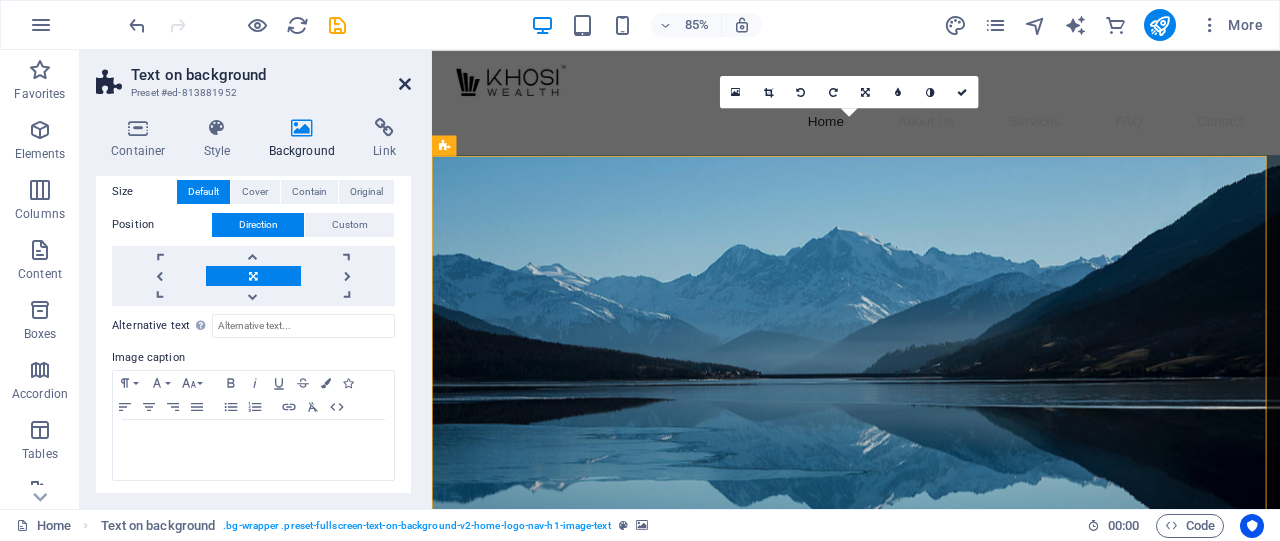 click at bounding box center [405, 84] 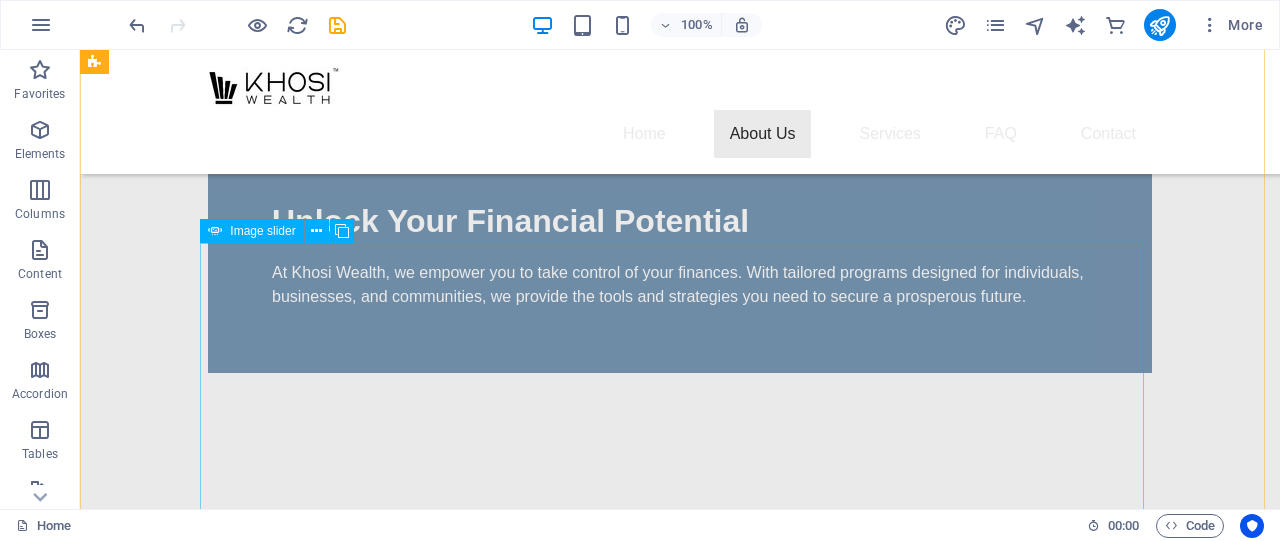 scroll, scrollTop: 666, scrollLeft: 0, axis: vertical 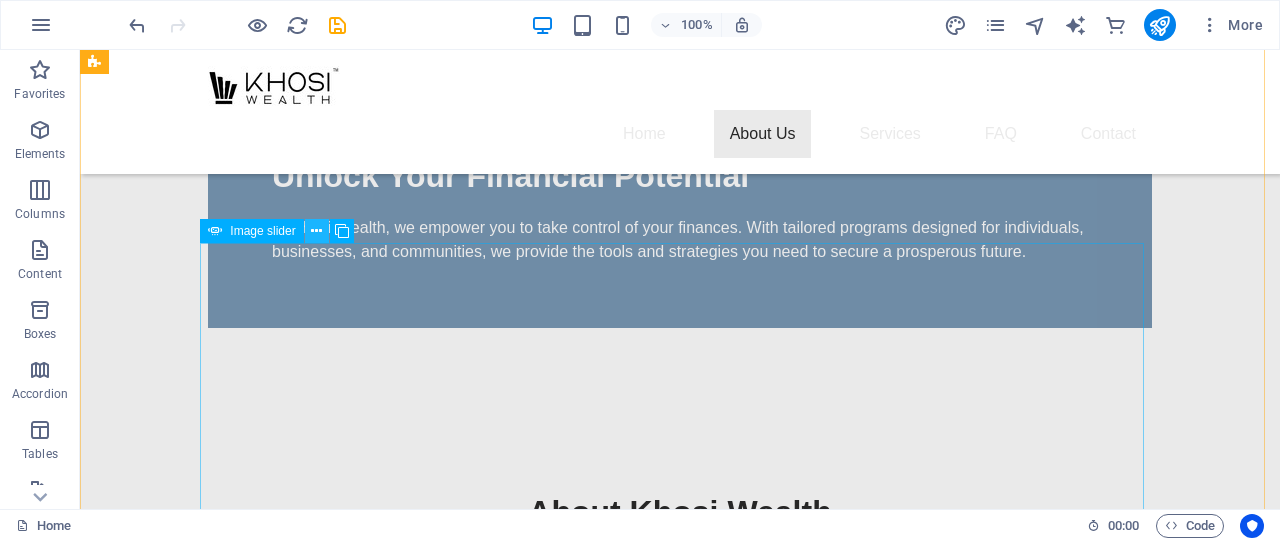 click at bounding box center [316, 231] 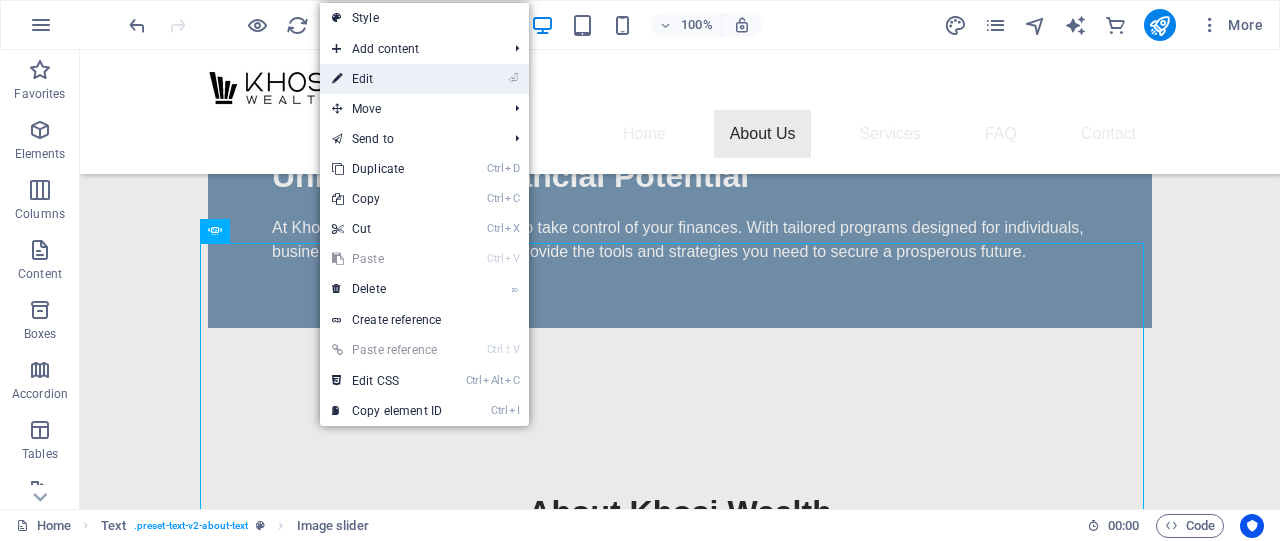 click on "⏎  Edit" at bounding box center [424, 79] 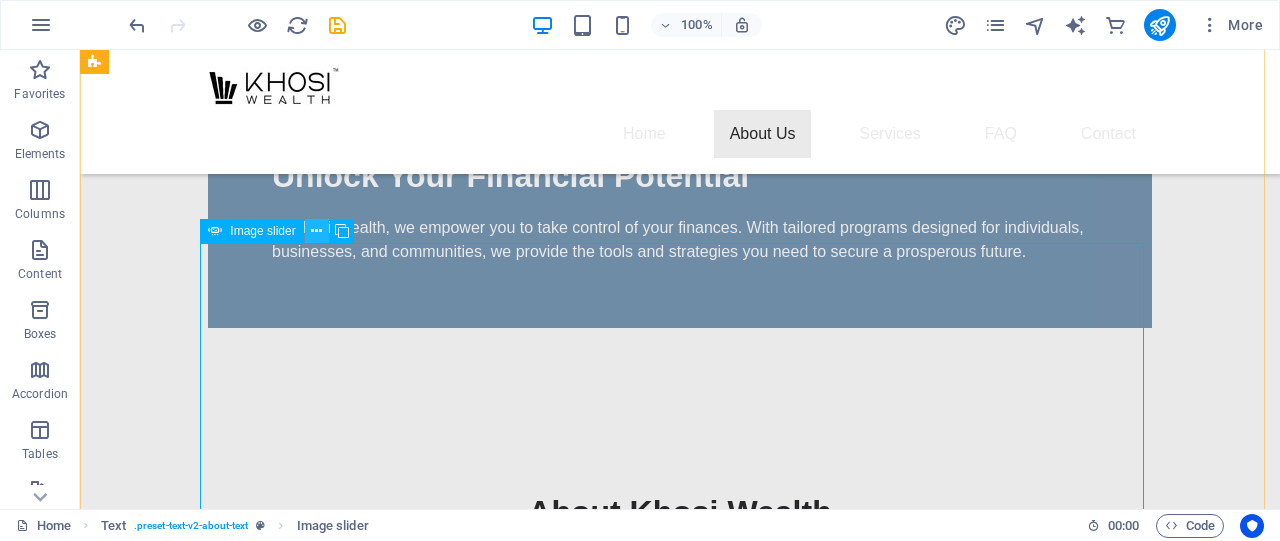 click at bounding box center [316, 231] 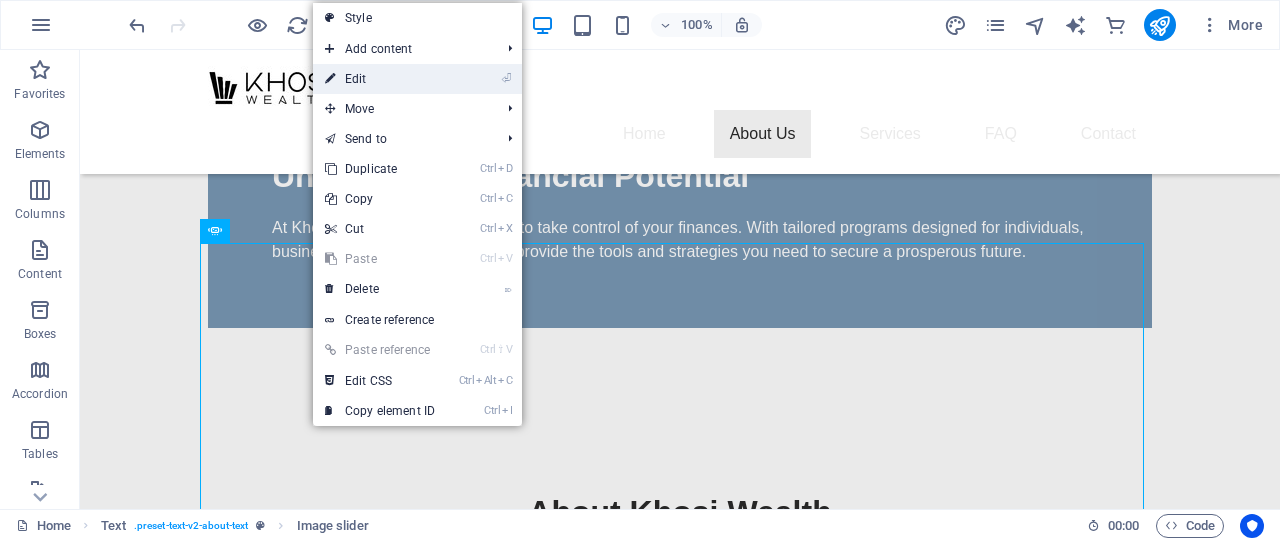 click on "⏎  Edit" at bounding box center (380, 79) 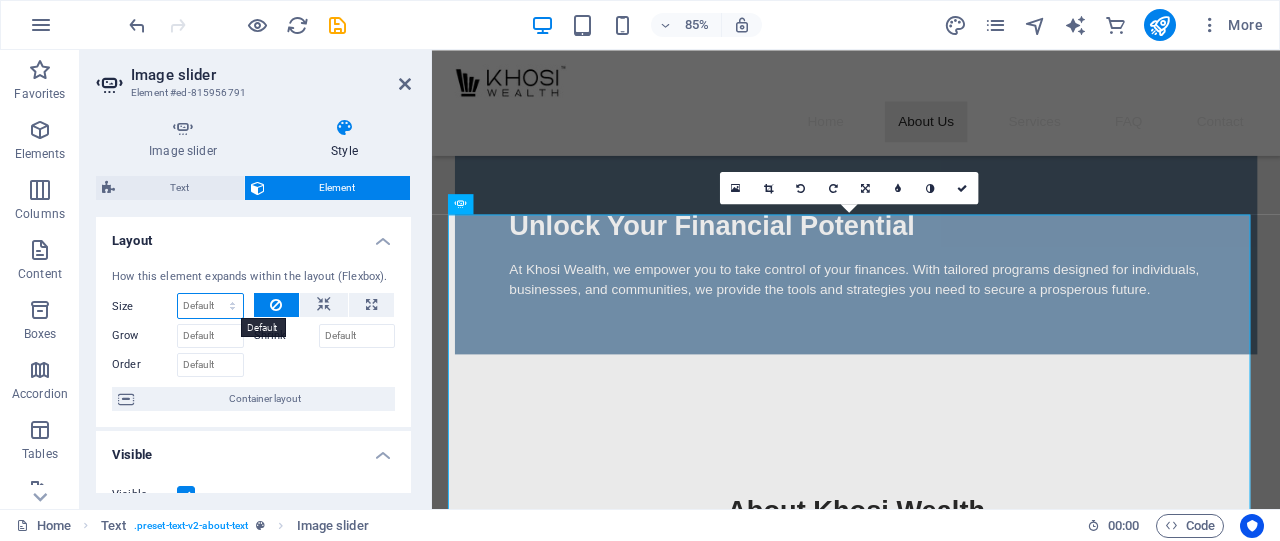 click on "Default auto px % 1/1 1/2 1/3 1/4 1/5 1/6 1/7 1/8 1/9 1/10" at bounding box center (210, 306) 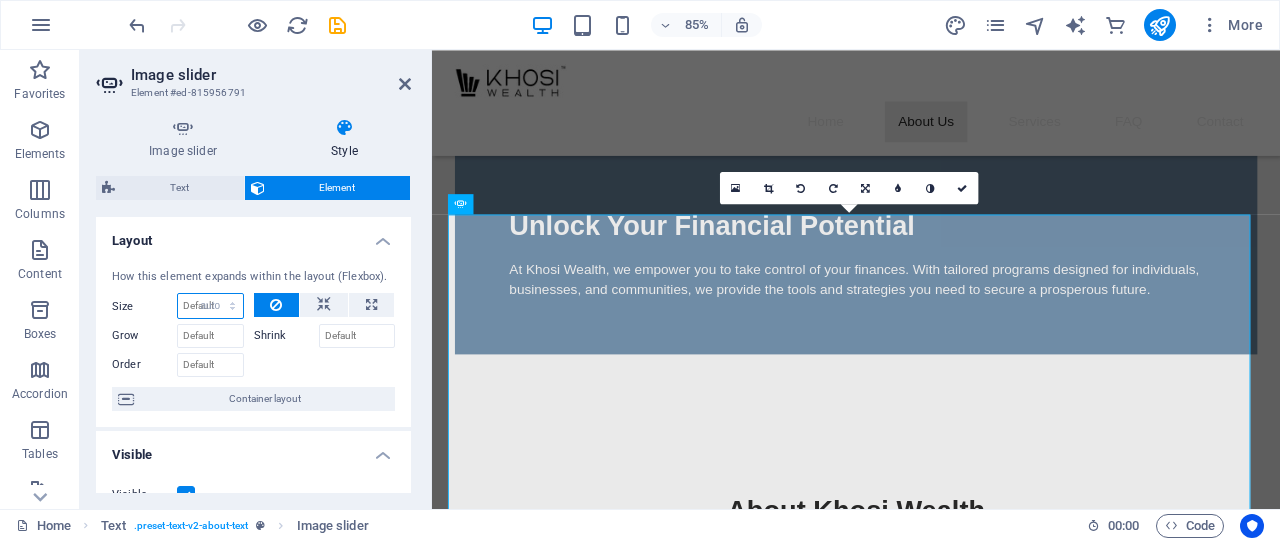 click on "Default auto px % 1/1 1/2 1/3 1/4 1/5 1/6 1/7 1/8 1/9 1/10" at bounding box center (210, 306) 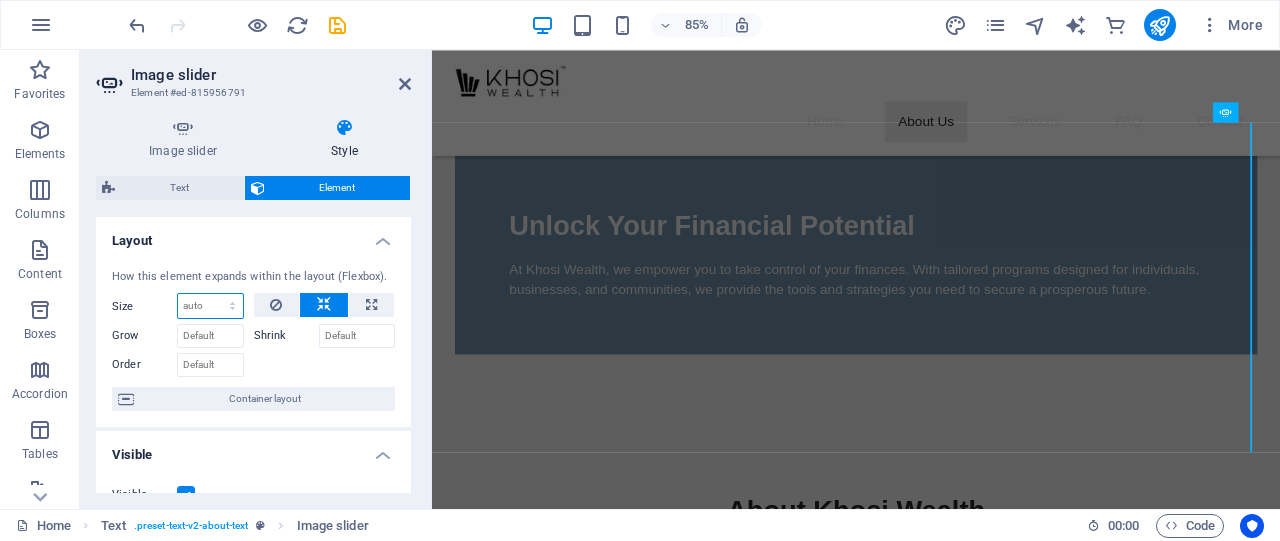 click on "Default auto px % 1/1 1/2 1/3 1/4 1/5 1/6 1/7 1/8 1/9 1/10" at bounding box center [210, 306] 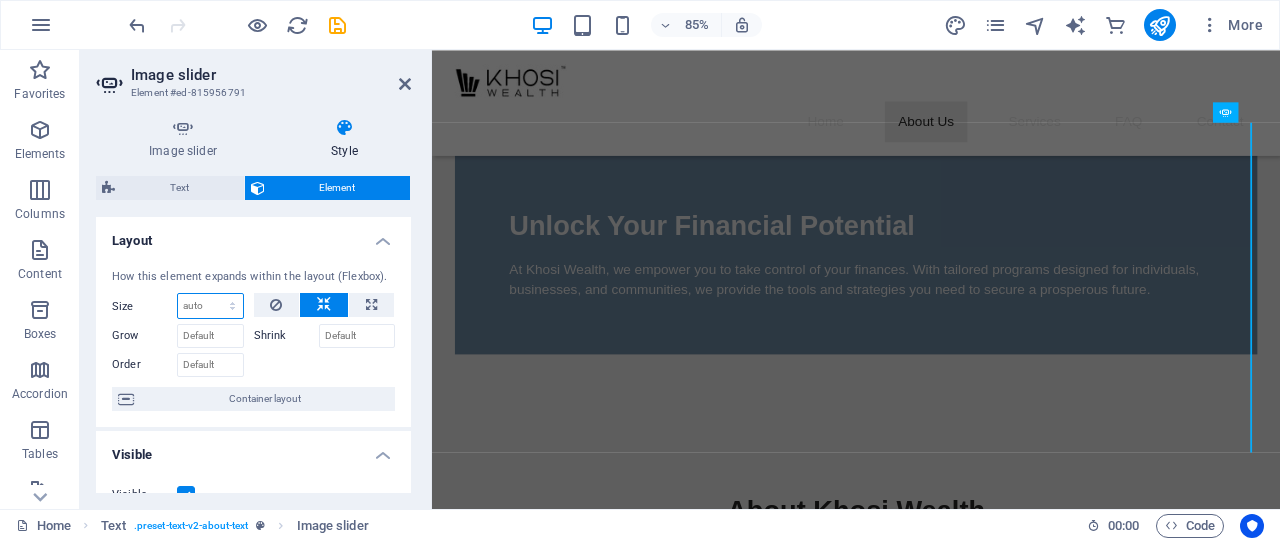 select on "1/1" 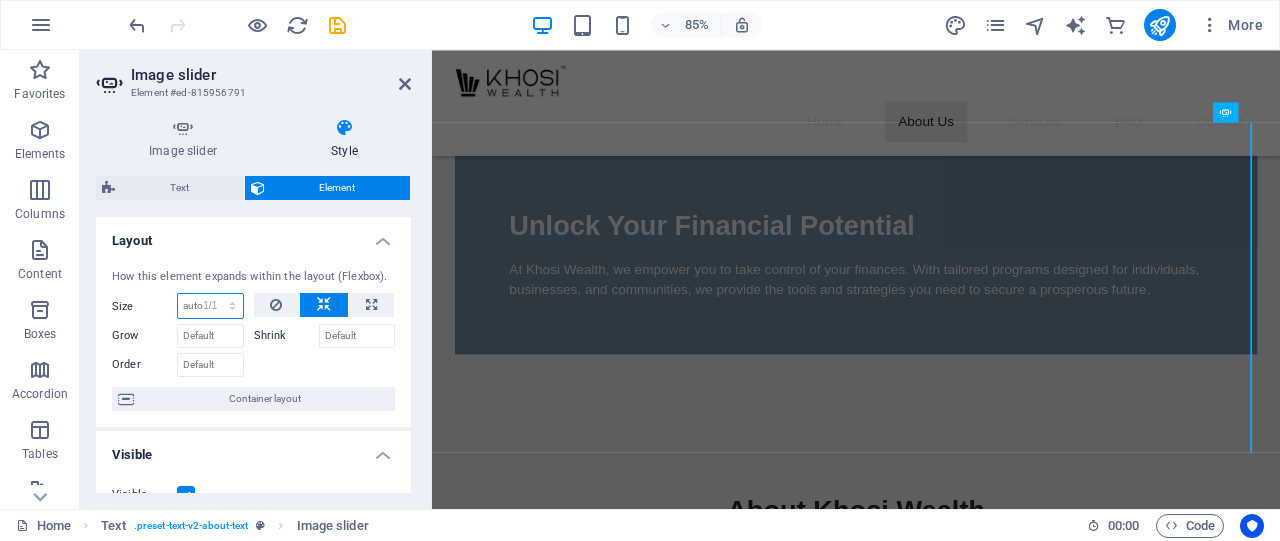 click on "Default auto px % 1/1 1/2 1/3 1/4 1/5 1/6 1/7 1/8 1/9 1/10" at bounding box center [210, 306] 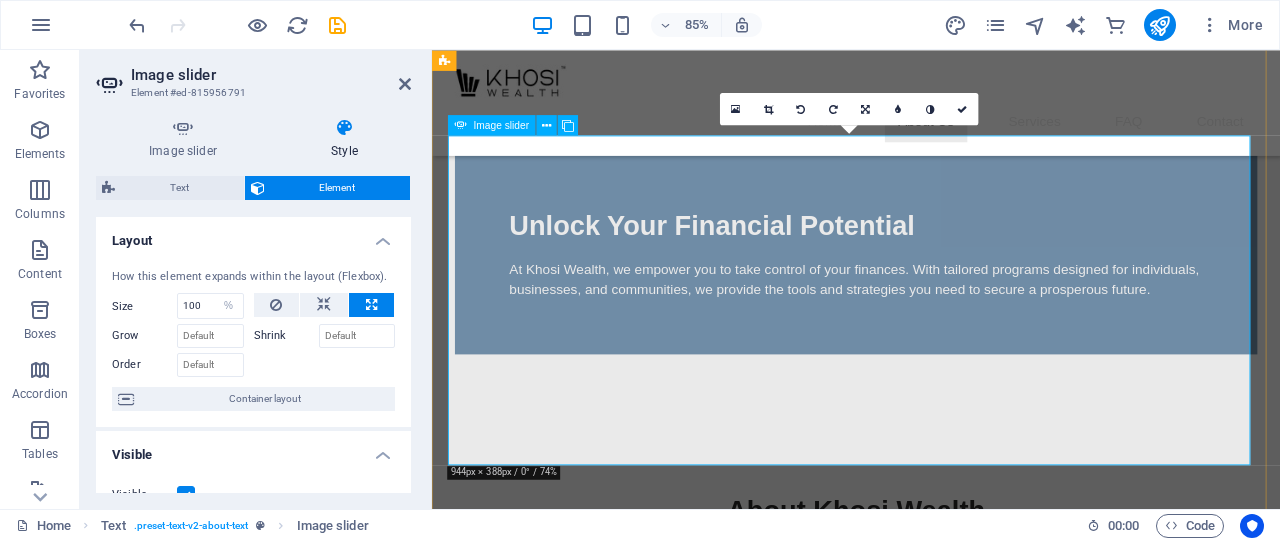 scroll, scrollTop: 800, scrollLeft: 0, axis: vertical 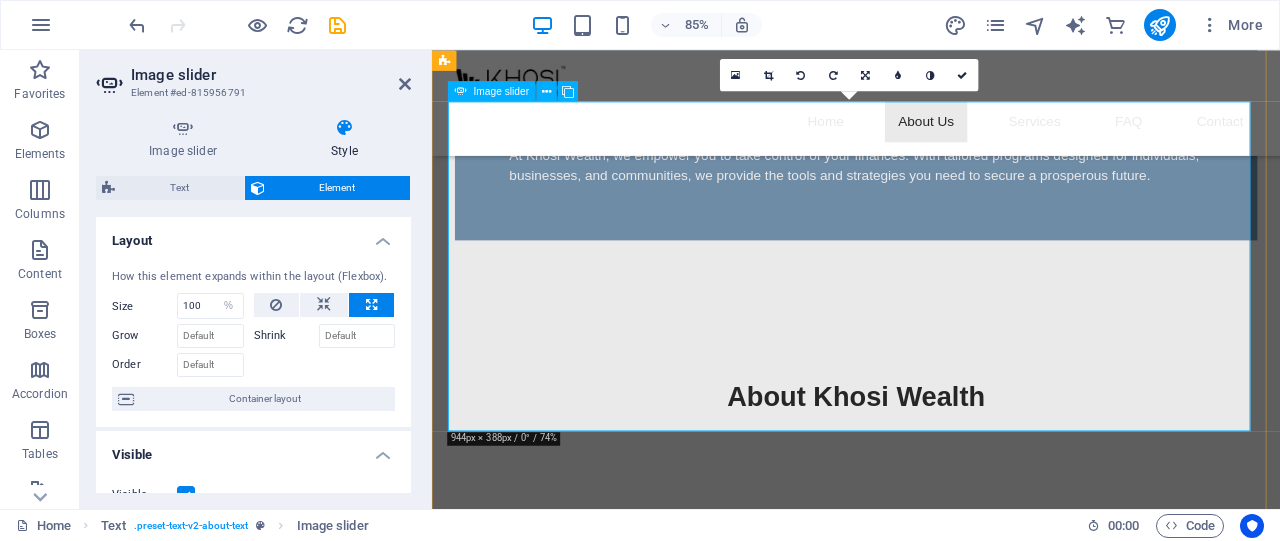 click at bounding box center [459, 3147] 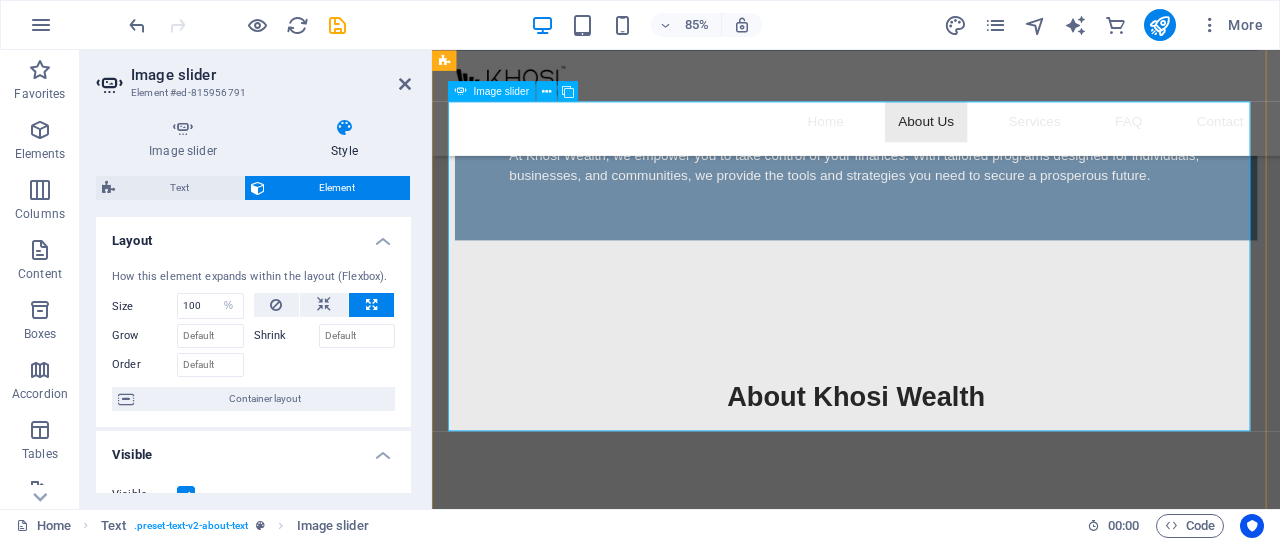 click at bounding box center [459, 3147] 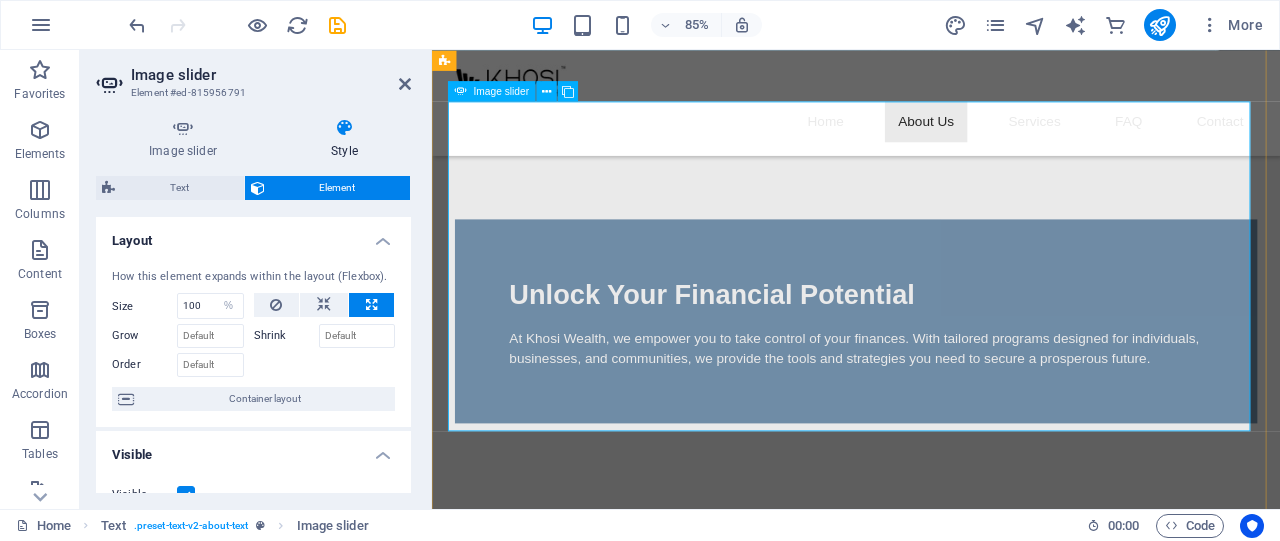 scroll, scrollTop: 533, scrollLeft: 0, axis: vertical 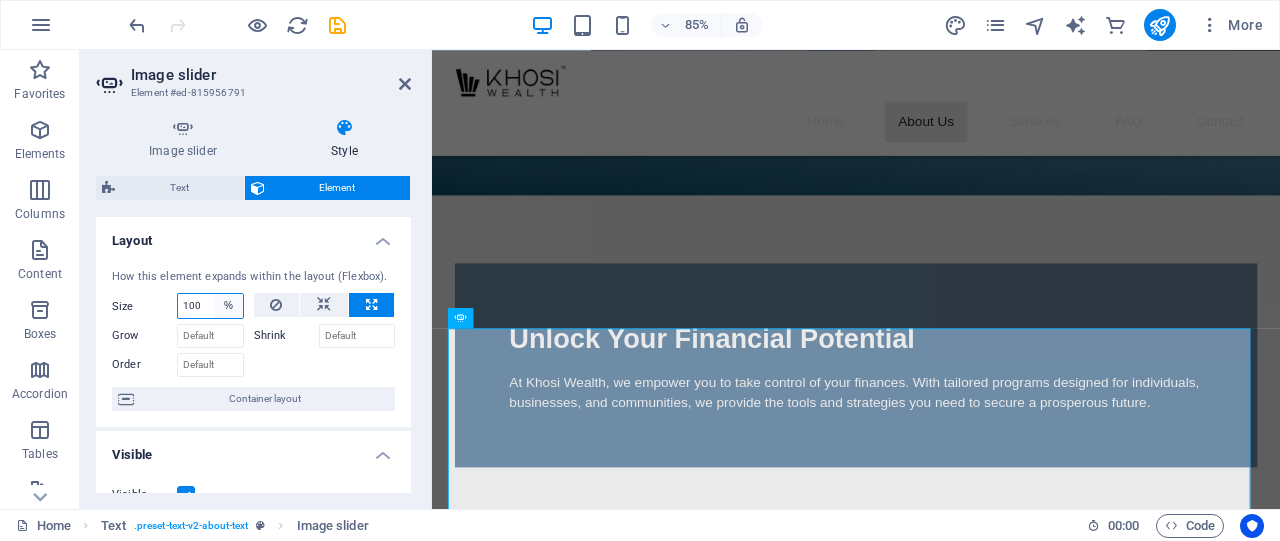 click on "Default auto px % 1/1 1/2 1/3 1/4 1/5 1/6 1/7 1/8 1/9 1/10" at bounding box center (229, 306) 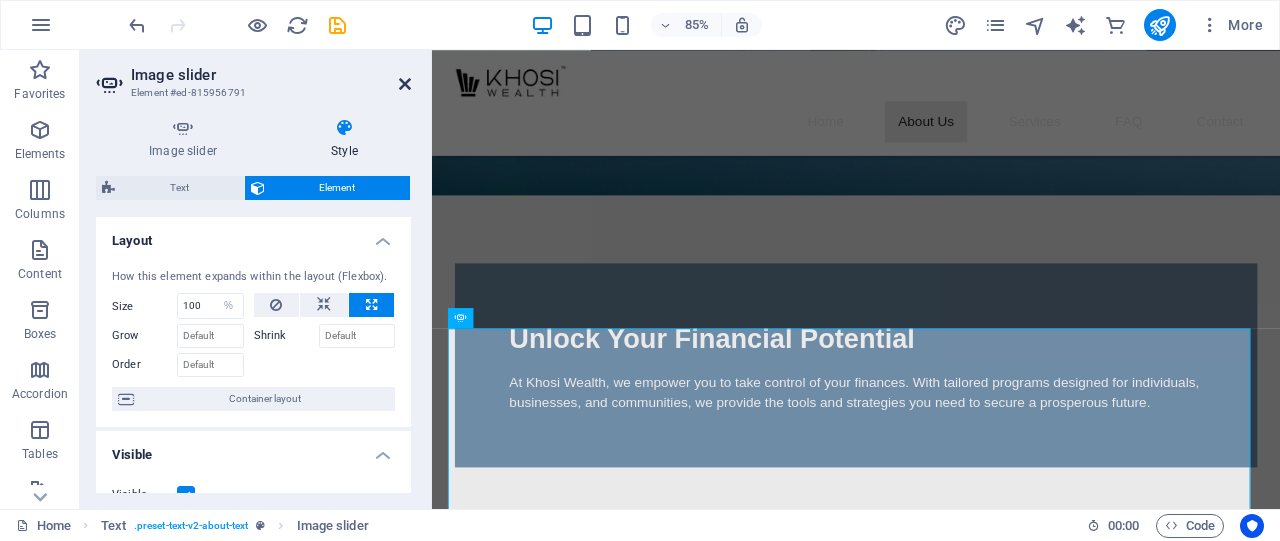 click at bounding box center (405, 84) 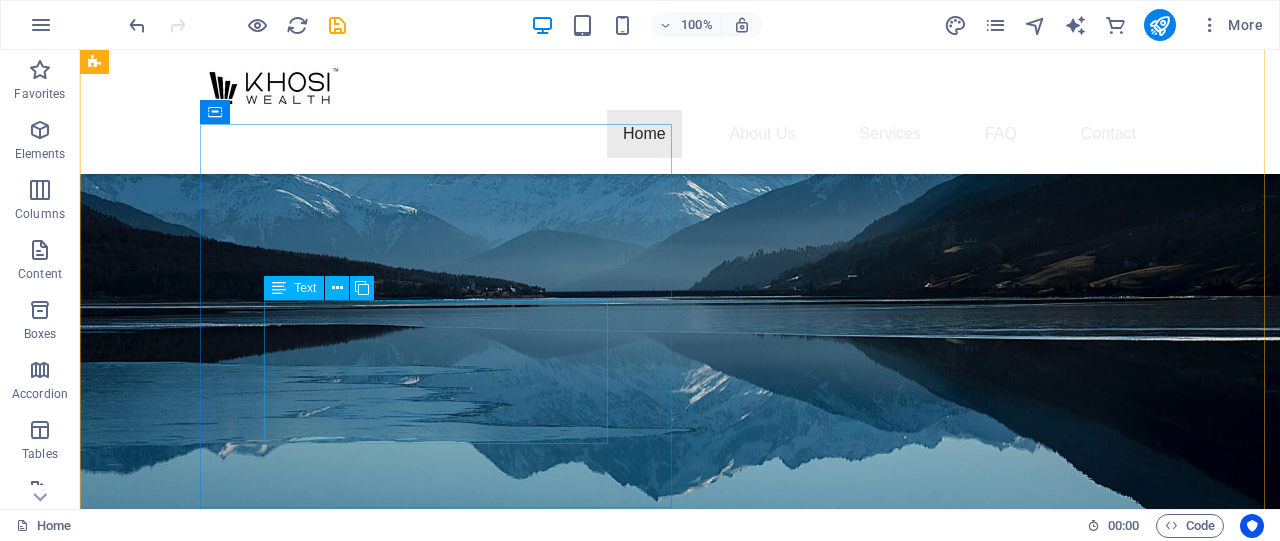 scroll, scrollTop: 0, scrollLeft: 0, axis: both 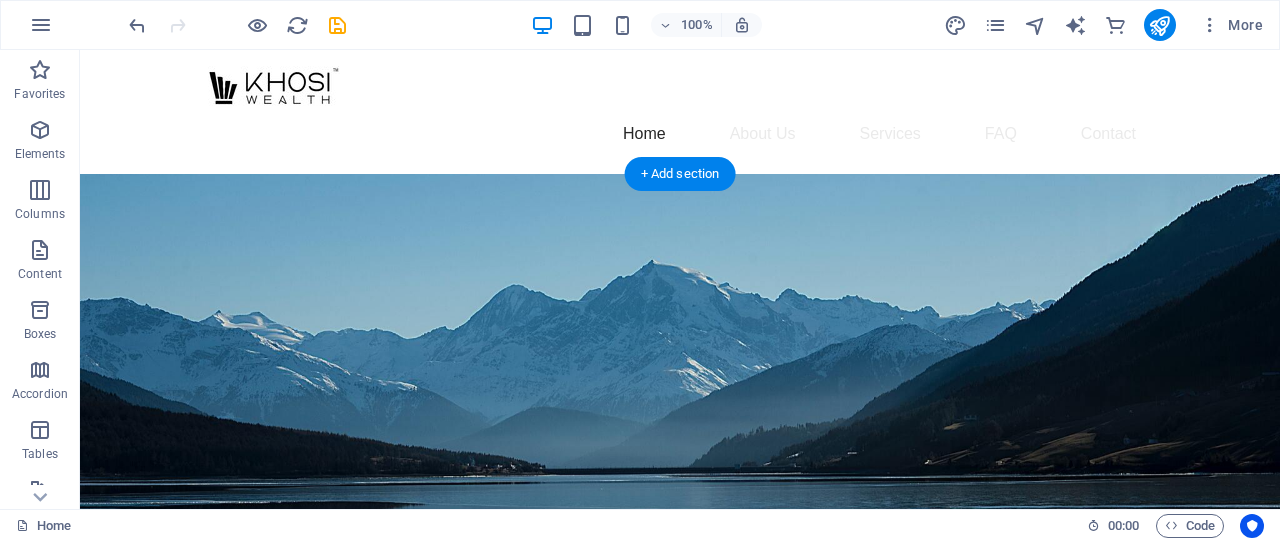 click at bounding box center (680, 486) 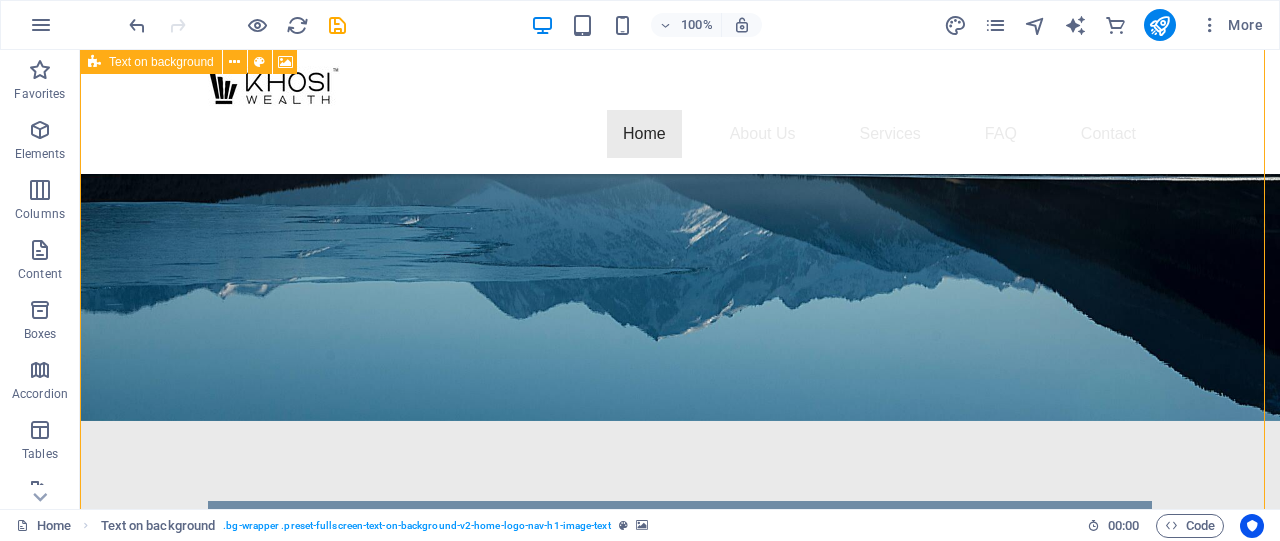 scroll, scrollTop: 0, scrollLeft: 0, axis: both 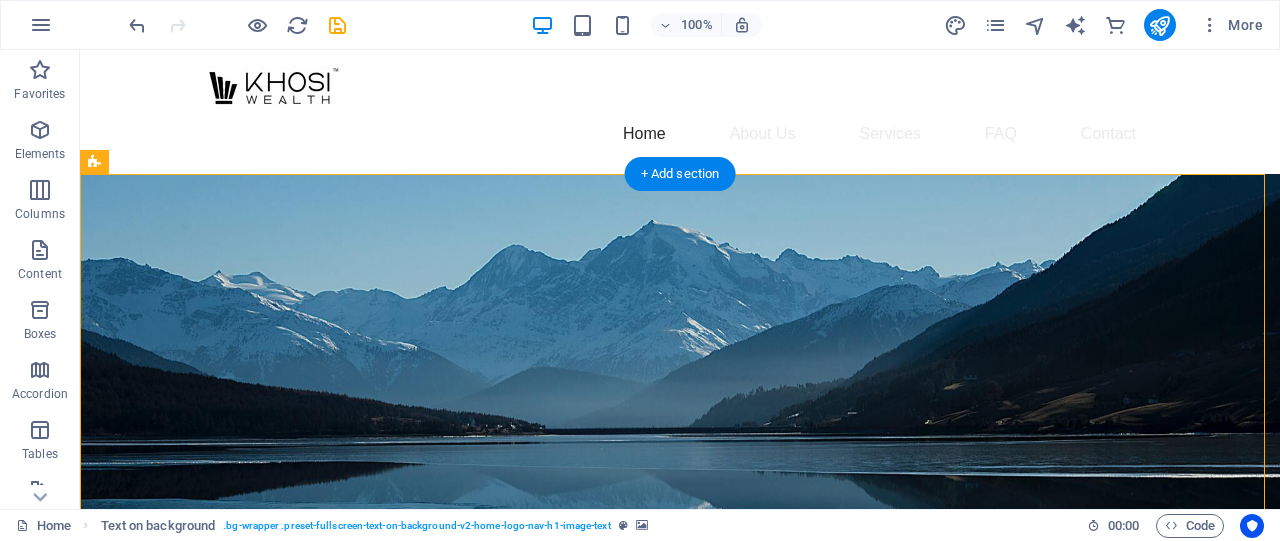 drag, startPoint x: 195, startPoint y: 201, endPoint x: 204, endPoint y: 195, distance: 10.816654 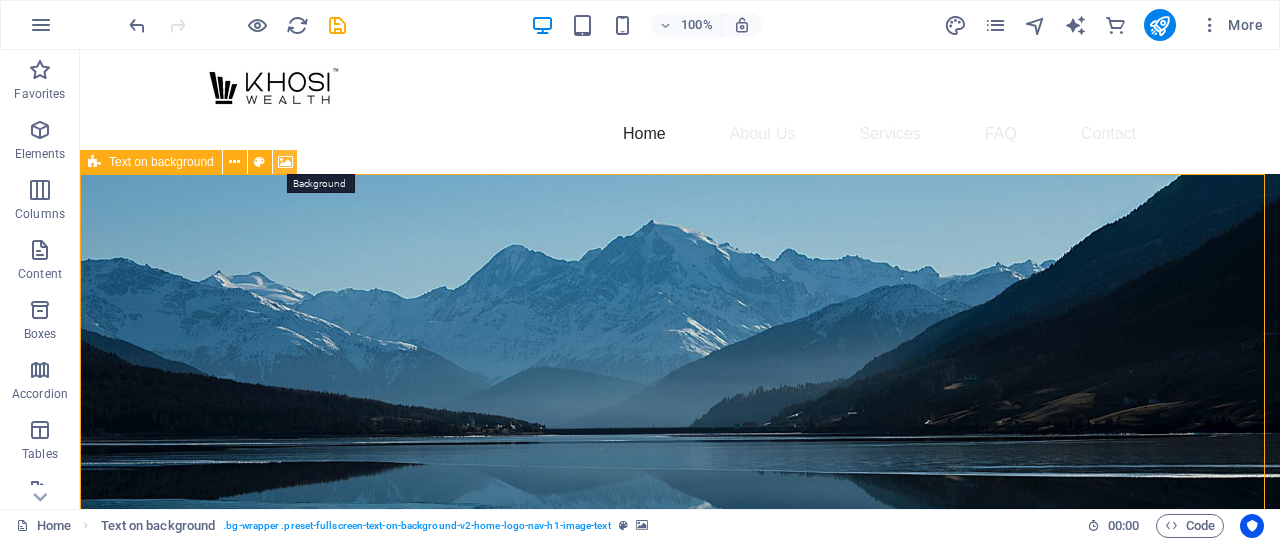 click at bounding box center (285, 162) 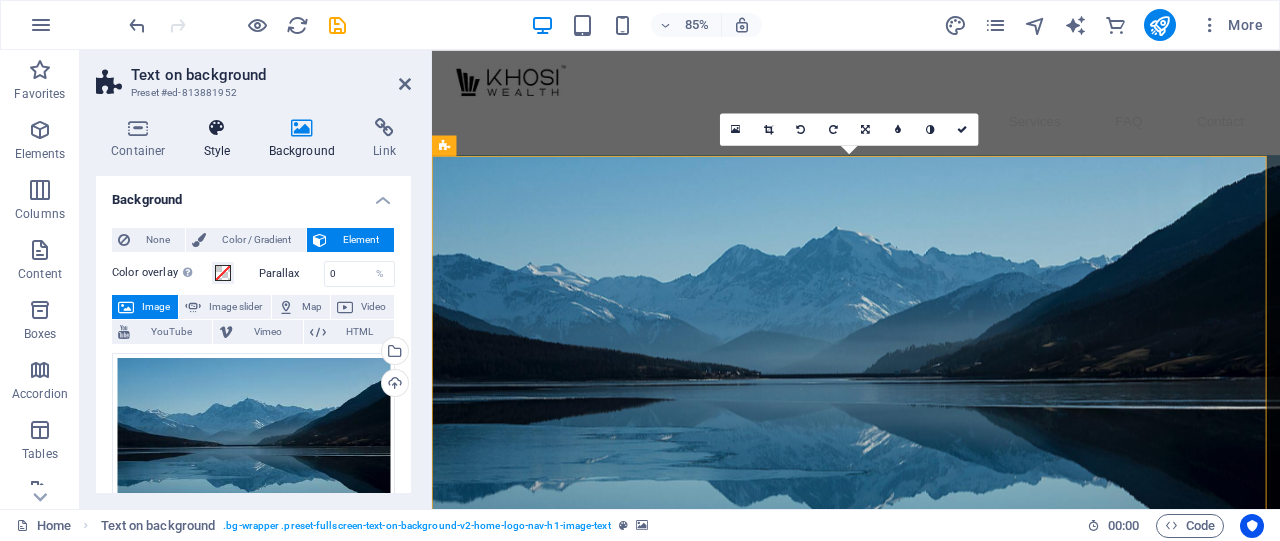 click on "Style" at bounding box center [221, 139] 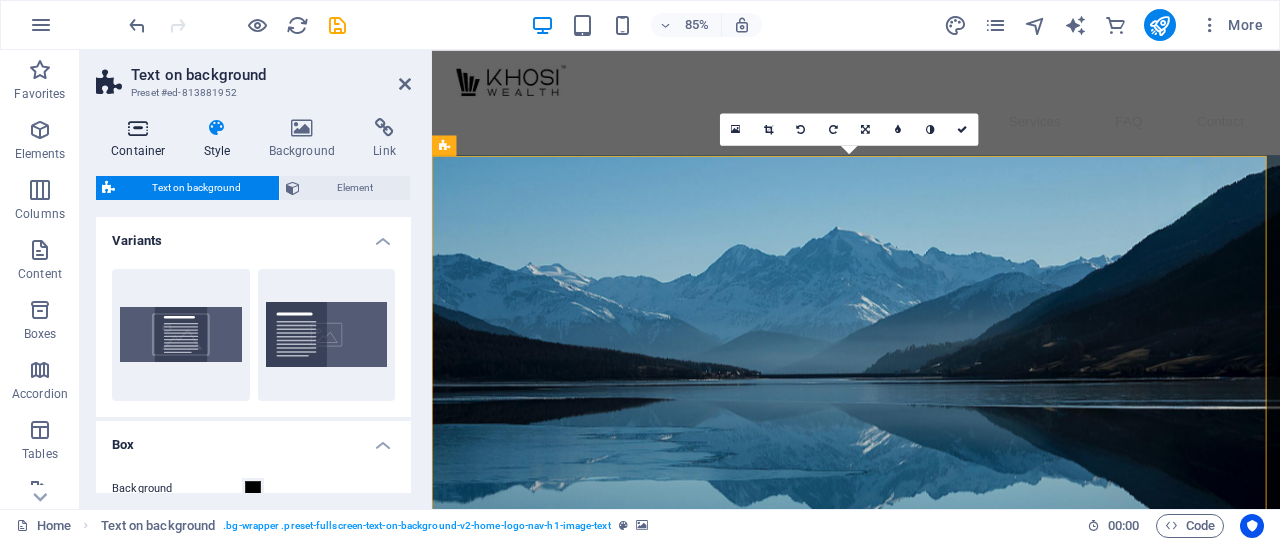 click on "Container" at bounding box center [142, 139] 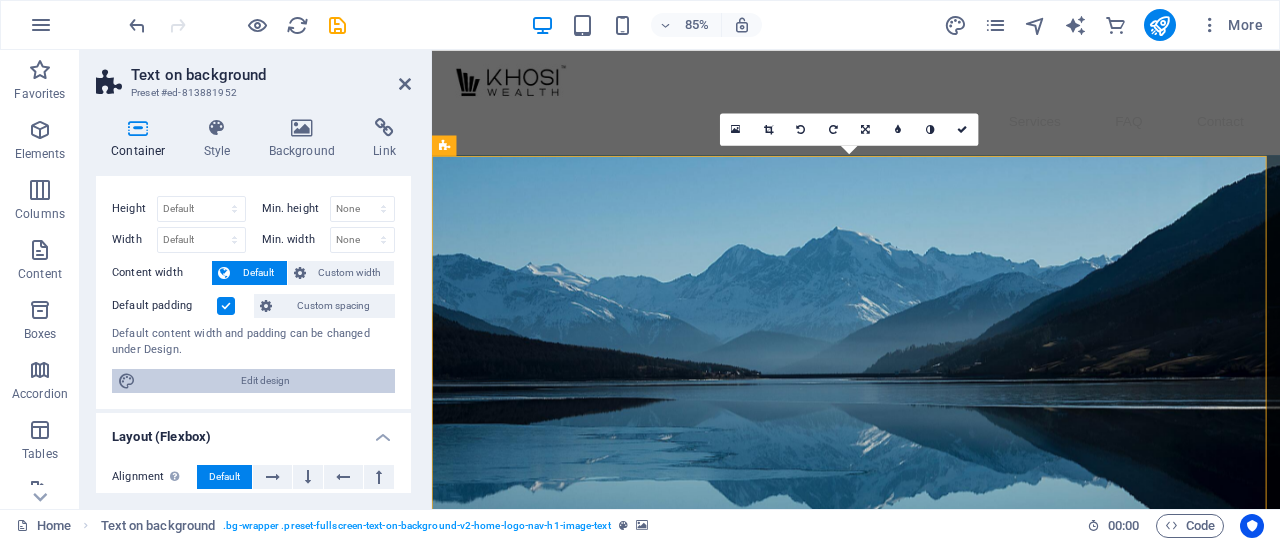 scroll, scrollTop: 0, scrollLeft: 0, axis: both 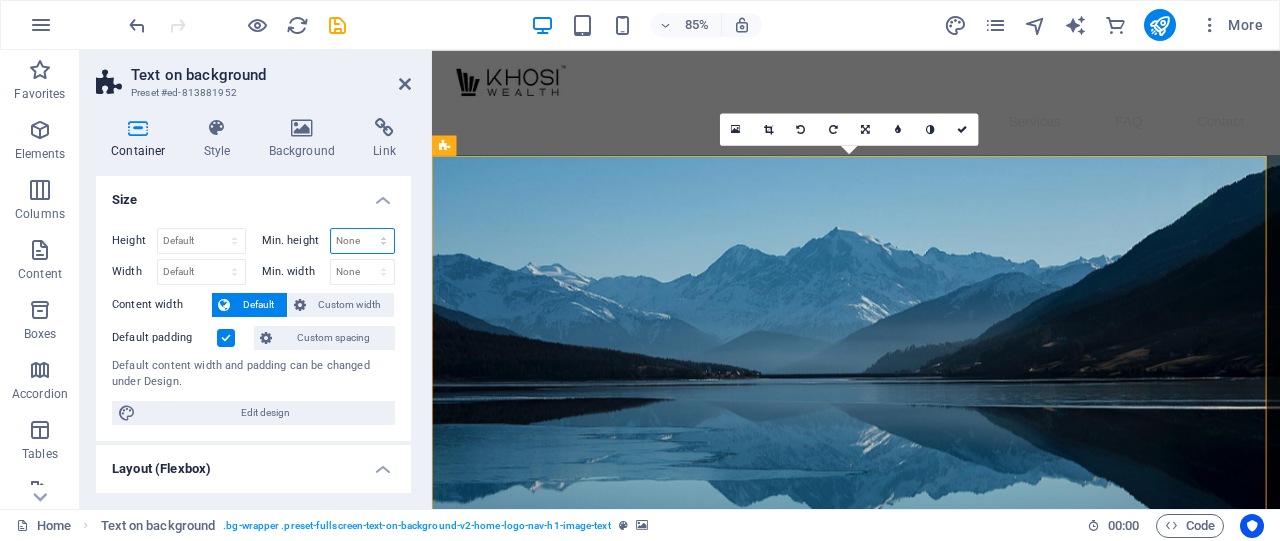 click on "None px rem % vh vw" at bounding box center (363, 241) 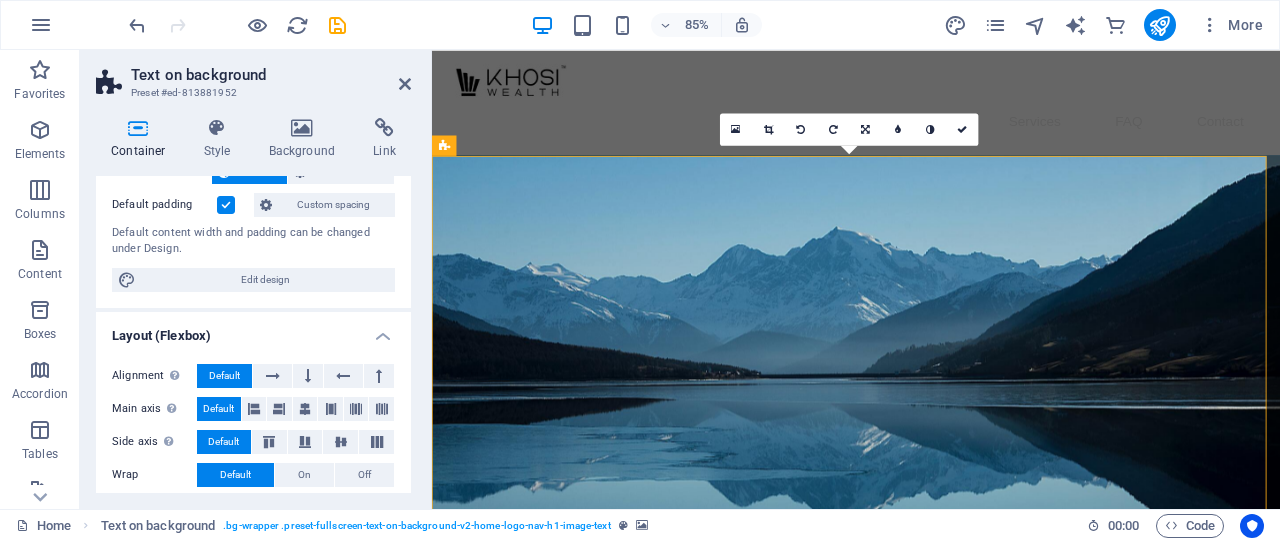 scroll, scrollTop: 0, scrollLeft: 0, axis: both 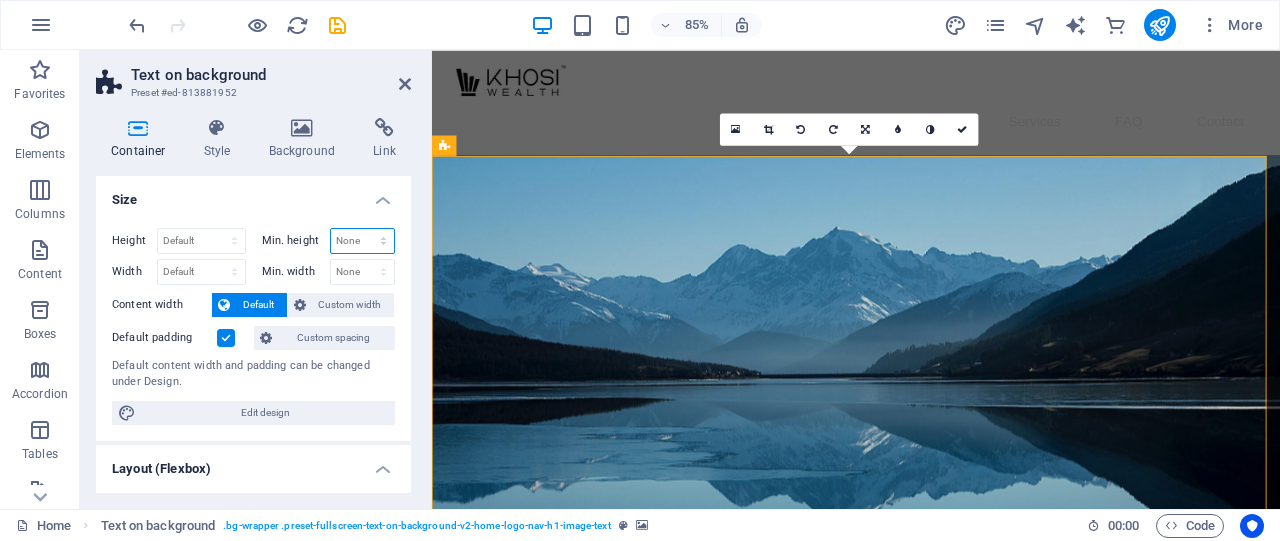 click on "None px rem % vh vw" at bounding box center (363, 241) 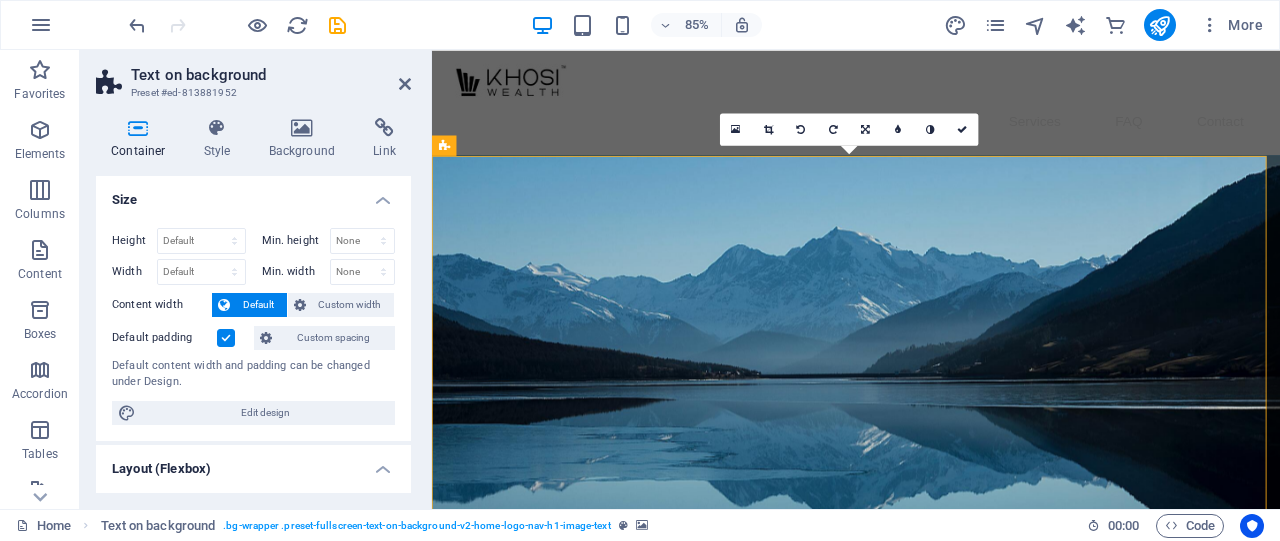 click on "Size" at bounding box center (253, 194) 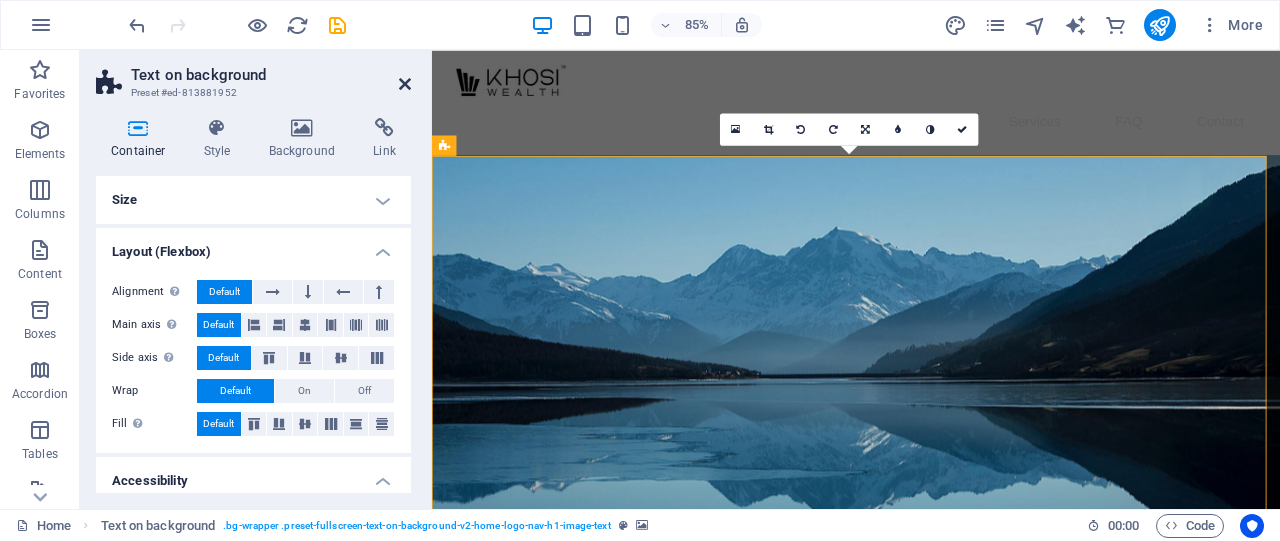 click at bounding box center (405, 84) 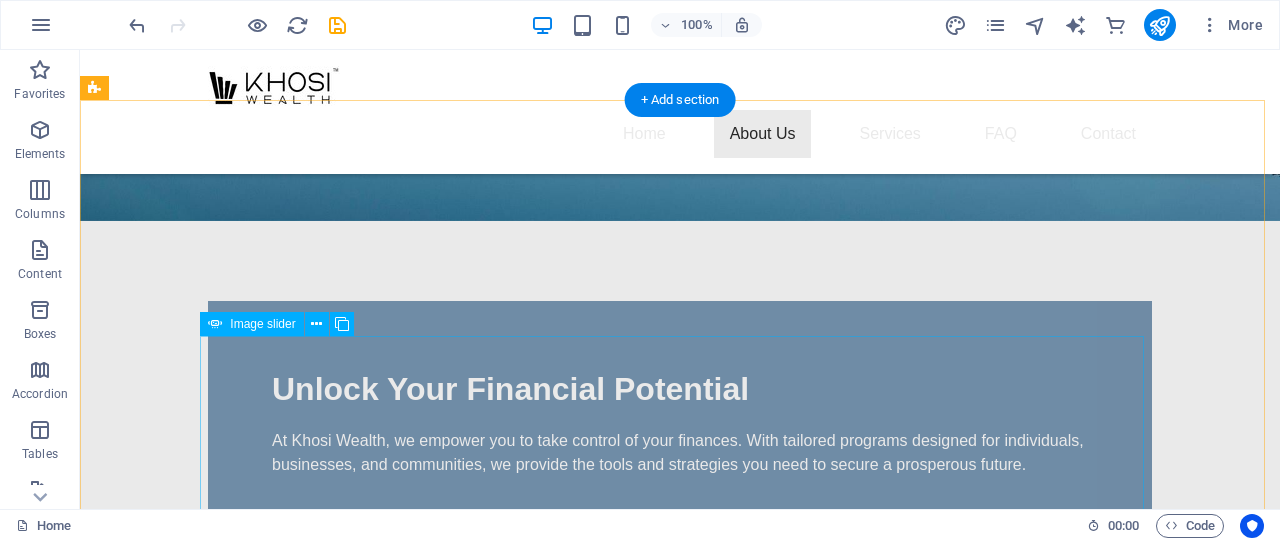 scroll, scrollTop: 666, scrollLeft: 0, axis: vertical 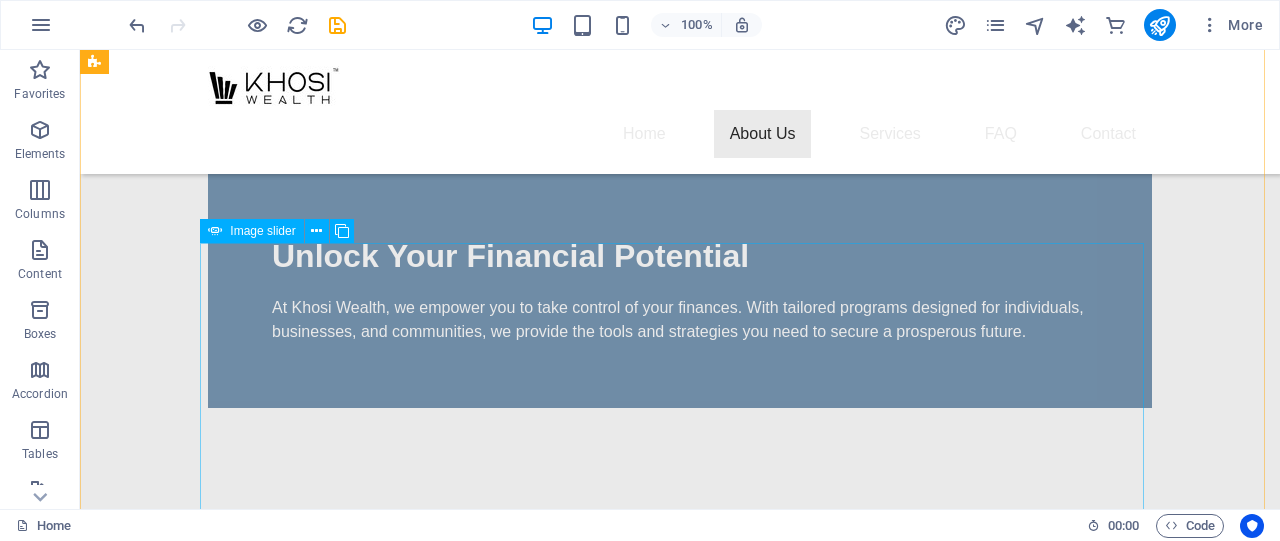 click on "Image slider" at bounding box center (251, 231) 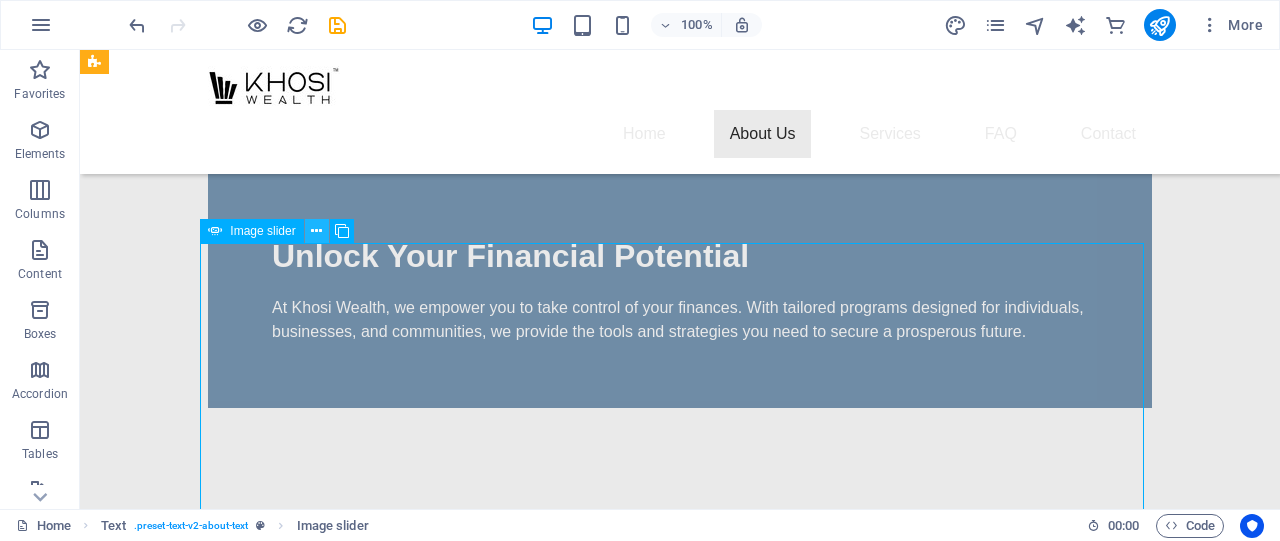 click at bounding box center (316, 231) 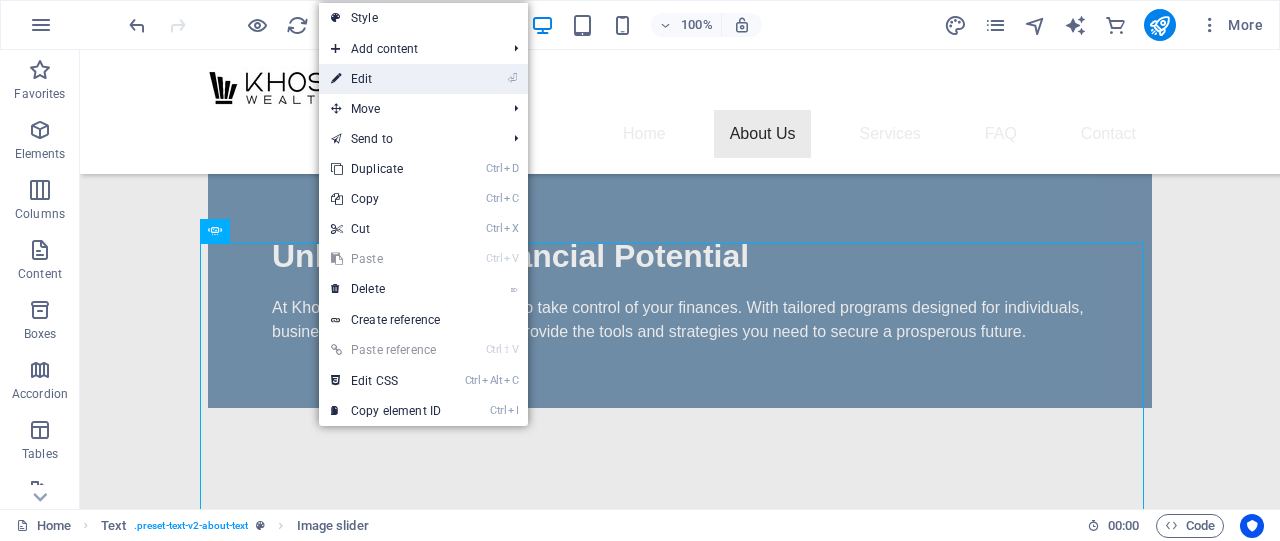 click on "⏎  Edit" at bounding box center [386, 79] 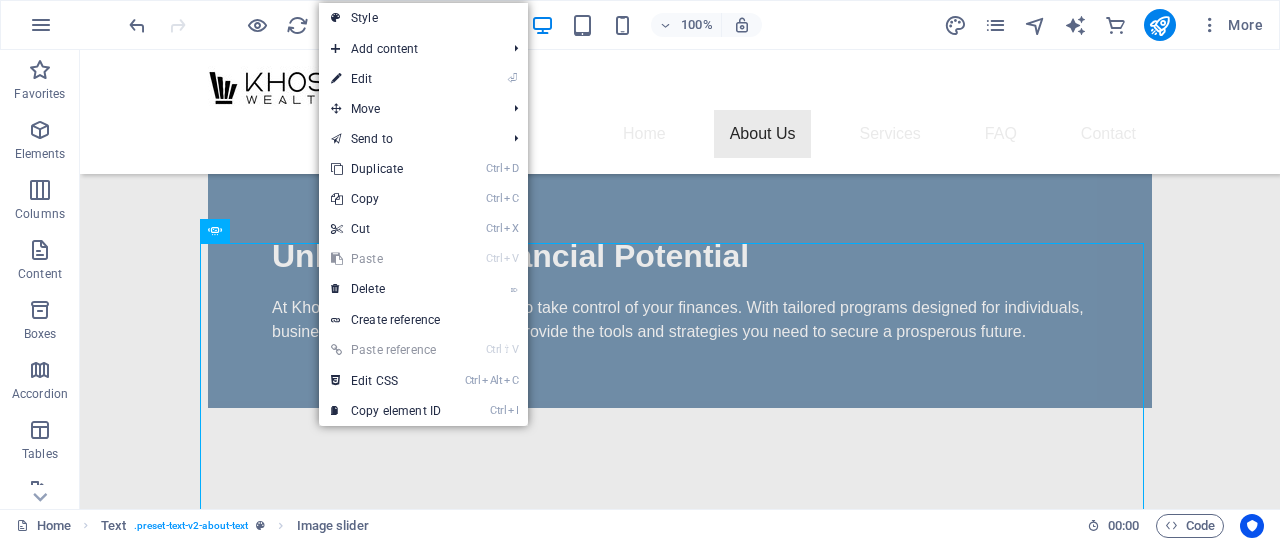 select on "%" 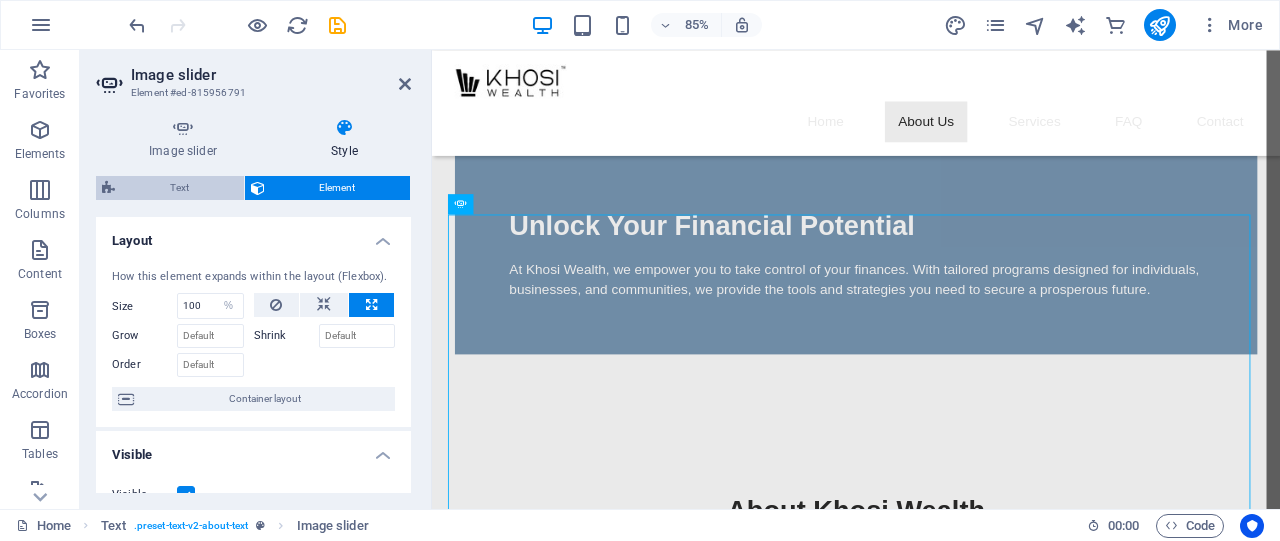 click on "Text" at bounding box center [179, 188] 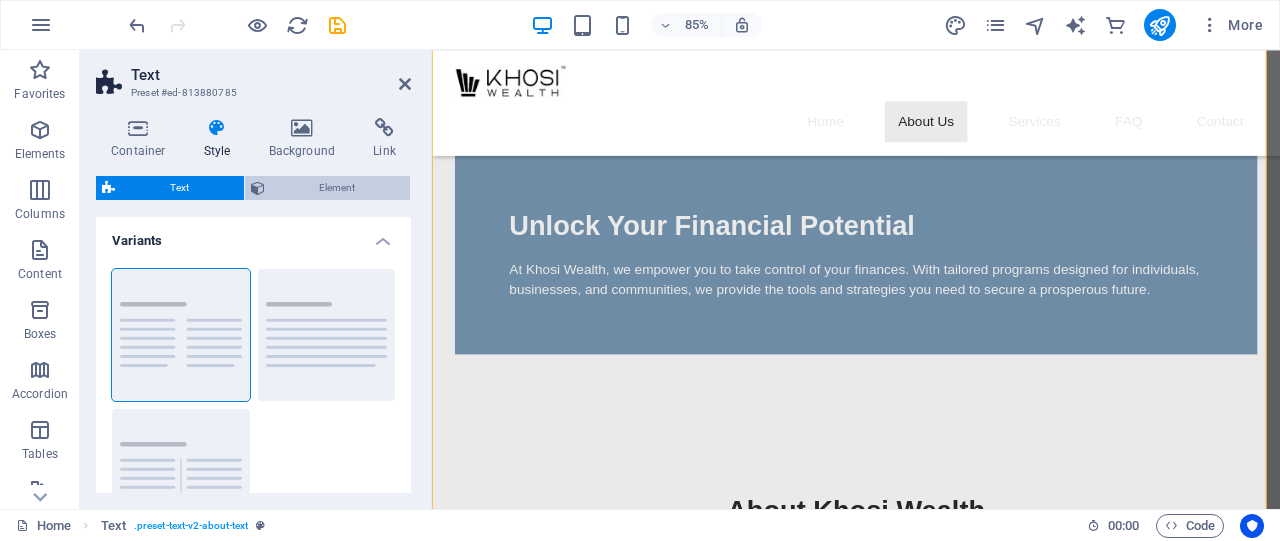 click on "Element" at bounding box center (338, 188) 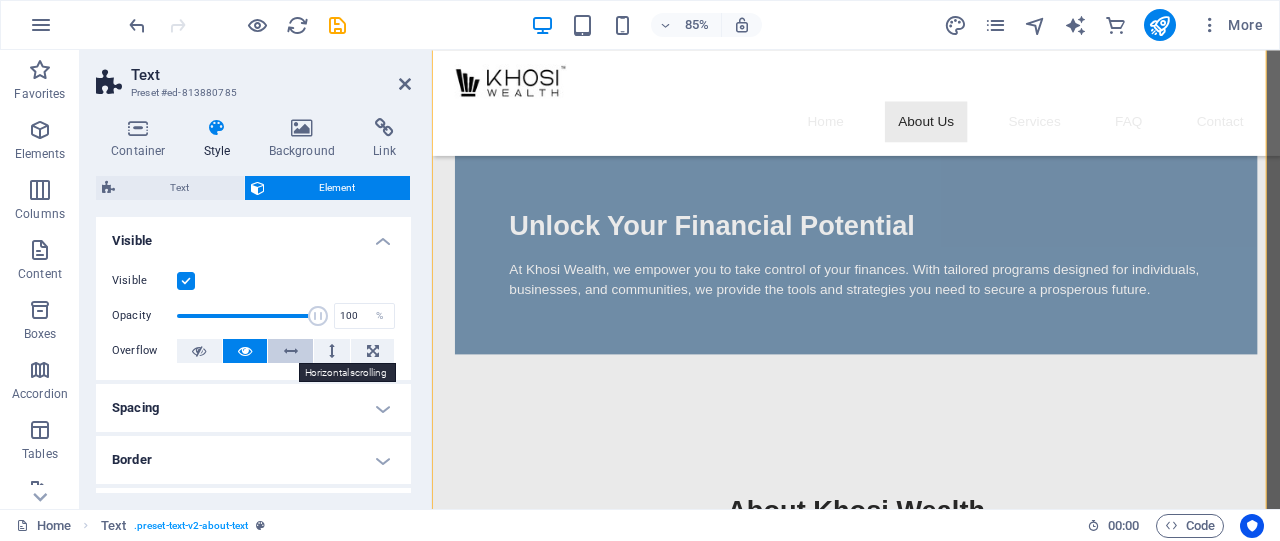 click at bounding box center (291, 351) 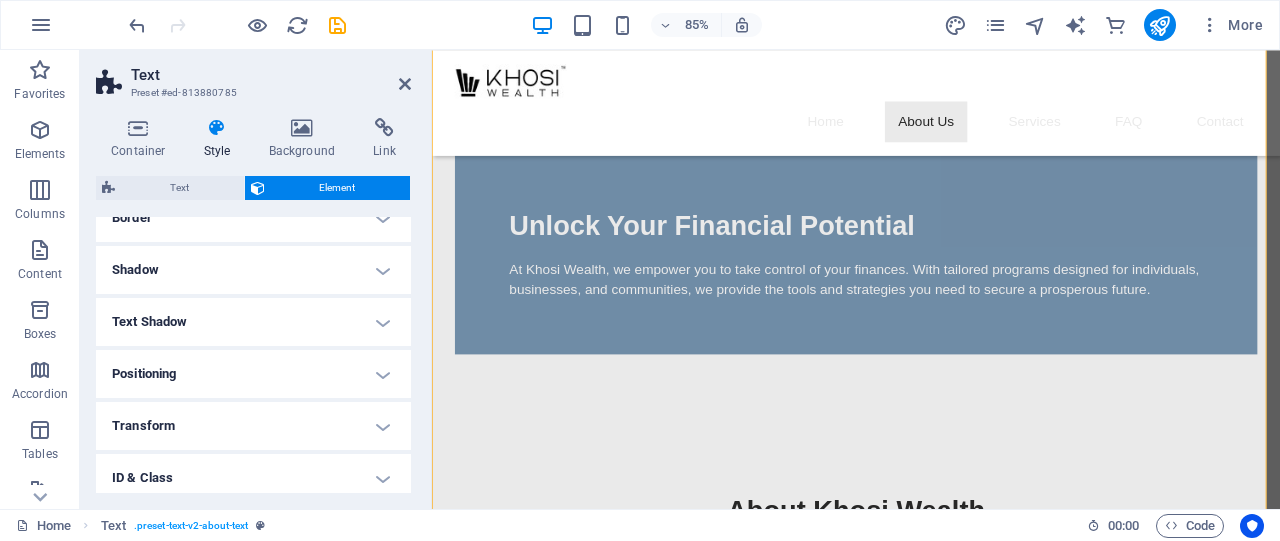 scroll, scrollTop: 266, scrollLeft: 0, axis: vertical 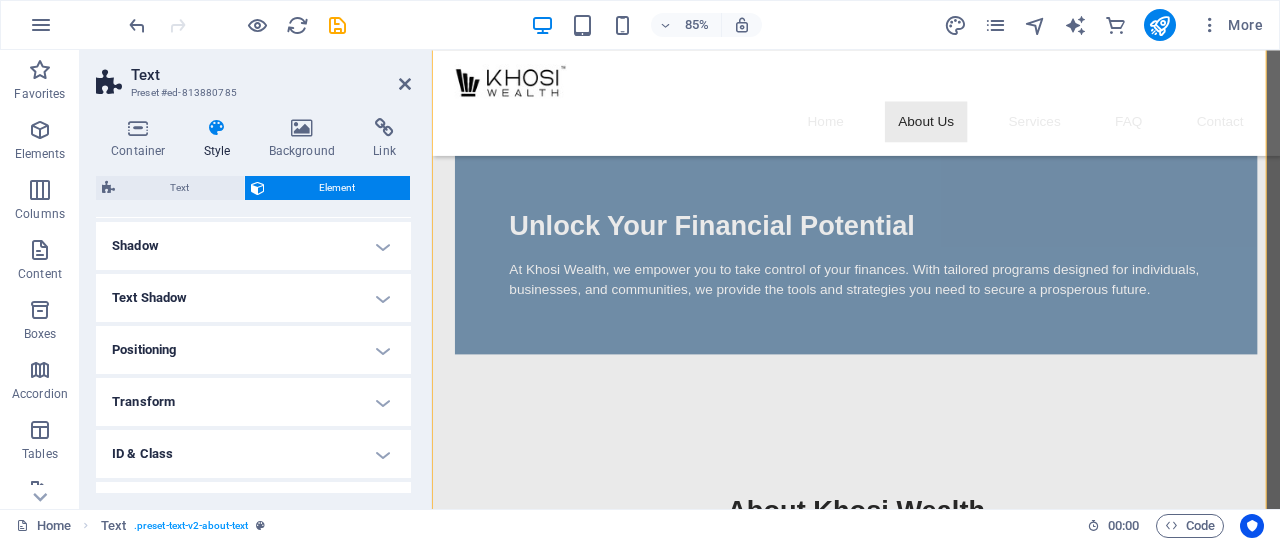 click on "Positioning" at bounding box center (253, 350) 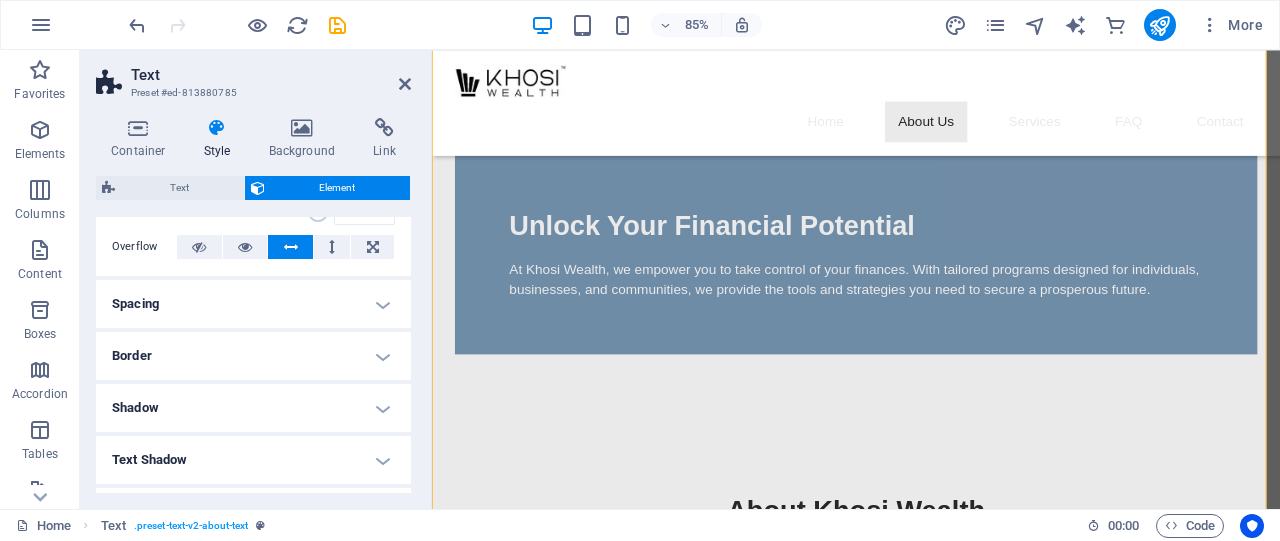 scroll, scrollTop: 133, scrollLeft: 0, axis: vertical 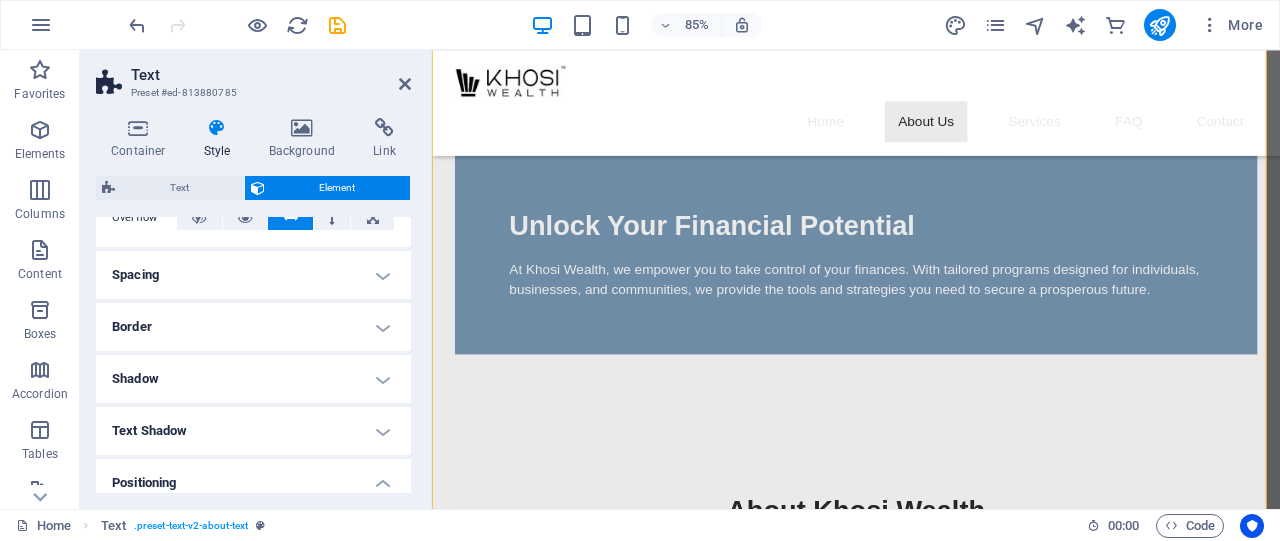 click on "Border" at bounding box center (253, 327) 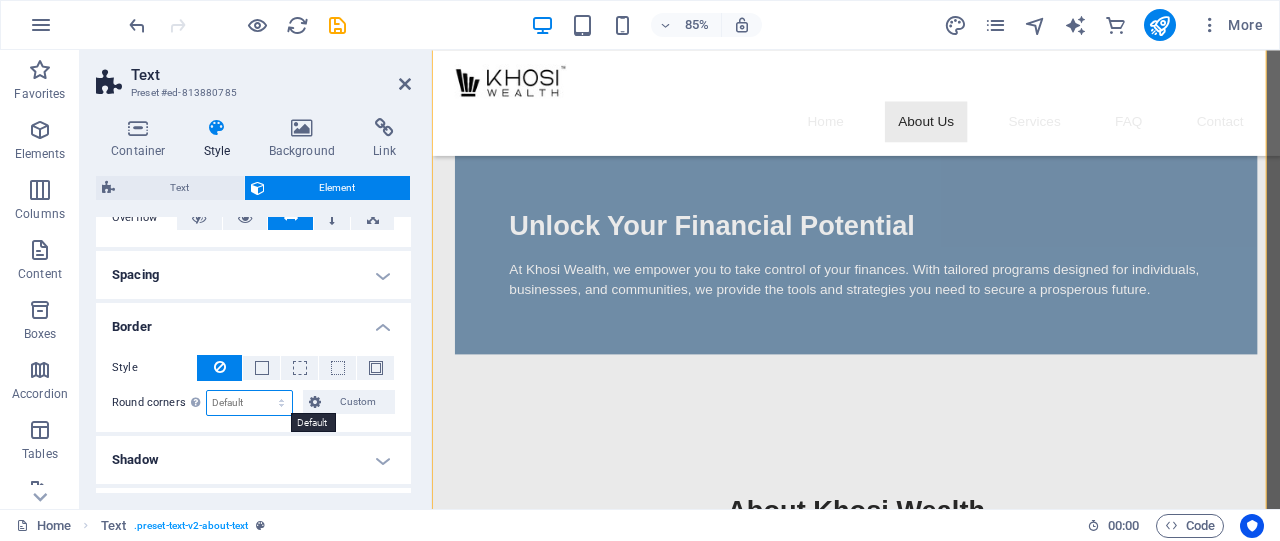 click on "Default px rem % vh vw Custom" at bounding box center (249, 403) 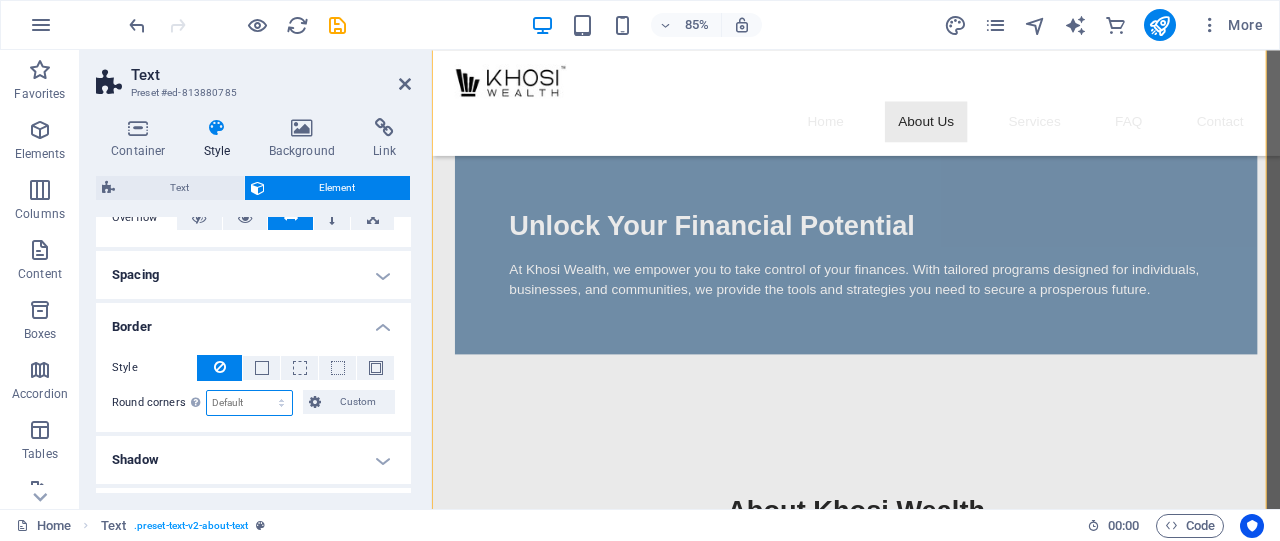 select on "px" 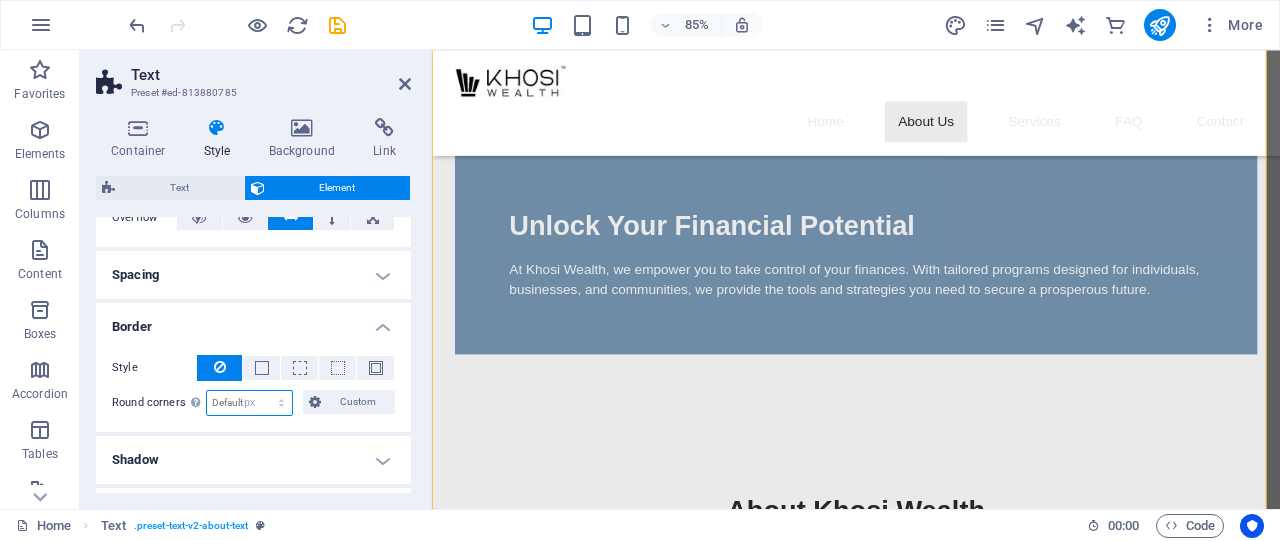 click on "Default px rem % vh vw Custom" at bounding box center [249, 403] 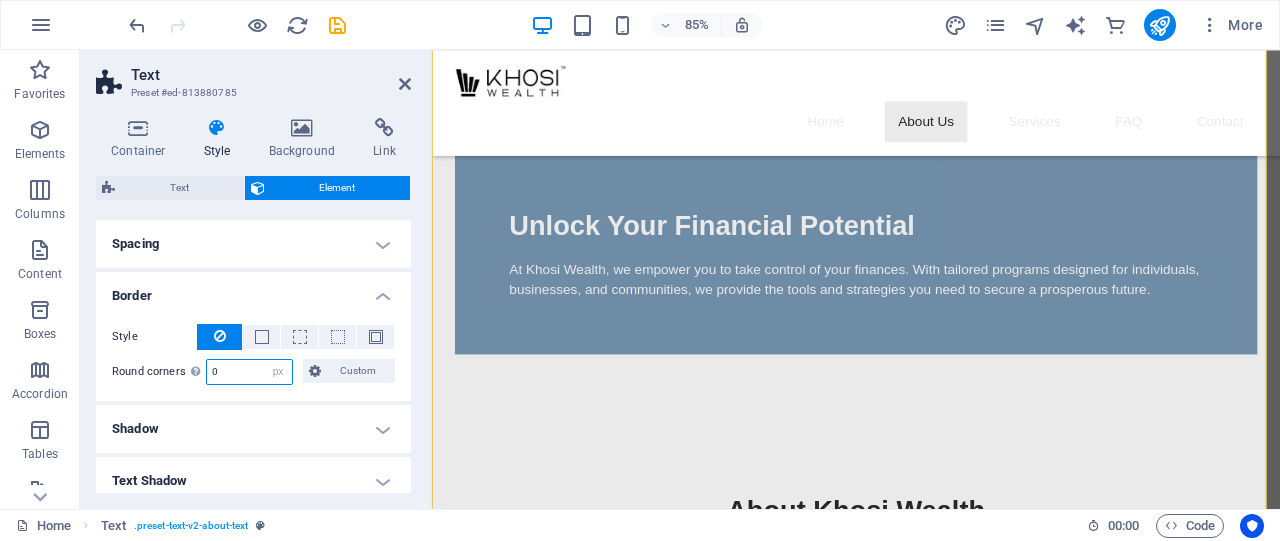 scroll, scrollTop: 133, scrollLeft: 0, axis: vertical 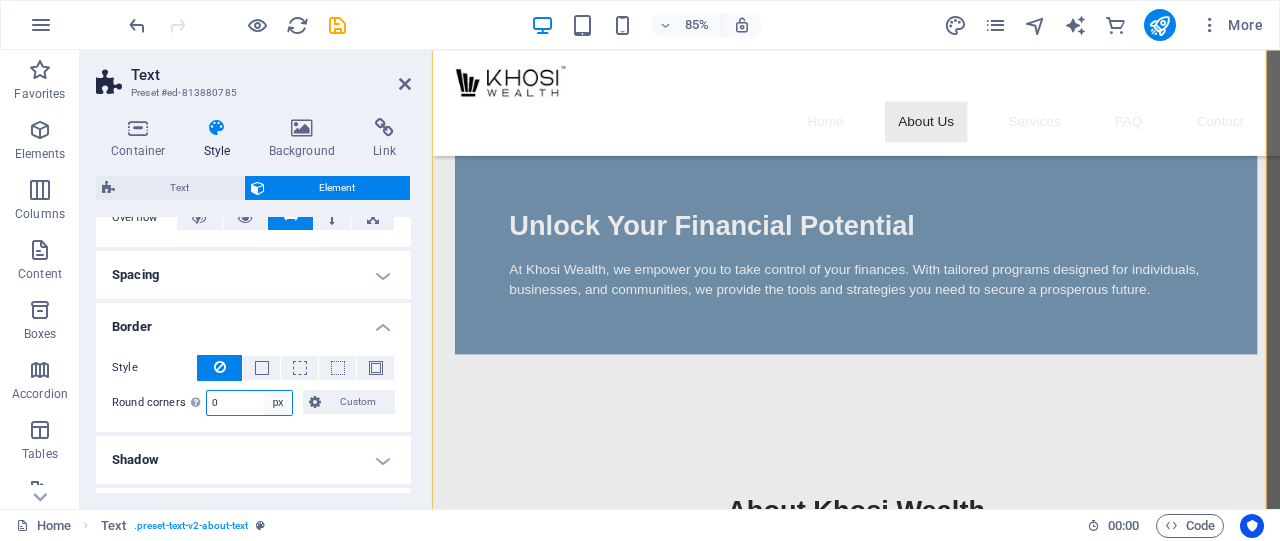 click on "Default px rem % vh vw Custom" at bounding box center [278, 403] 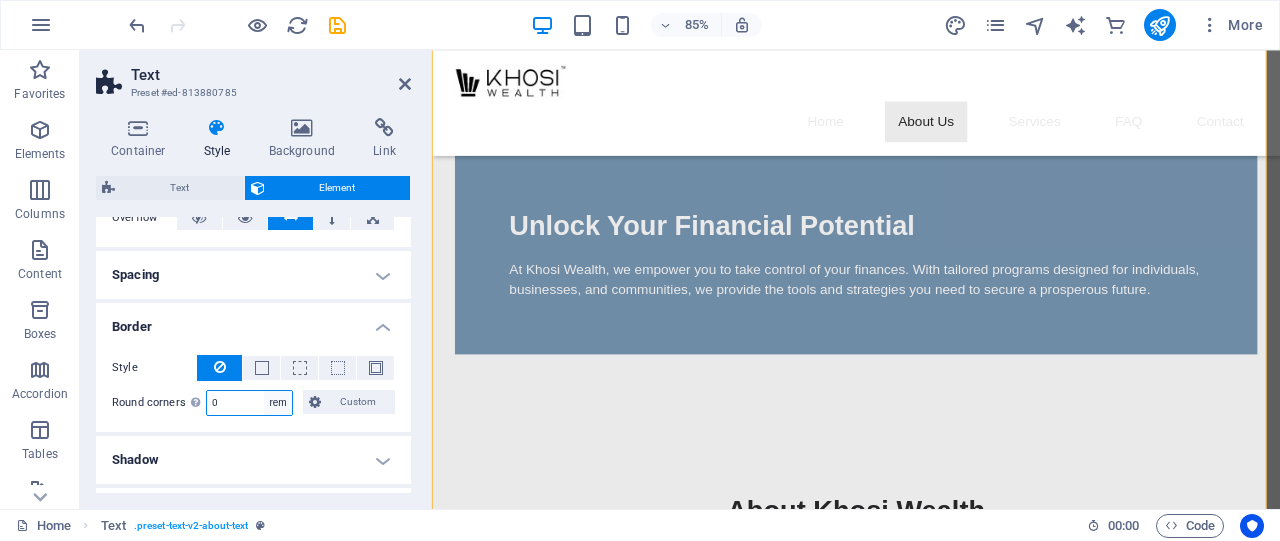 click on "Default px rem % vh vw Custom" at bounding box center (278, 403) 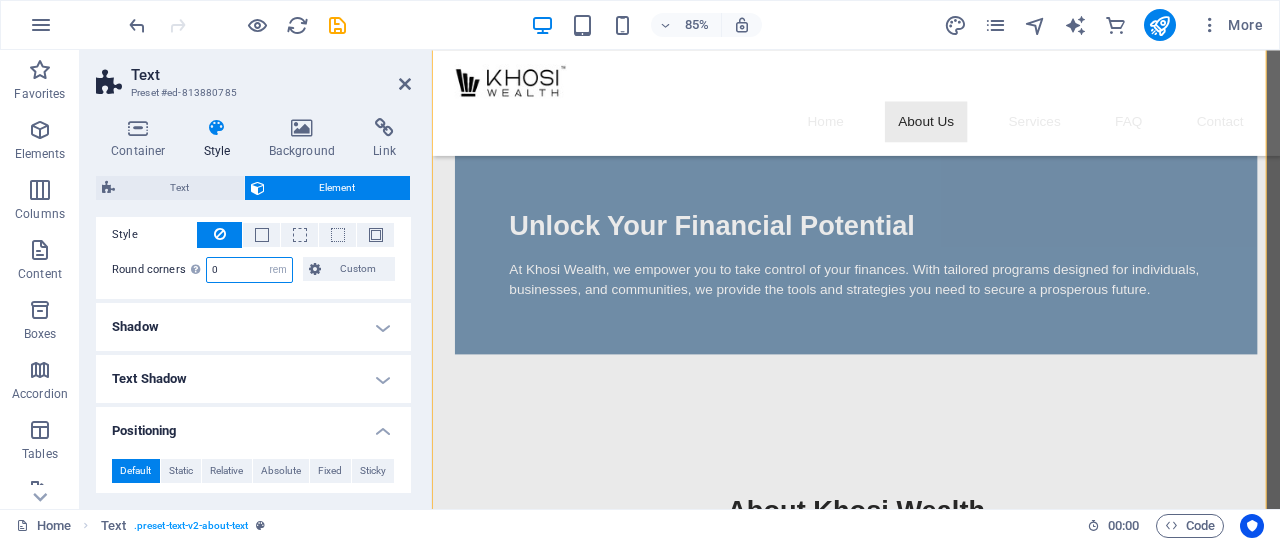 scroll, scrollTop: 133, scrollLeft: 0, axis: vertical 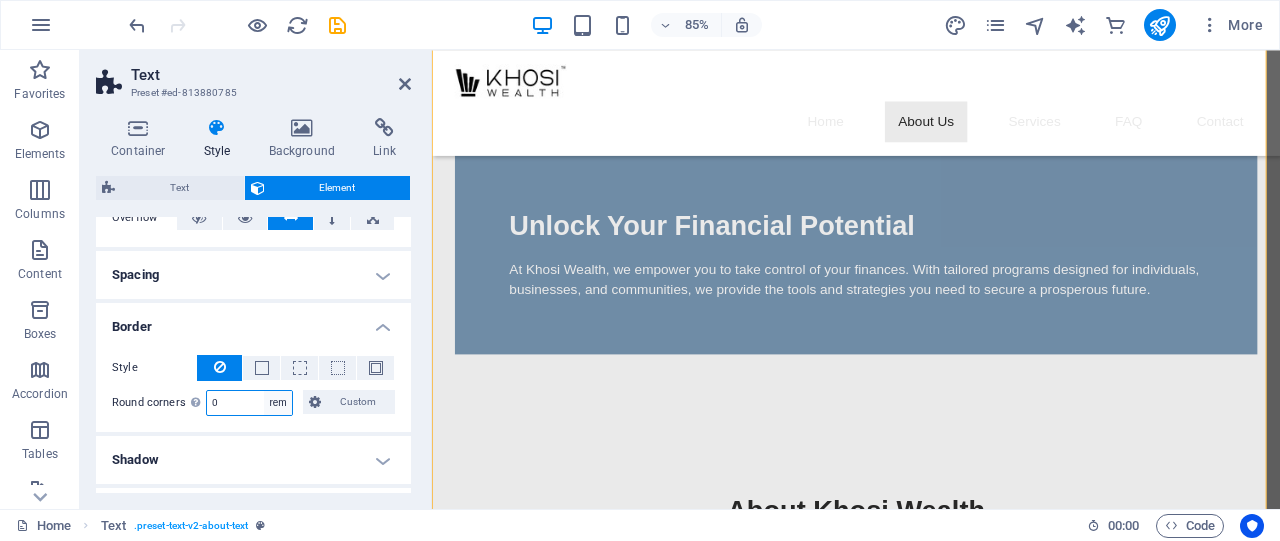 click on "Default px rem % vh vw Custom" at bounding box center (278, 403) 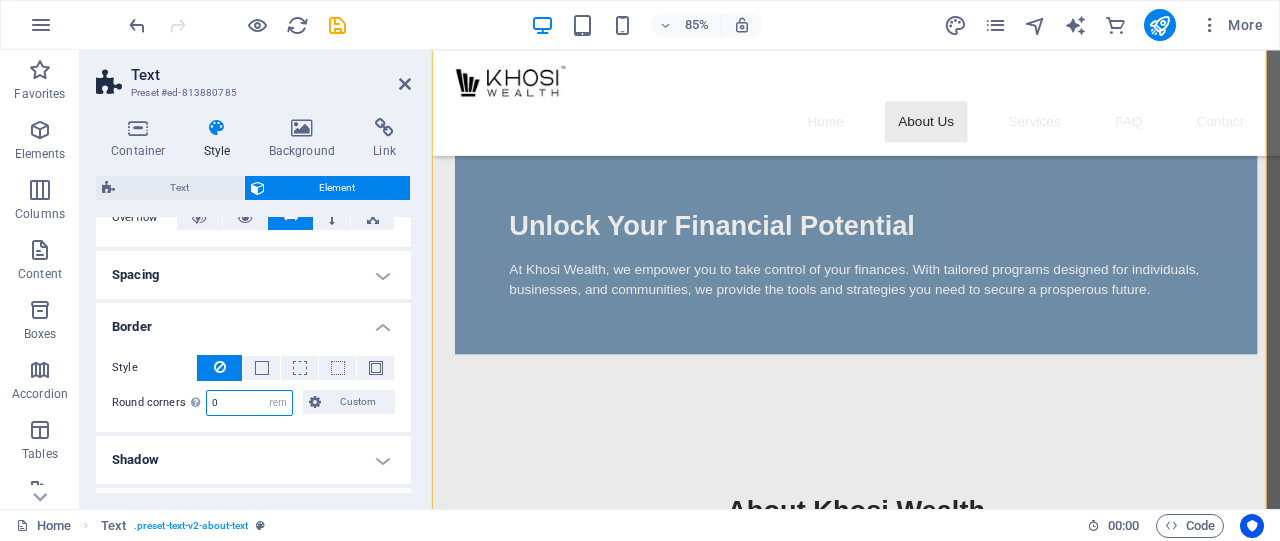 select on "%" 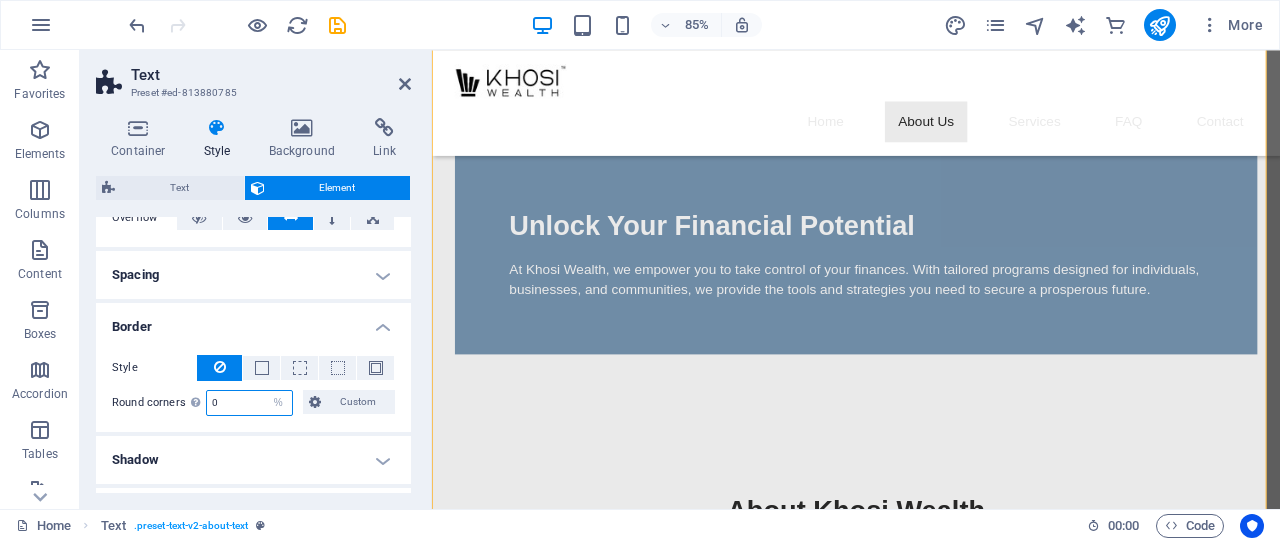 click on "Default px rem % vh vw Custom" at bounding box center (278, 403) 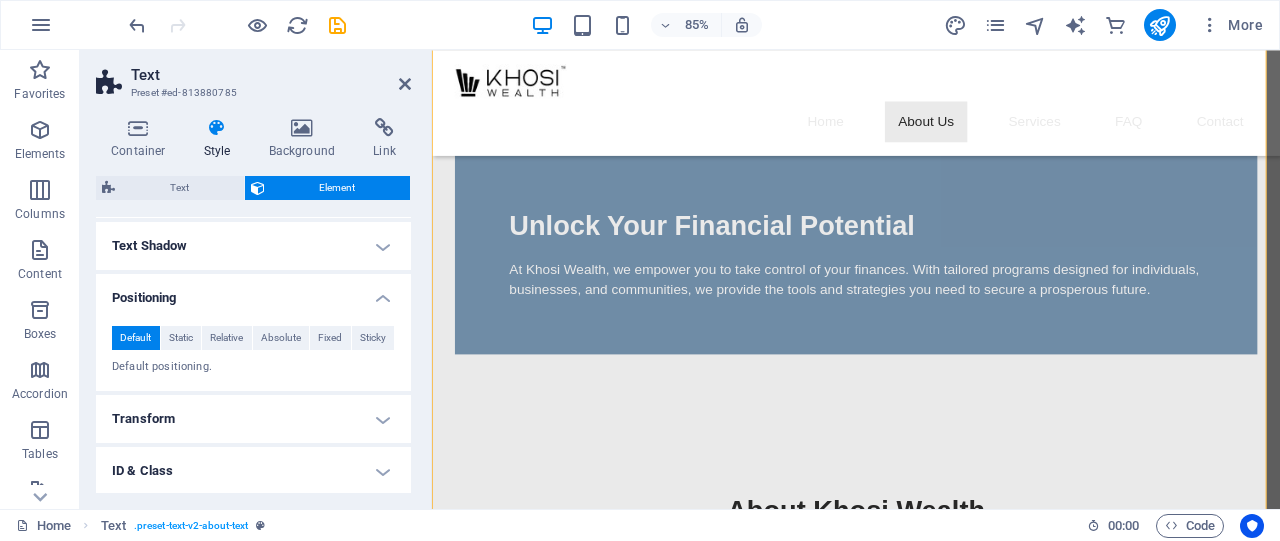 scroll, scrollTop: 400, scrollLeft: 0, axis: vertical 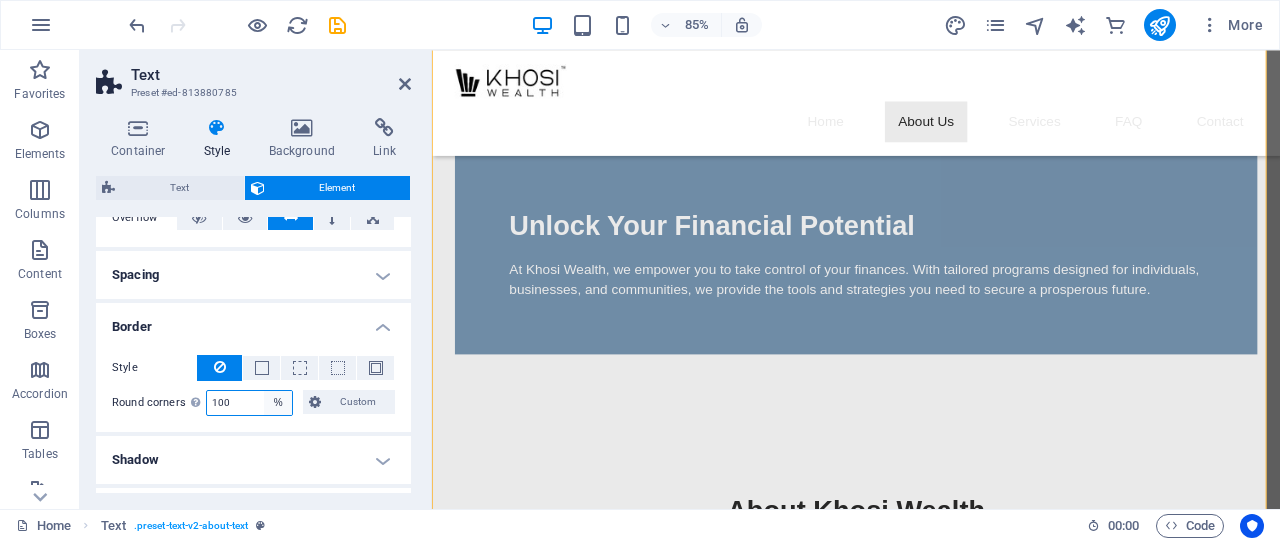 click on "Default px rem % vh vw Custom" at bounding box center [278, 403] 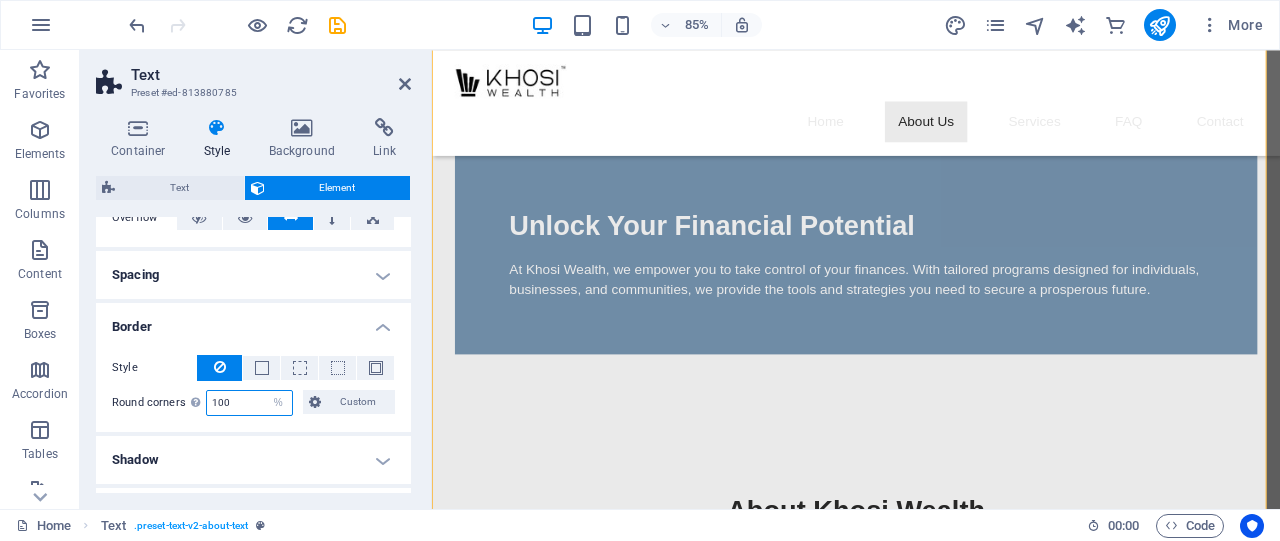 select on "default" 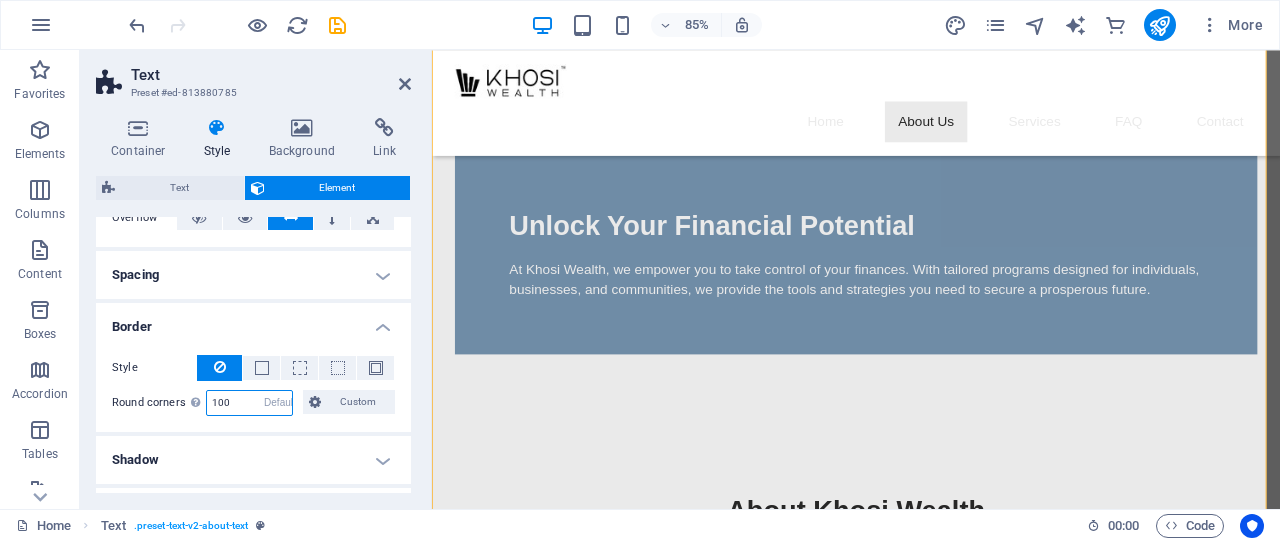 click on "Default px rem % vh vw Custom" at bounding box center (278, 403) 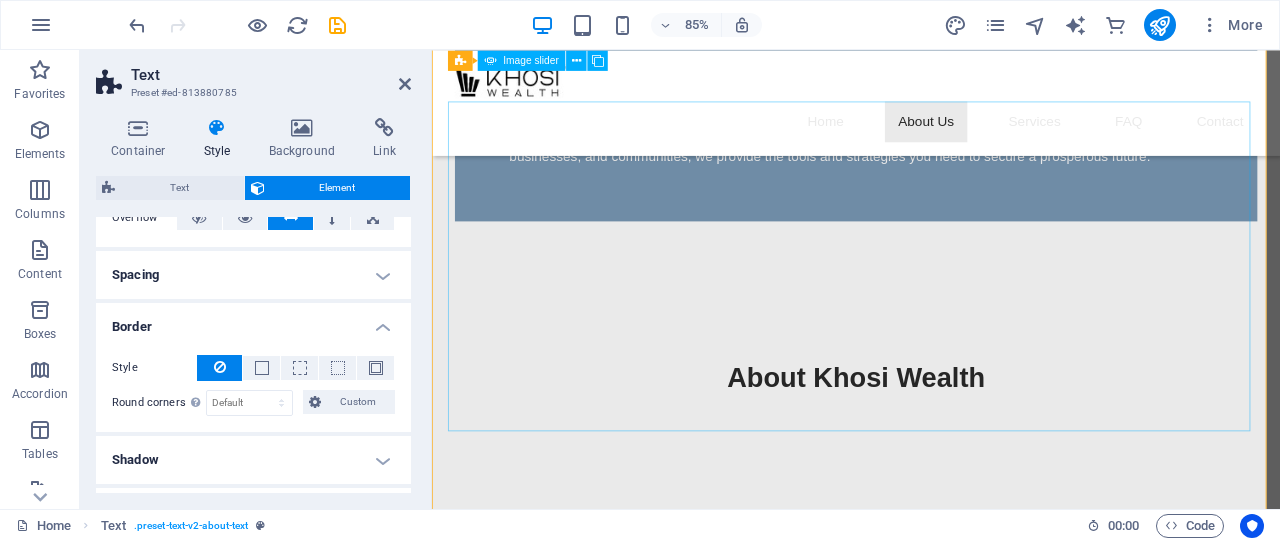 scroll, scrollTop: 800, scrollLeft: 0, axis: vertical 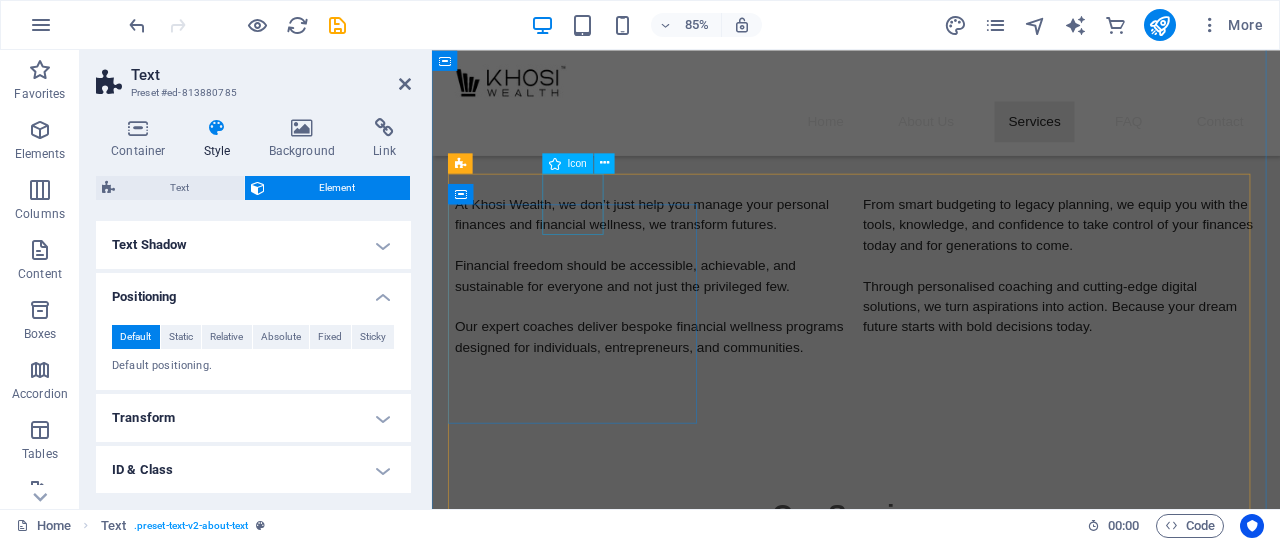 click on "Icon" at bounding box center (577, 163) 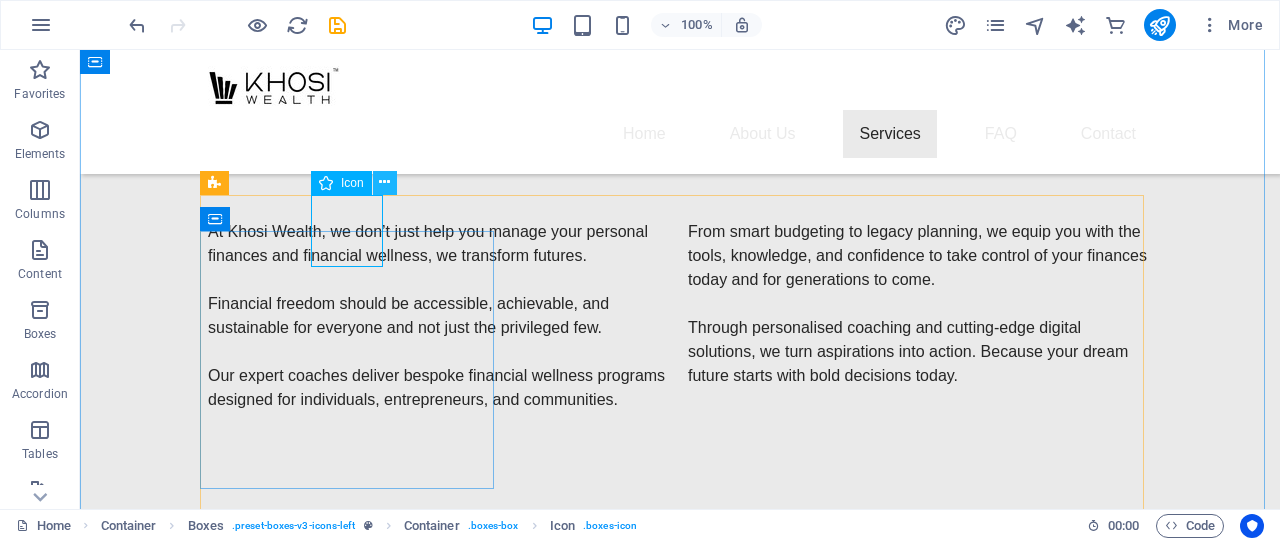 click at bounding box center (384, 182) 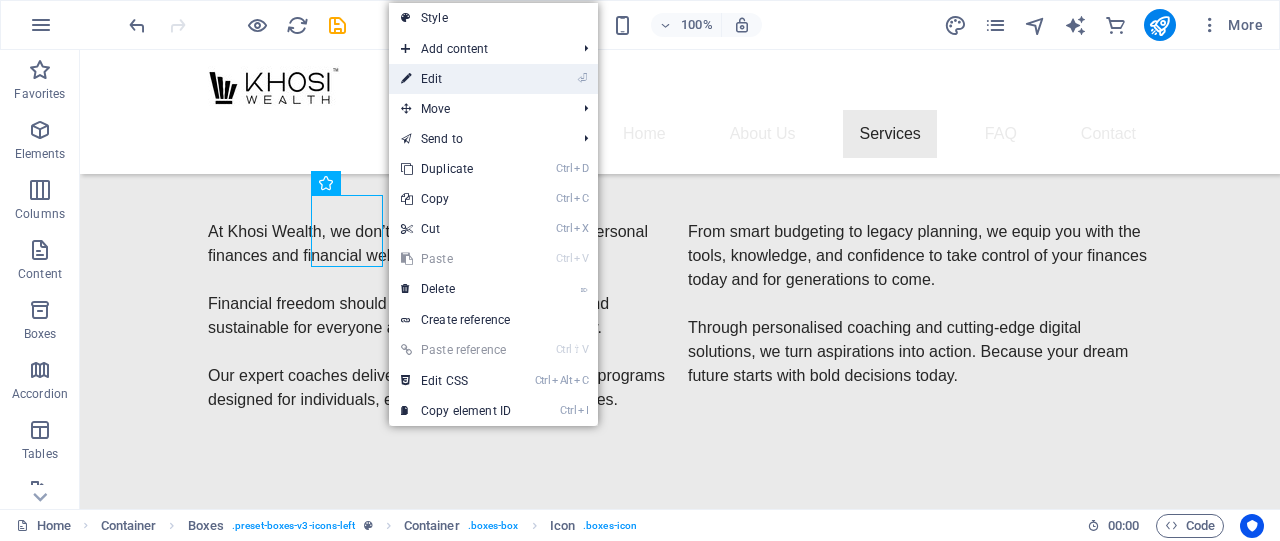 click on "⏎  Edit" at bounding box center [456, 79] 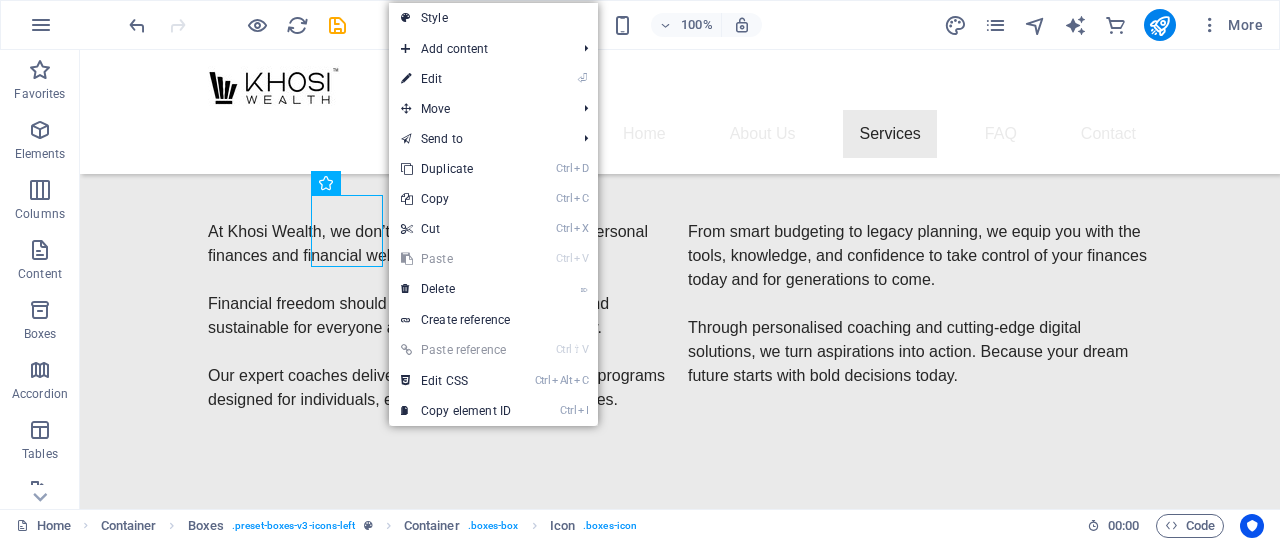 select on "xMidYMid" 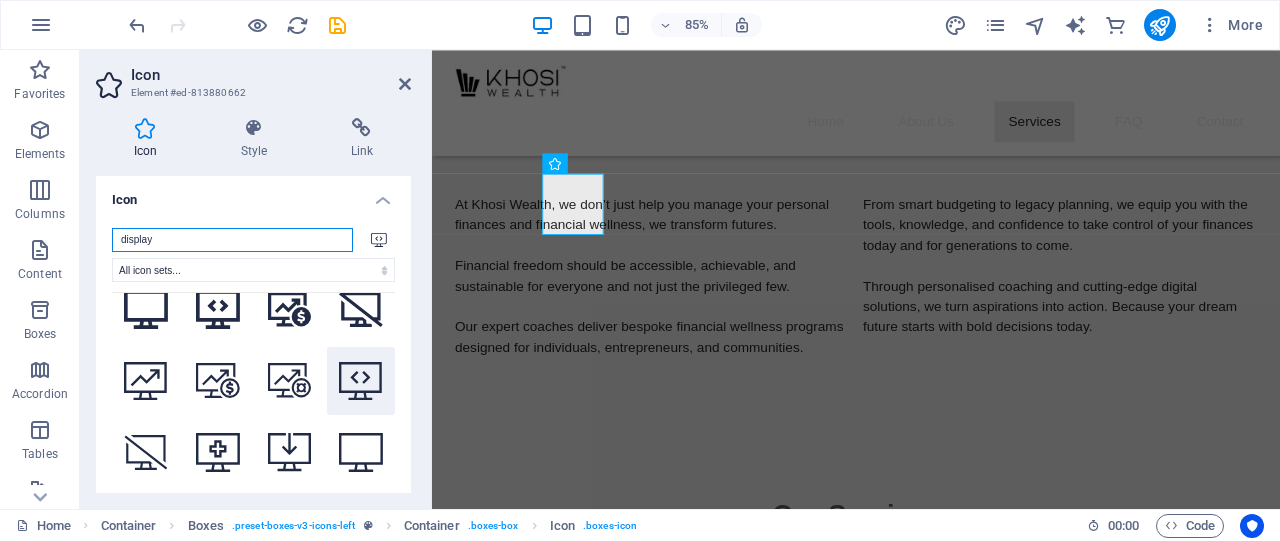 scroll, scrollTop: 974, scrollLeft: 0, axis: vertical 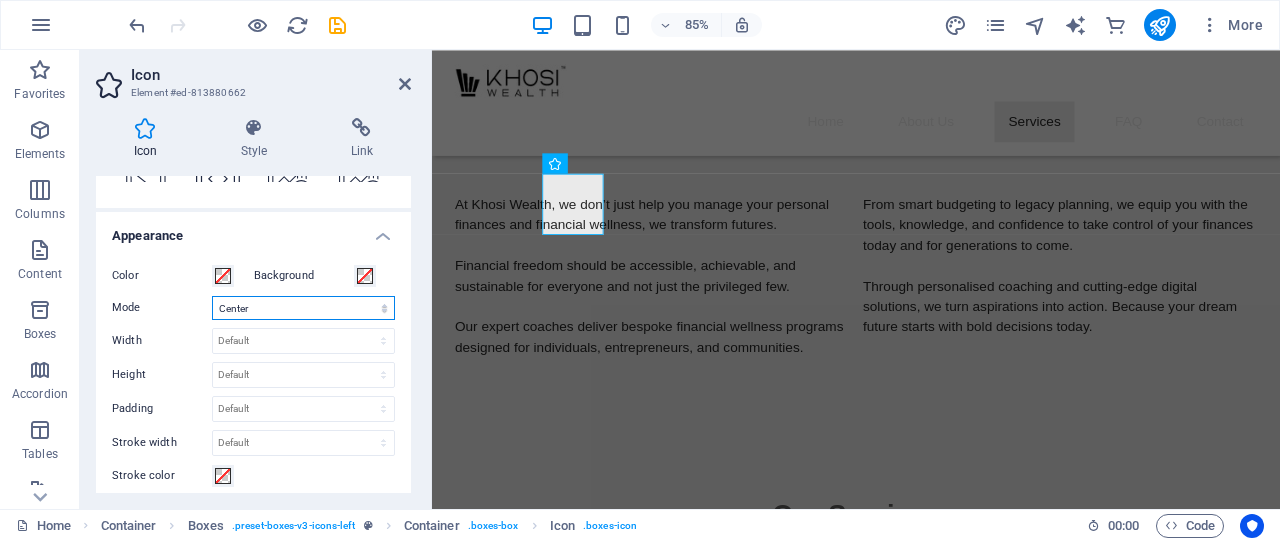 click on "Scale Left Center Right" at bounding box center (303, 308) 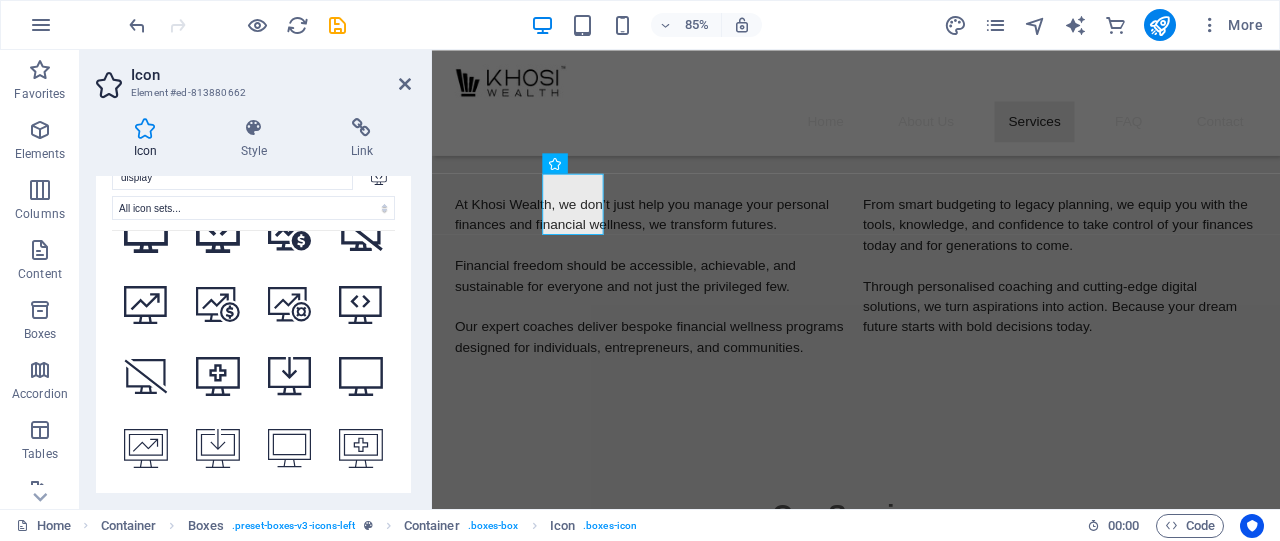 scroll, scrollTop: 0, scrollLeft: 0, axis: both 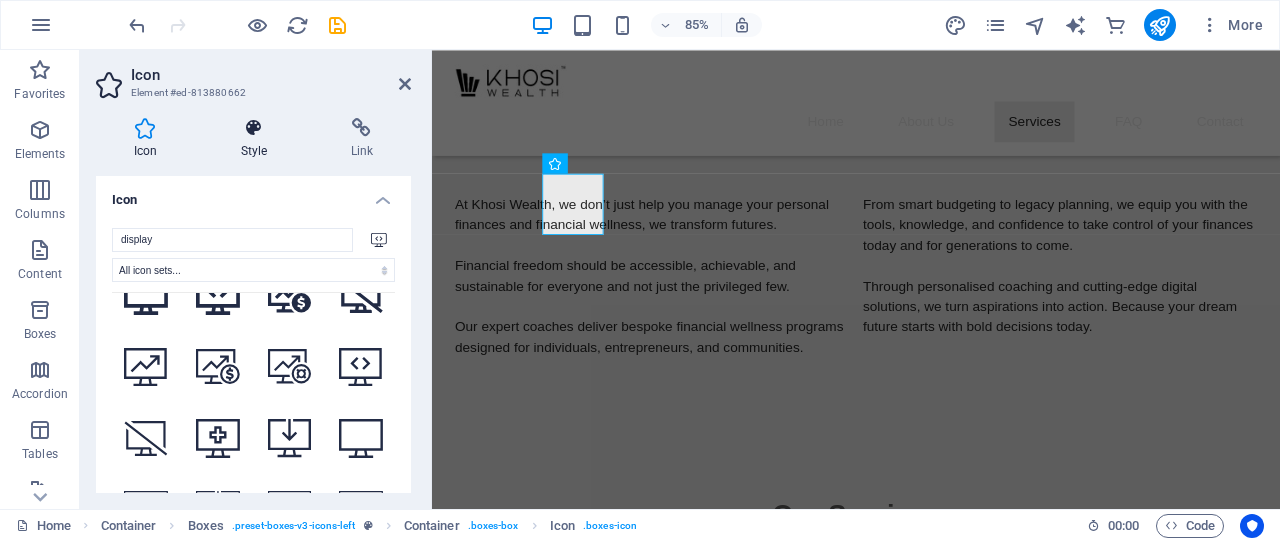click at bounding box center (254, 128) 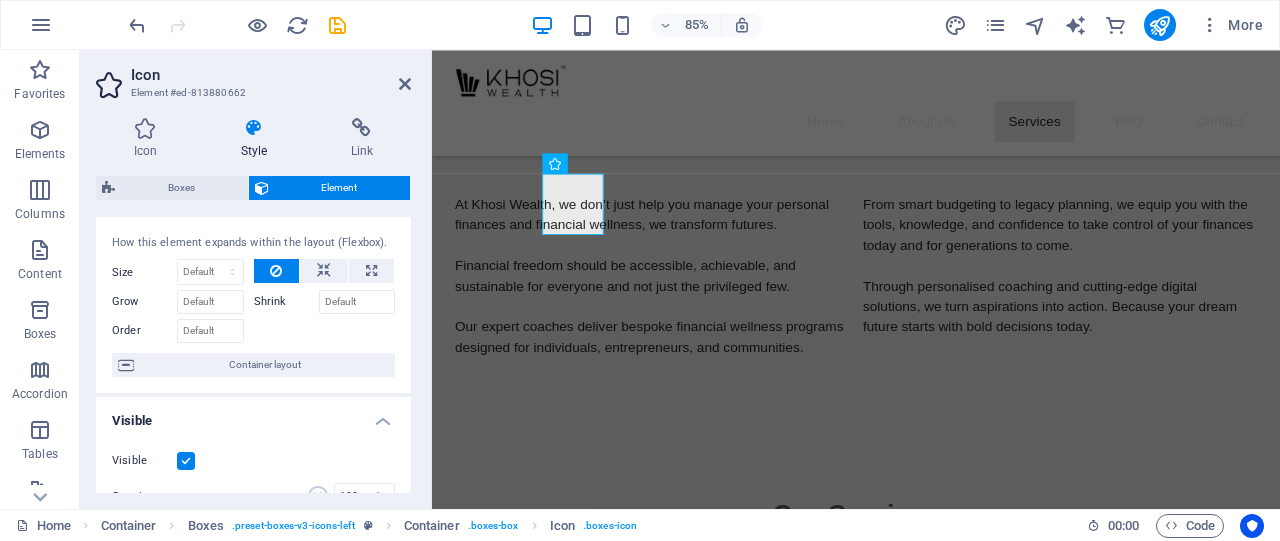 scroll, scrollTop: 168, scrollLeft: 0, axis: vertical 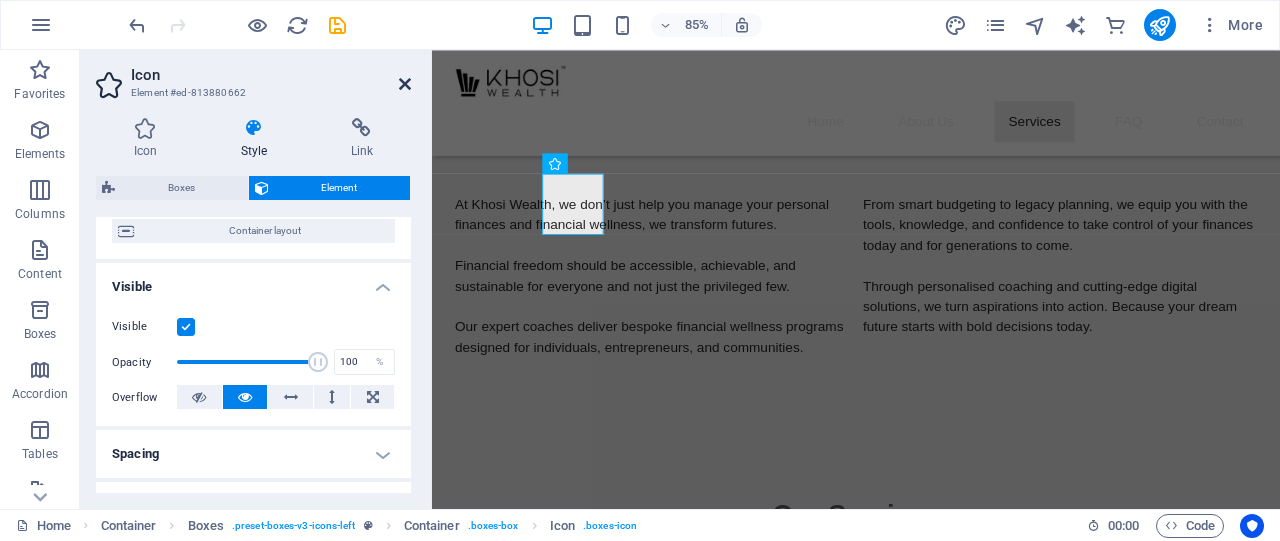 click at bounding box center (405, 84) 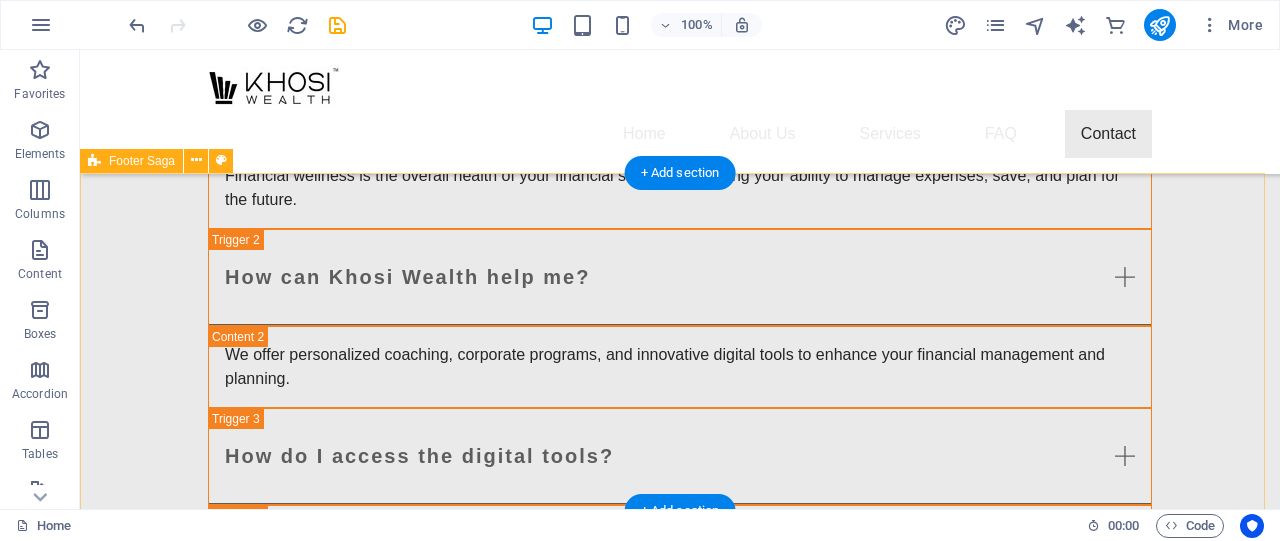 scroll, scrollTop: 4440, scrollLeft: 0, axis: vertical 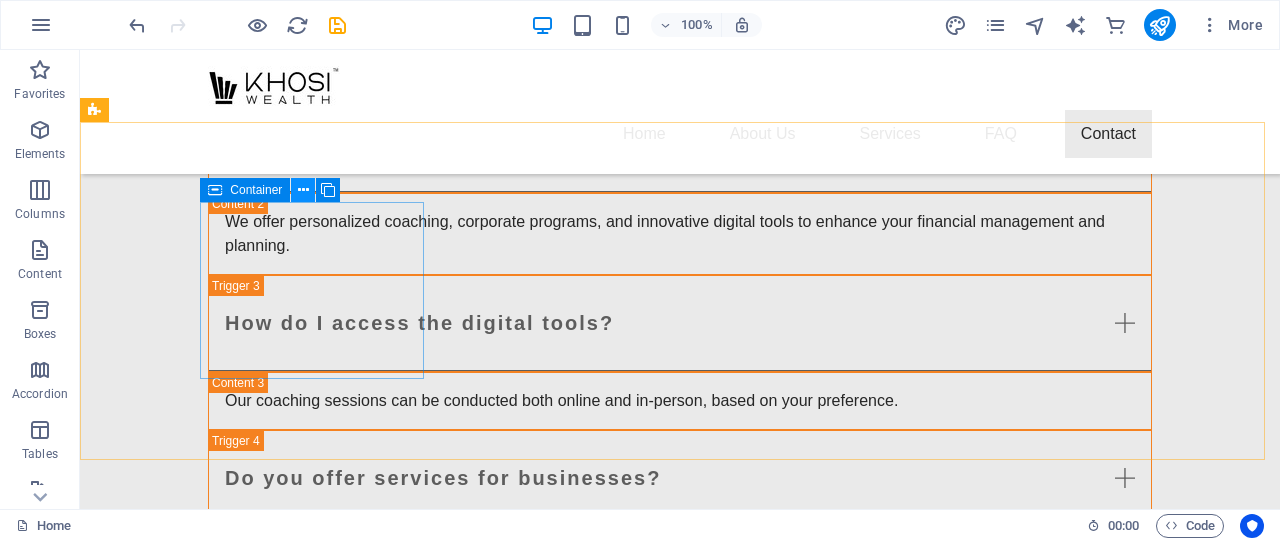 click at bounding box center [303, 190] 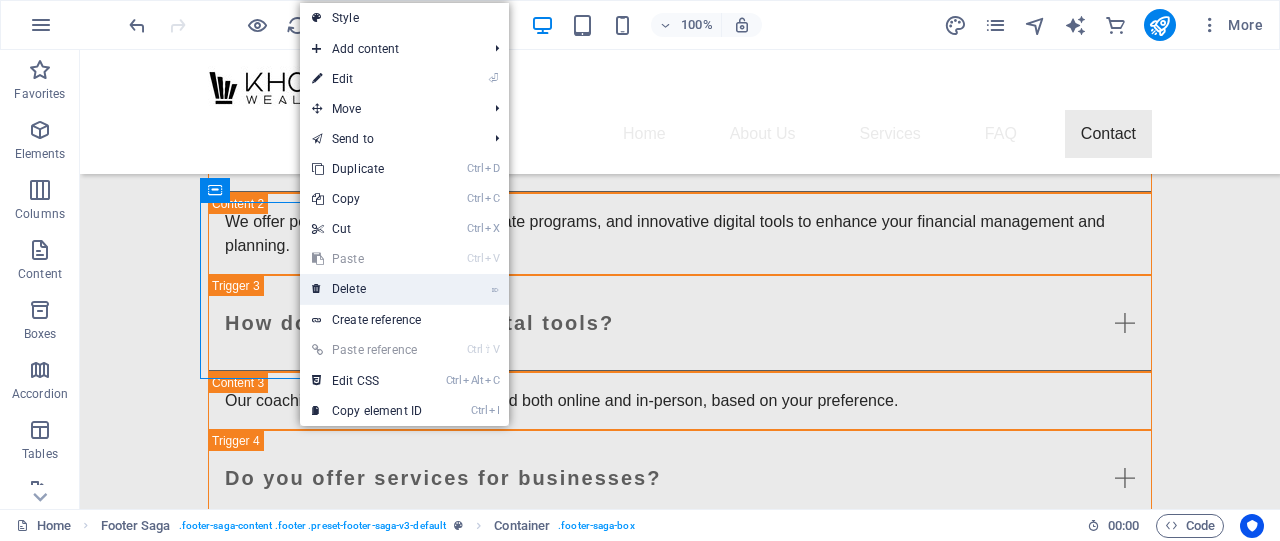 click on "⌦  Delete" at bounding box center (367, 289) 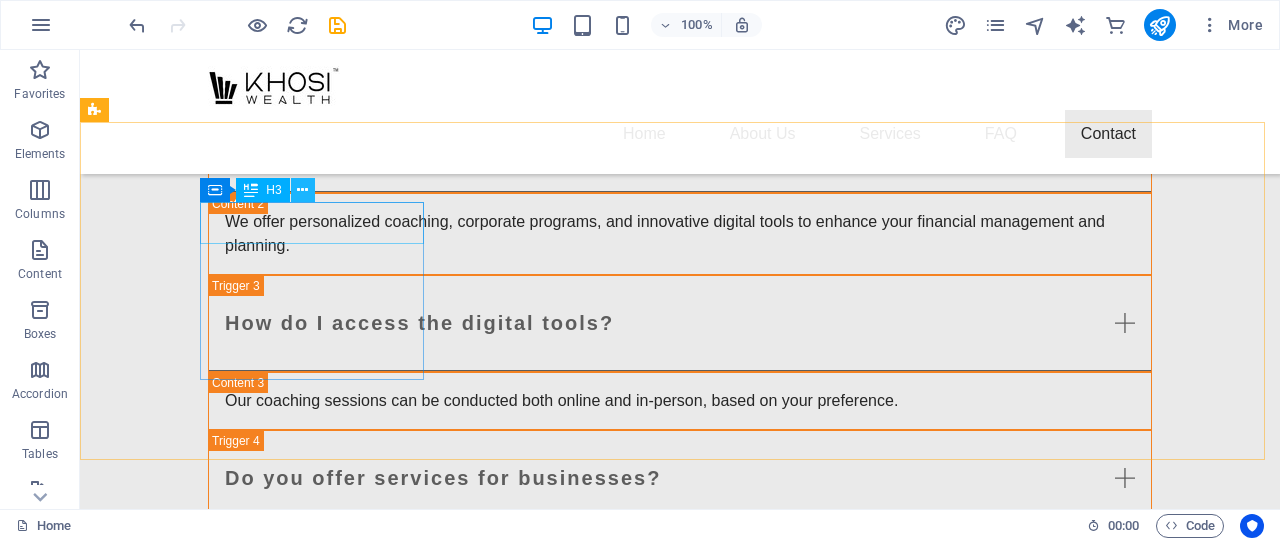 click at bounding box center [302, 190] 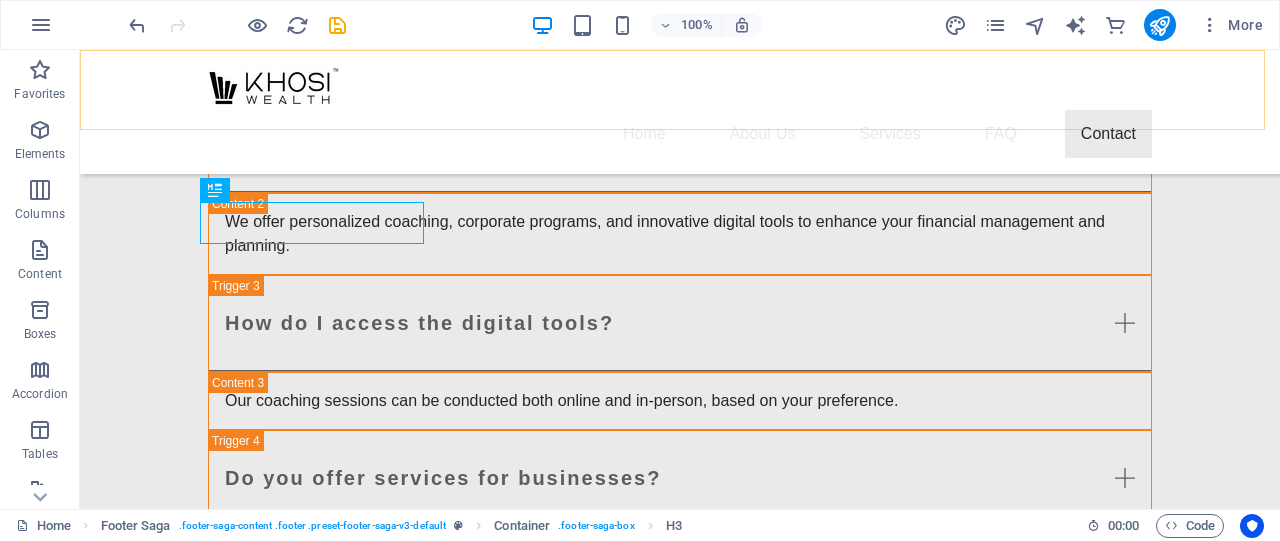 click on "Home About Us Services FAQ Contact" at bounding box center [680, 112] 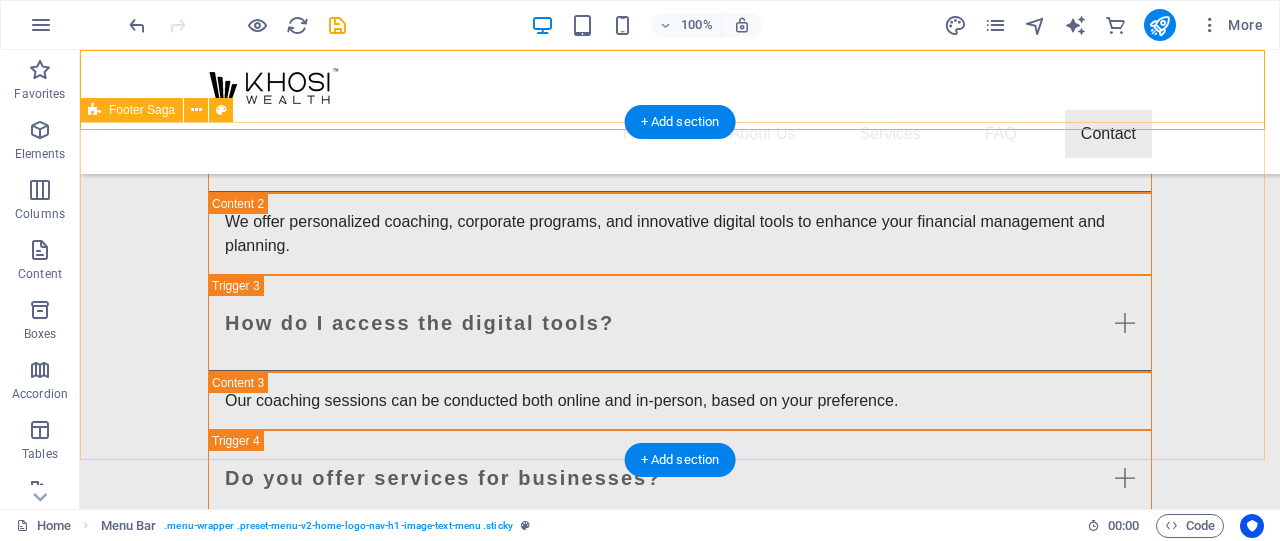 click on "Contact [NUMBER] [STREET] [NUMBER] [CITY] Phone:  [PHONE] Mobile:  [PHONE] Email:  [EMAIL] Navigation Home About Us Services FAQ Contact Social media Facebook Youtube LinkedIn" at bounding box center [680, 2089] 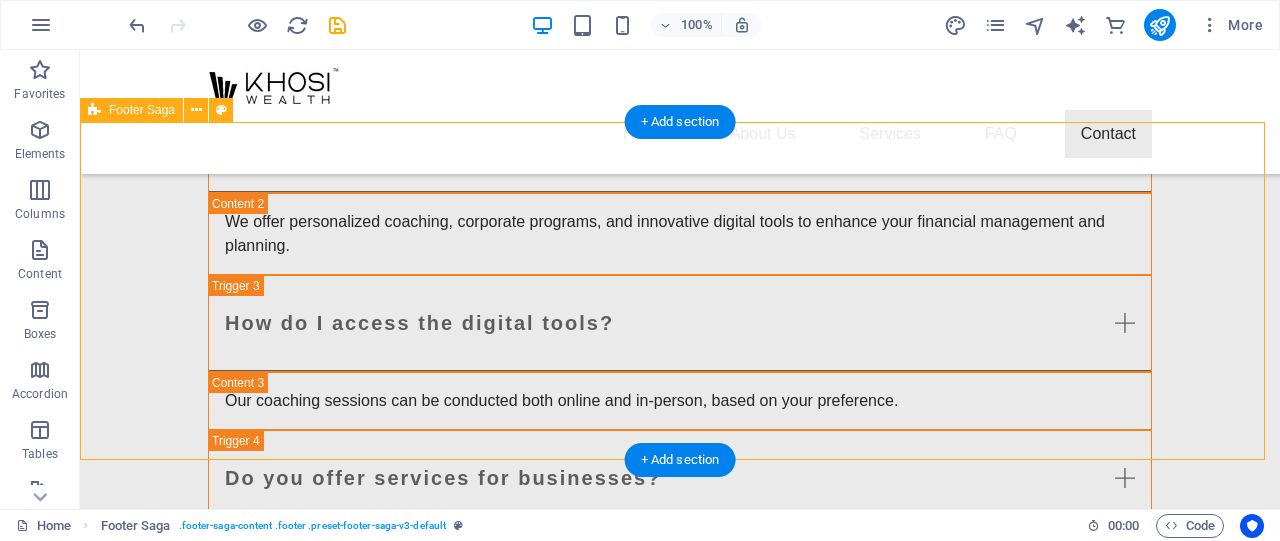 click on "Contact [NUMBER] [STREET] [NUMBER] [CITY] Phone:  [PHONE] Mobile:  [PHONE] Email:  [EMAIL] Navigation Home About Us Services FAQ Contact Social media Facebook Youtube LinkedIn" at bounding box center [680, 2089] 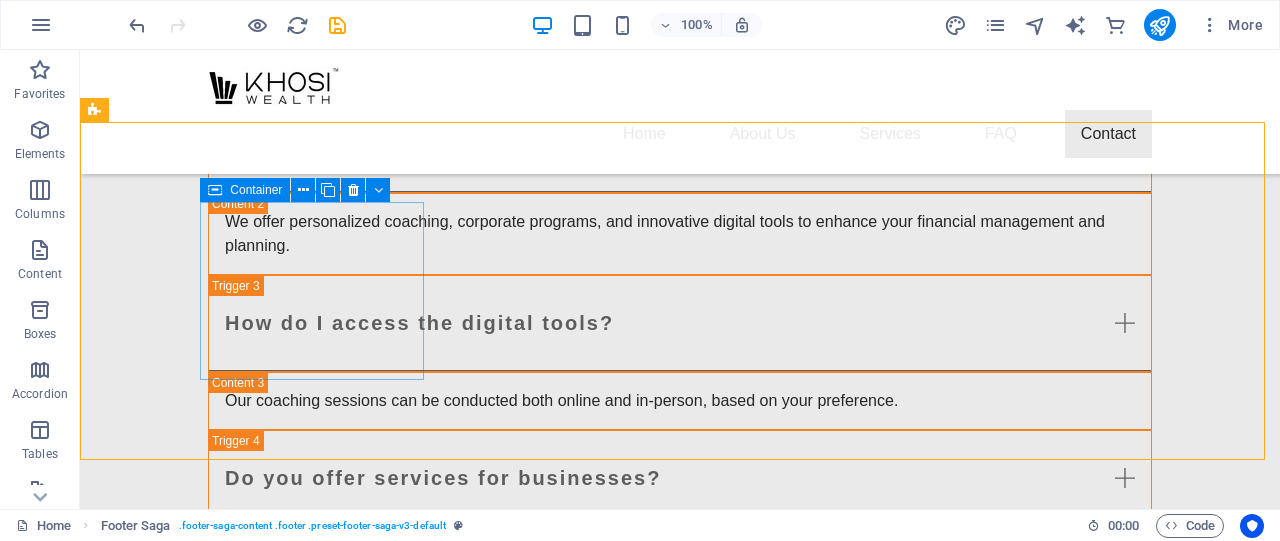 click on "Container" at bounding box center (256, 190) 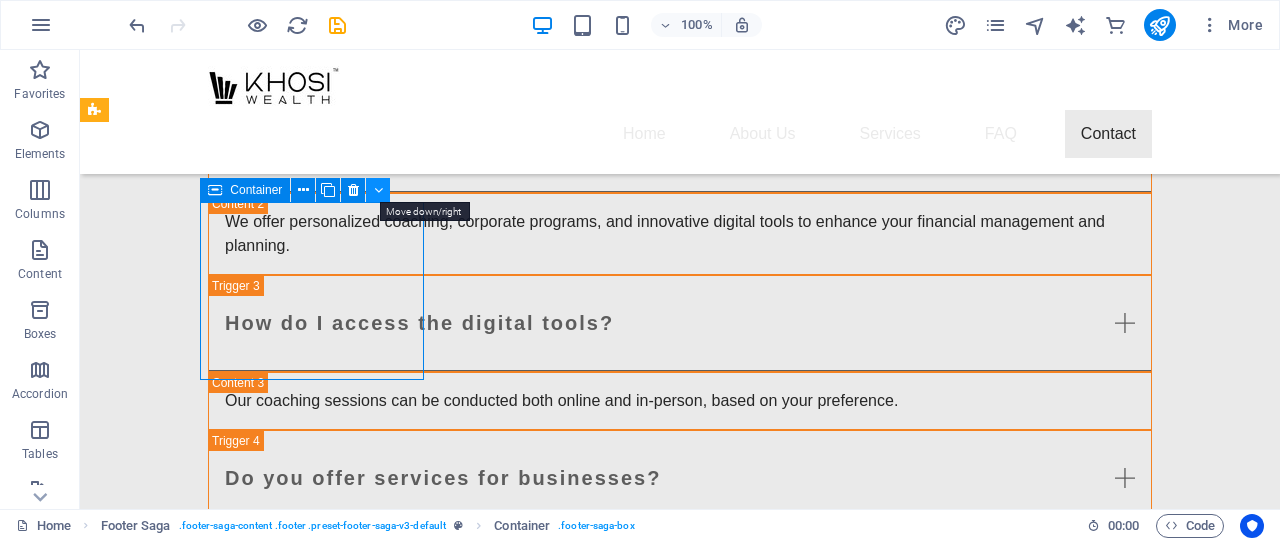 click at bounding box center [378, 190] 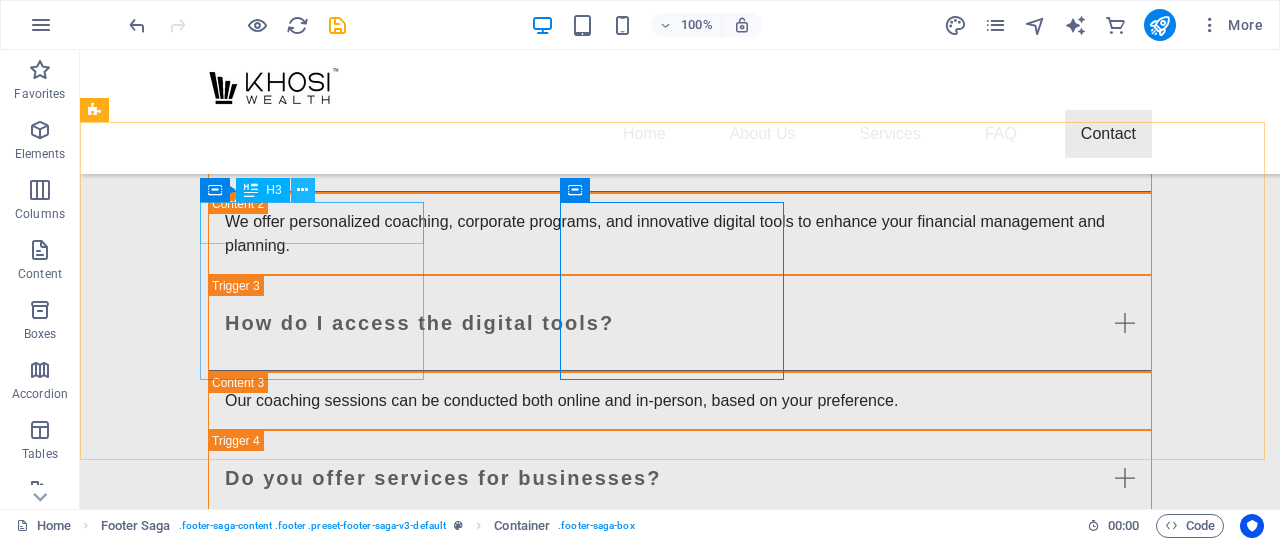 click at bounding box center (302, 190) 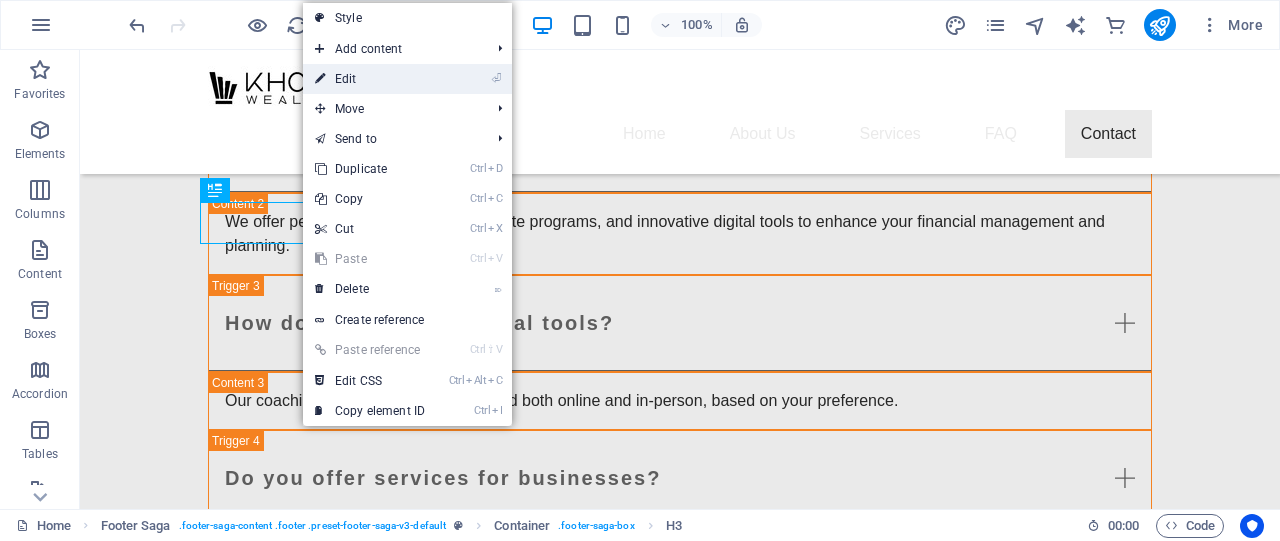 drag, startPoint x: 360, startPoint y: 82, endPoint x: 192, endPoint y: 84, distance: 168.0119 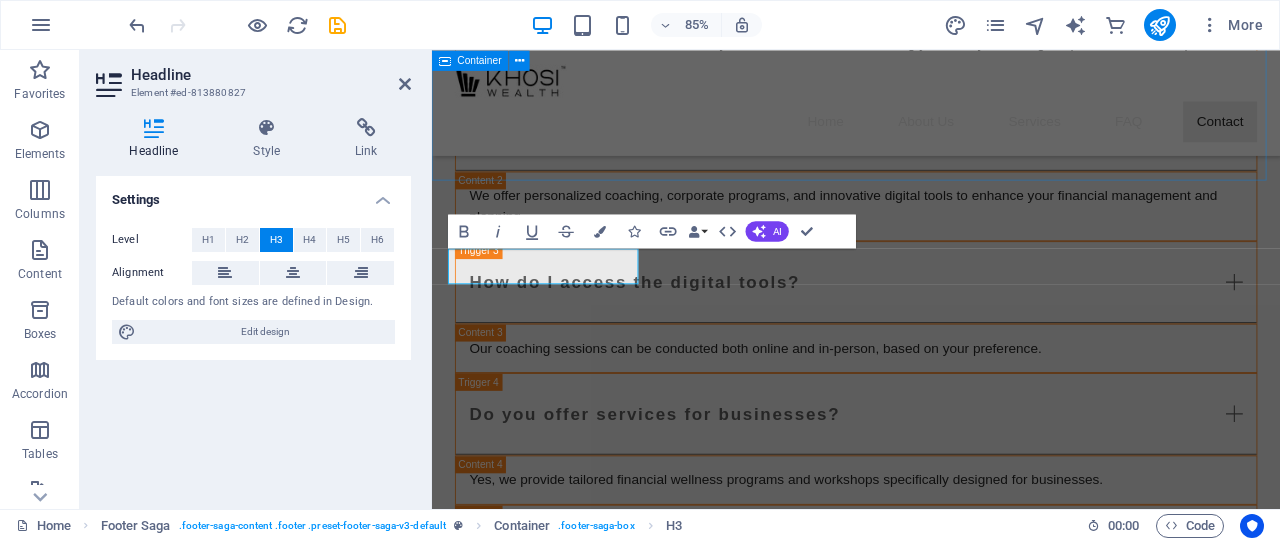 scroll, scrollTop: 4359, scrollLeft: 0, axis: vertical 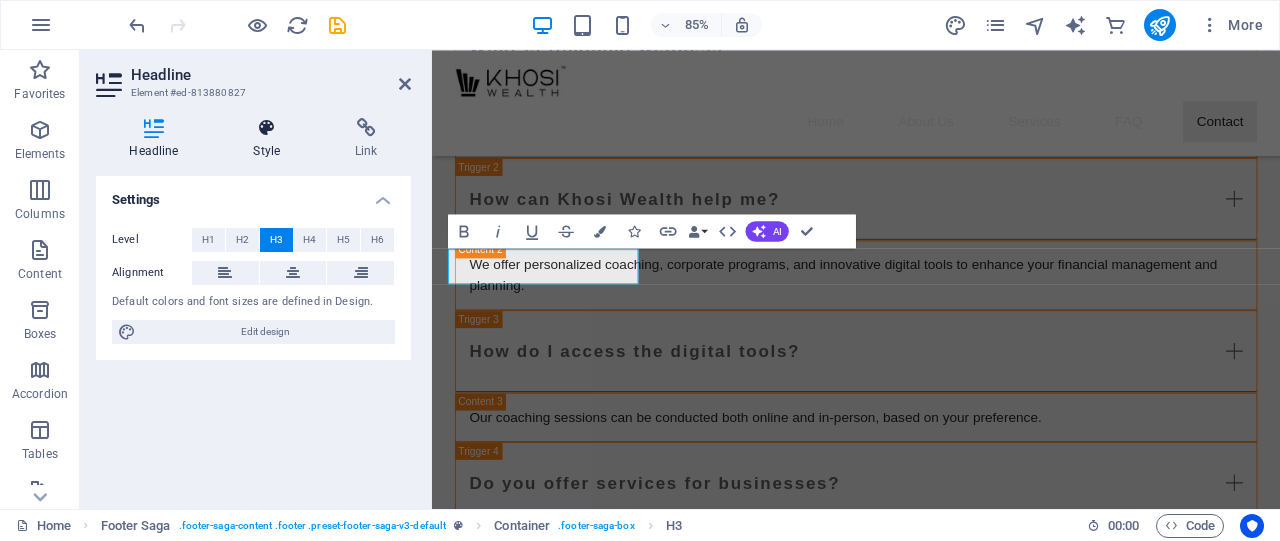 click on "Style" at bounding box center [271, 139] 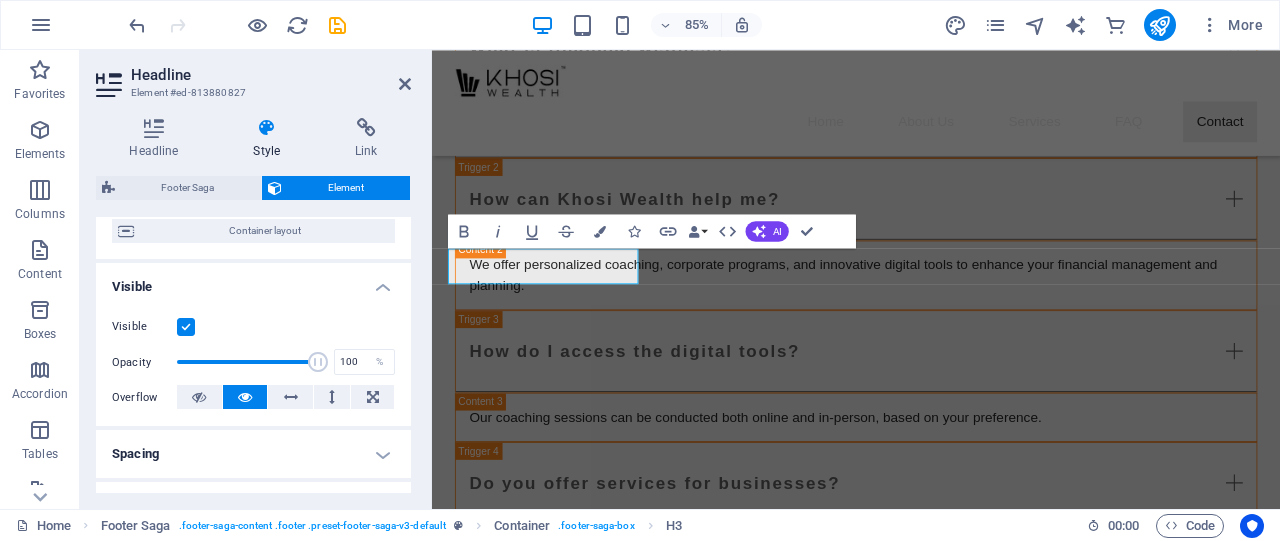 scroll, scrollTop: 0, scrollLeft: 0, axis: both 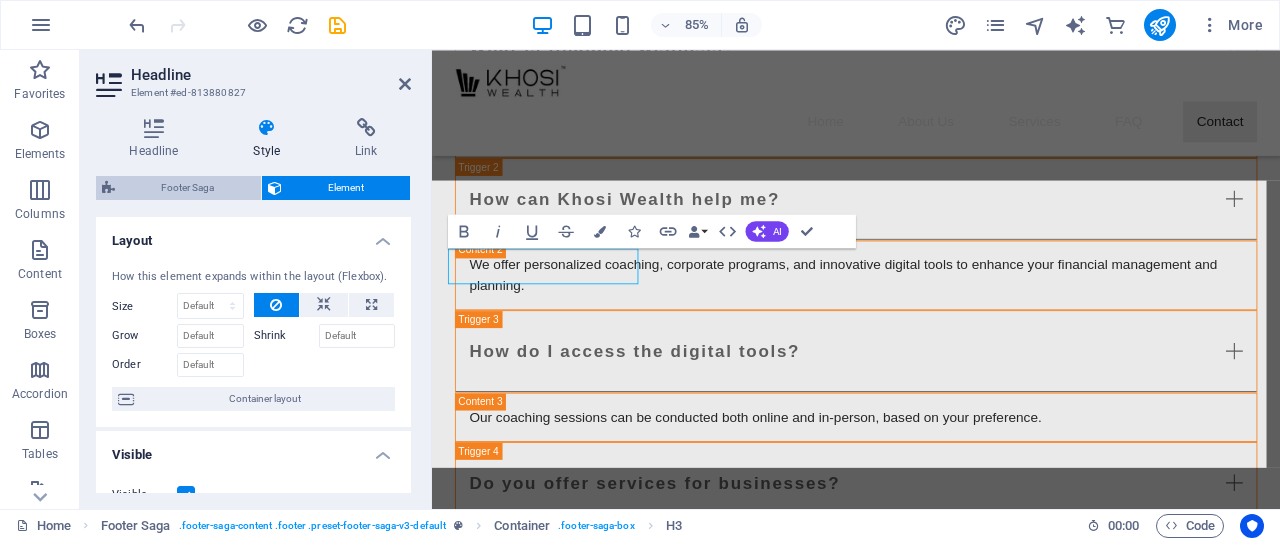 click on "Footer Saga" at bounding box center (188, 188) 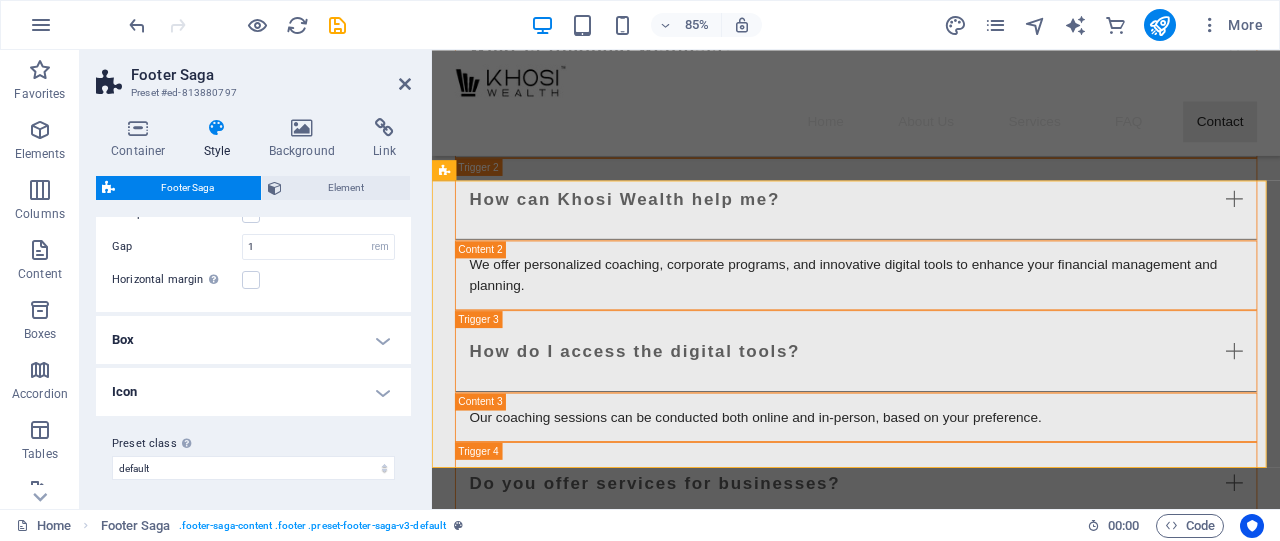 scroll, scrollTop: 137, scrollLeft: 0, axis: vertical 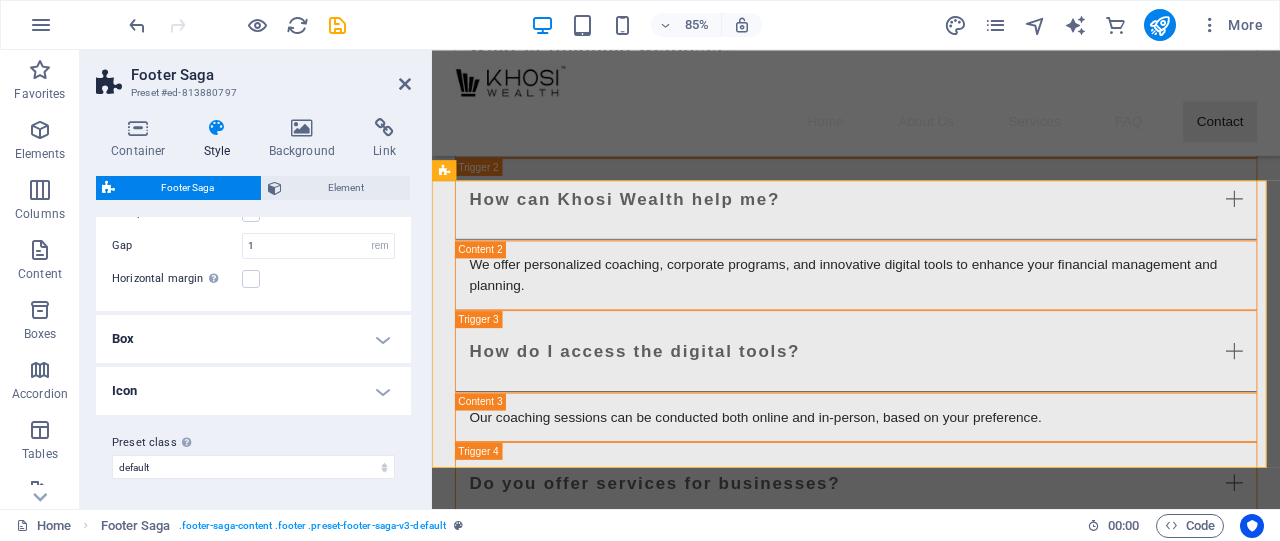 click on "Icon" at bounding box center (253, 391) 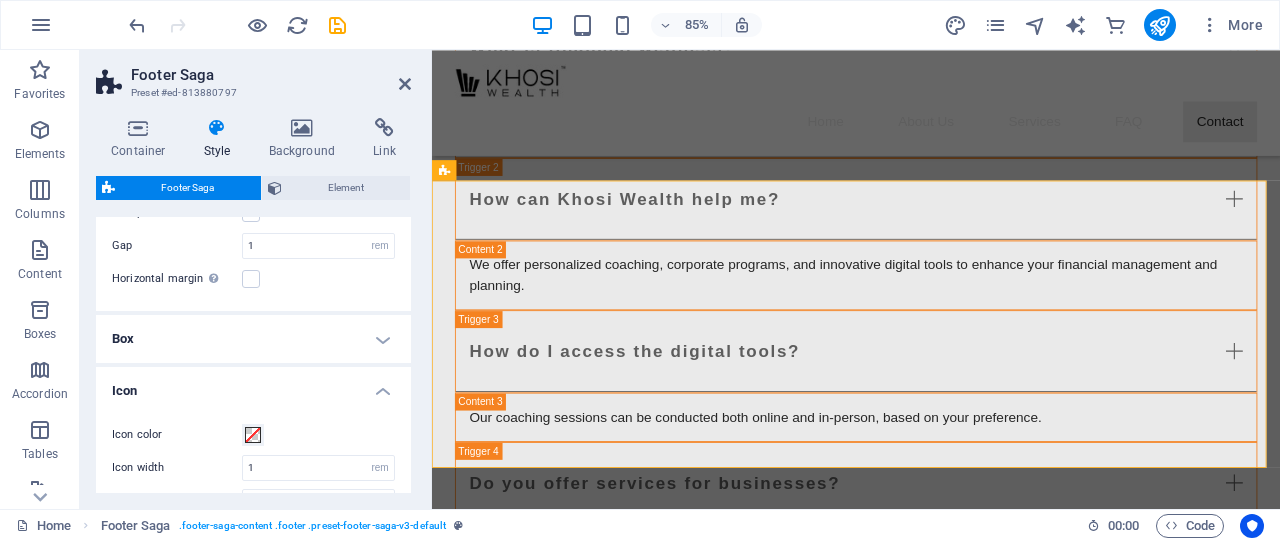 scroll, scrollTop: 256, scrollLeft: 0, axis: vertical 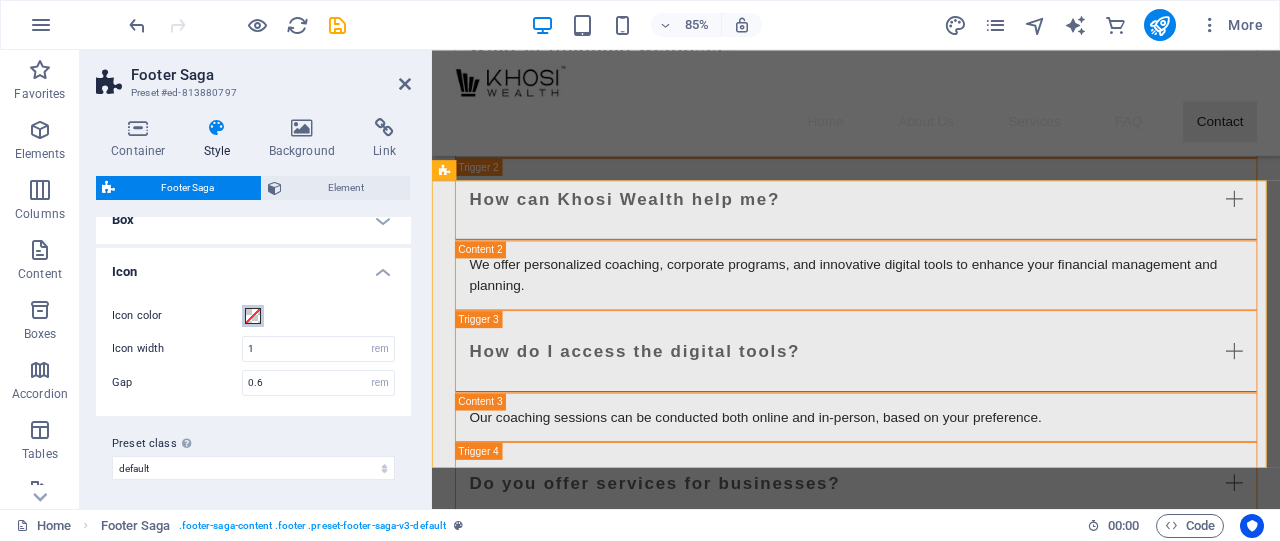 click at bounding box center (253, 316) 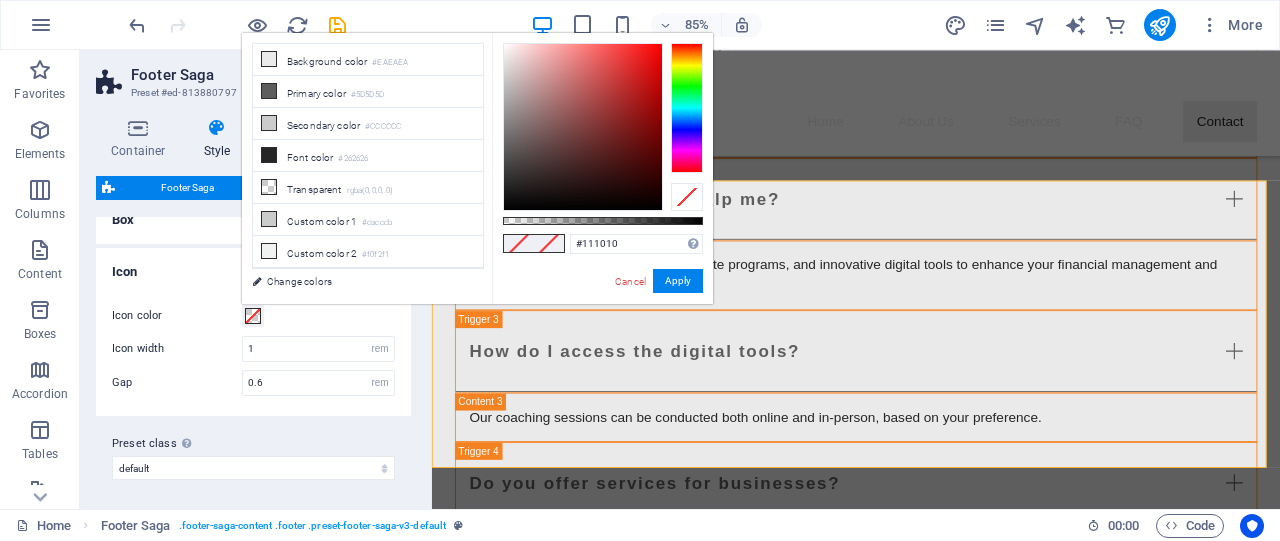 click at bounding box center (583, 127) 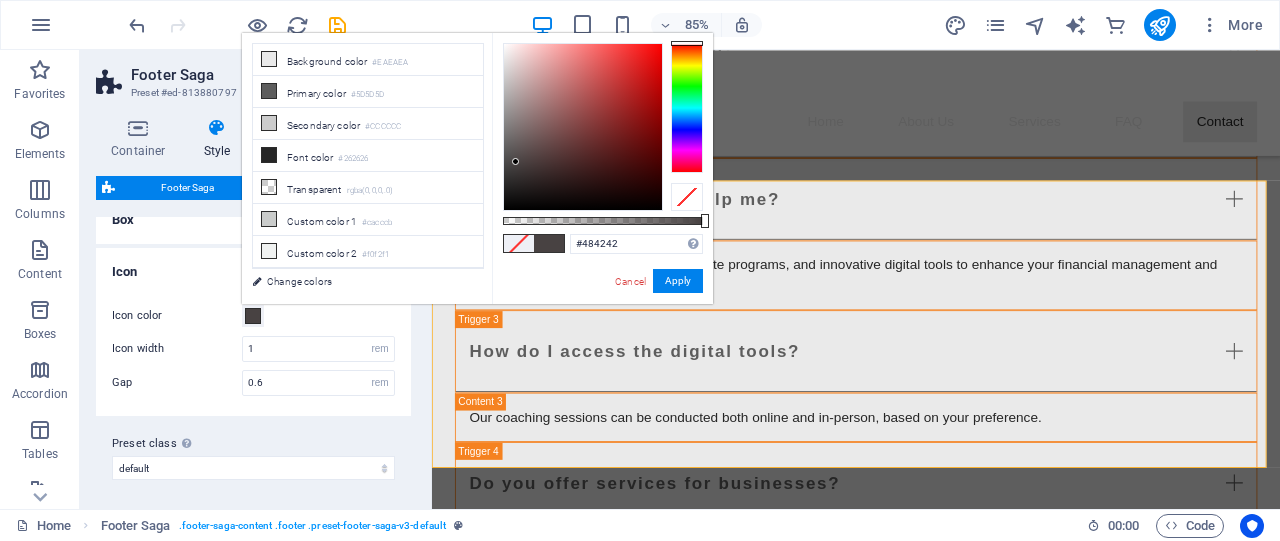 click at bounding box center (583, 127) 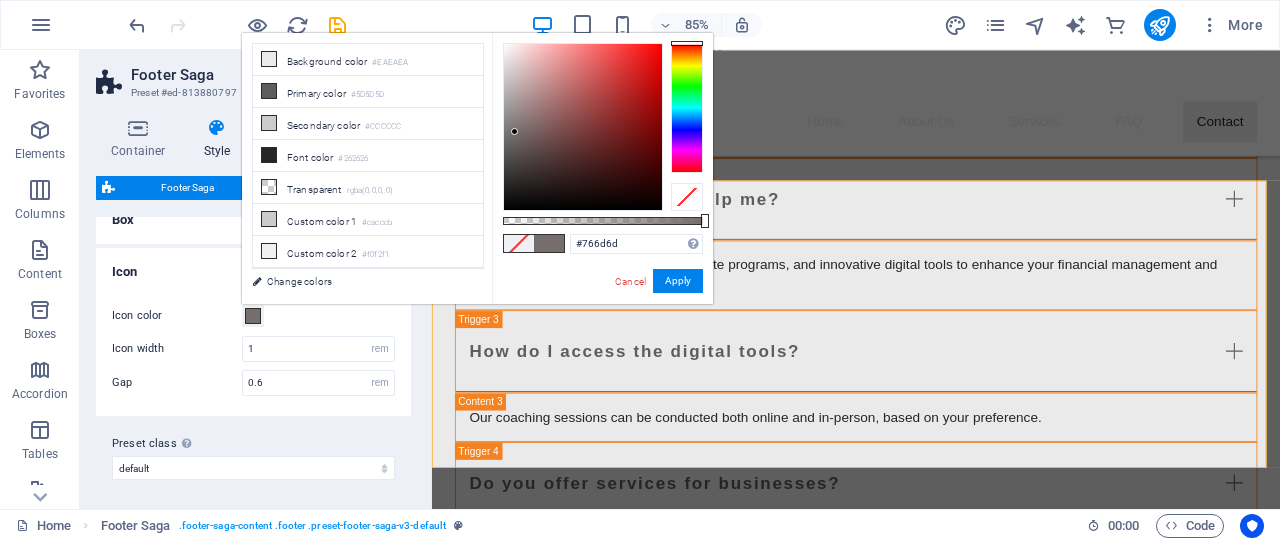 click at bounding box center [583, 127] 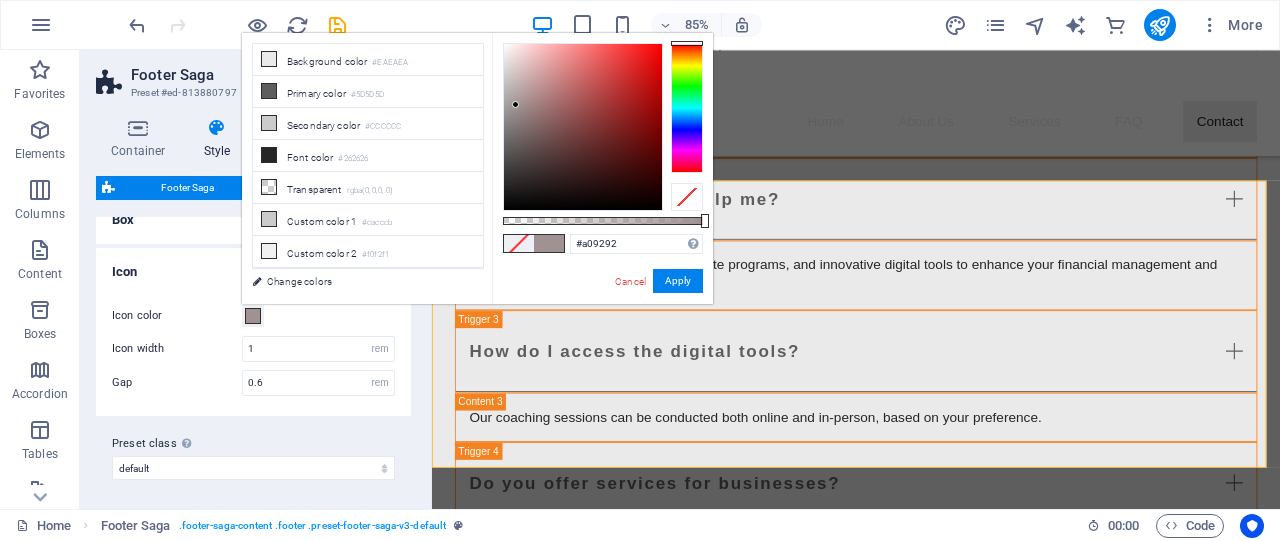 click at bounding box center (583, 127) 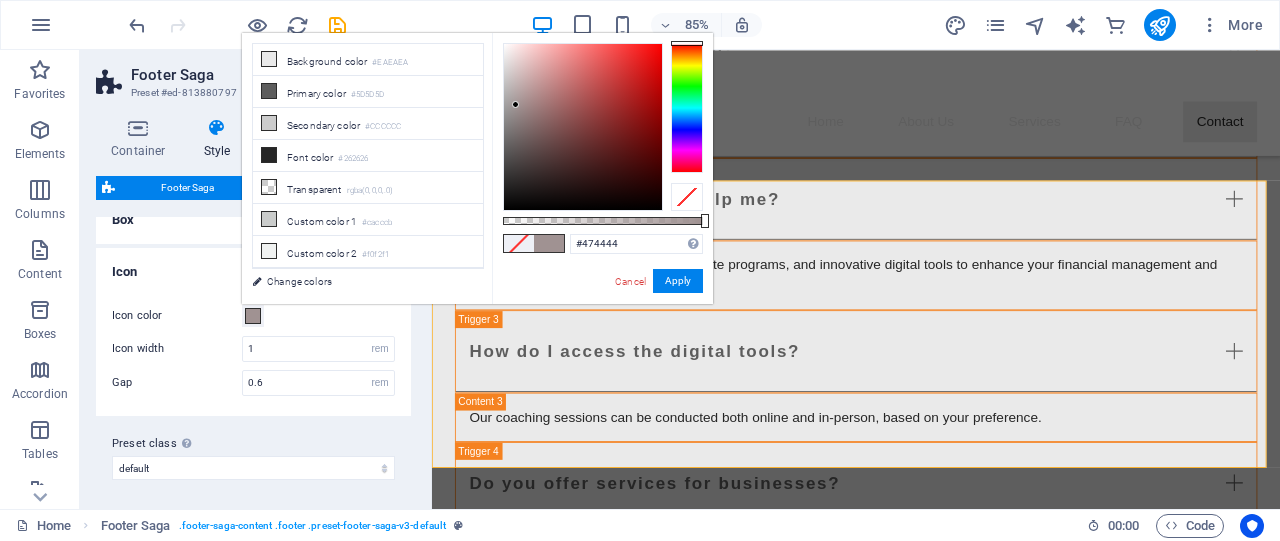 click at bounding box center (583, 127) 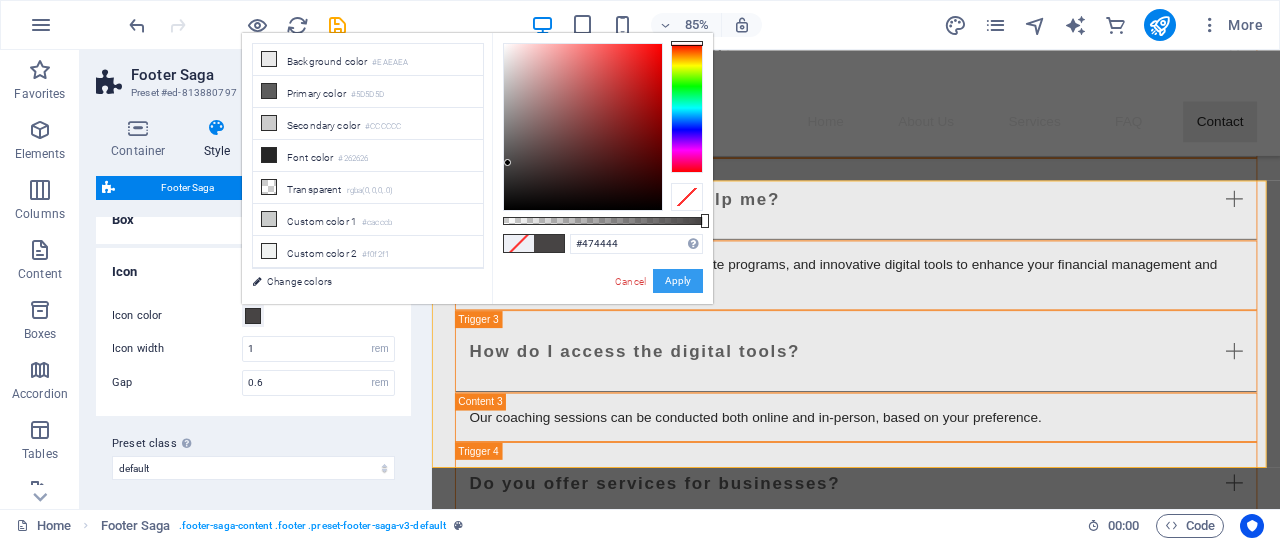 click on "Apply" at bounding box center (678, 281) 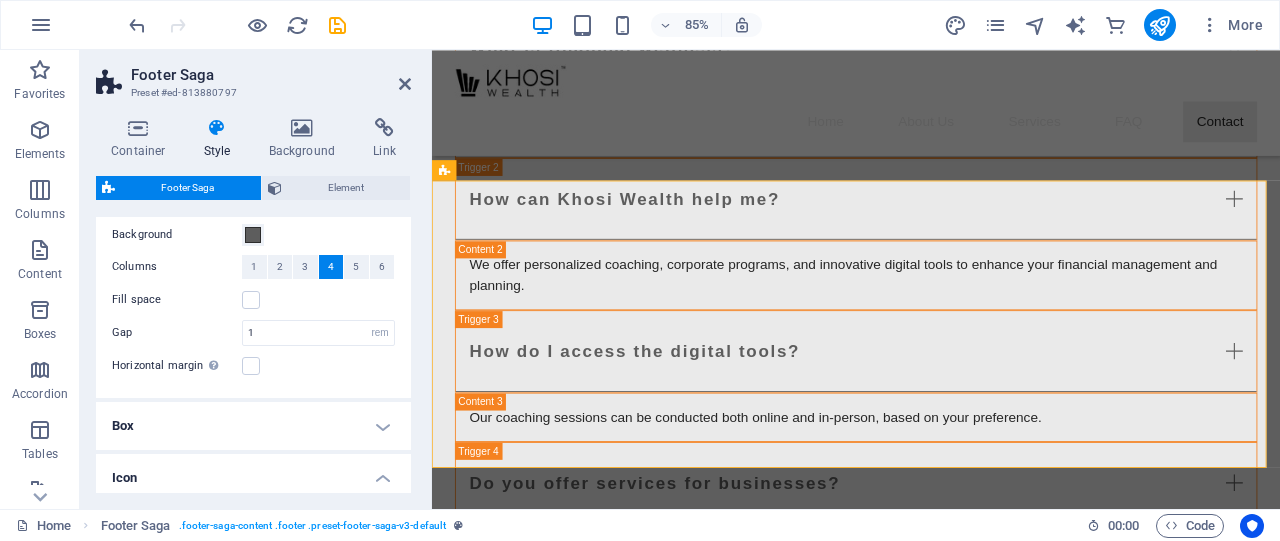 scroll, scrollTop: 0, scrollLeft: 0, axis: both 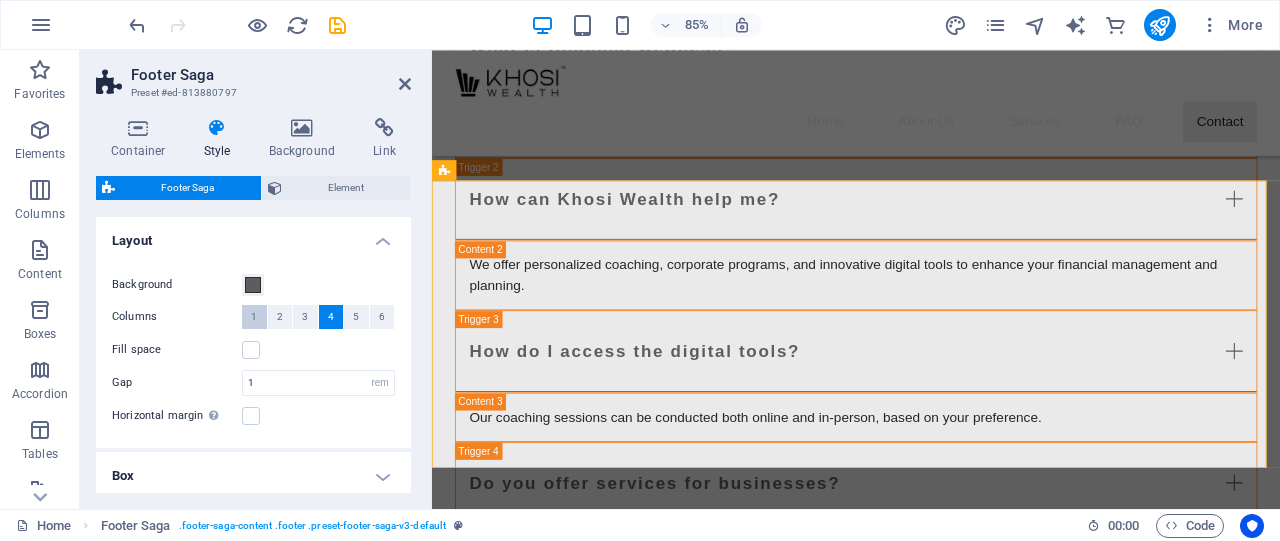 click on "1" at bounding box center [254, 317] 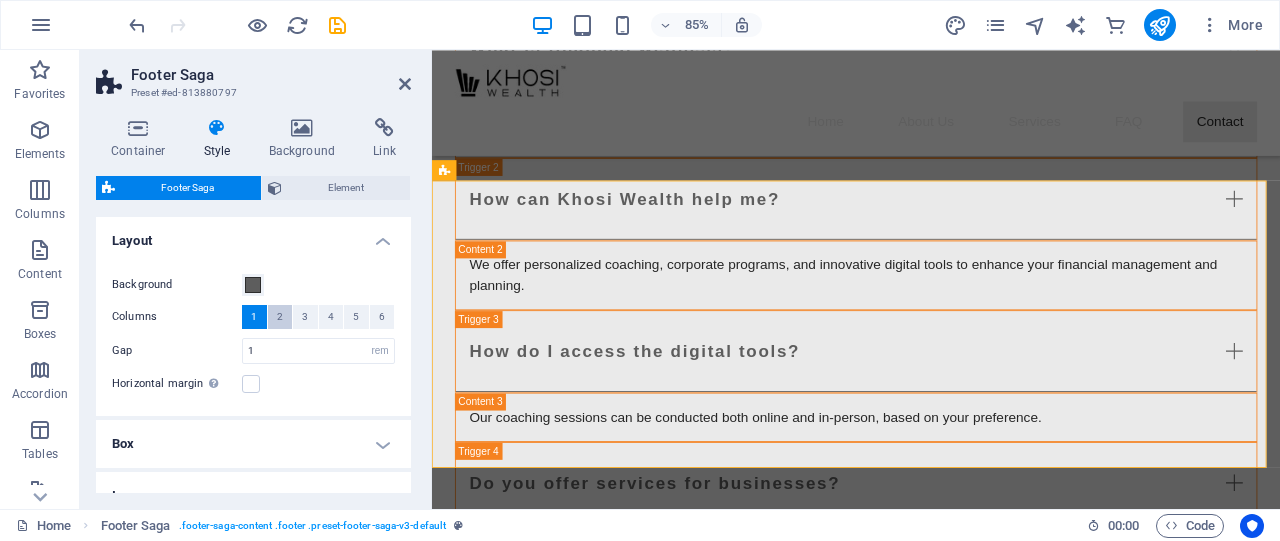 click on "2" at bounding box center (280, 317) 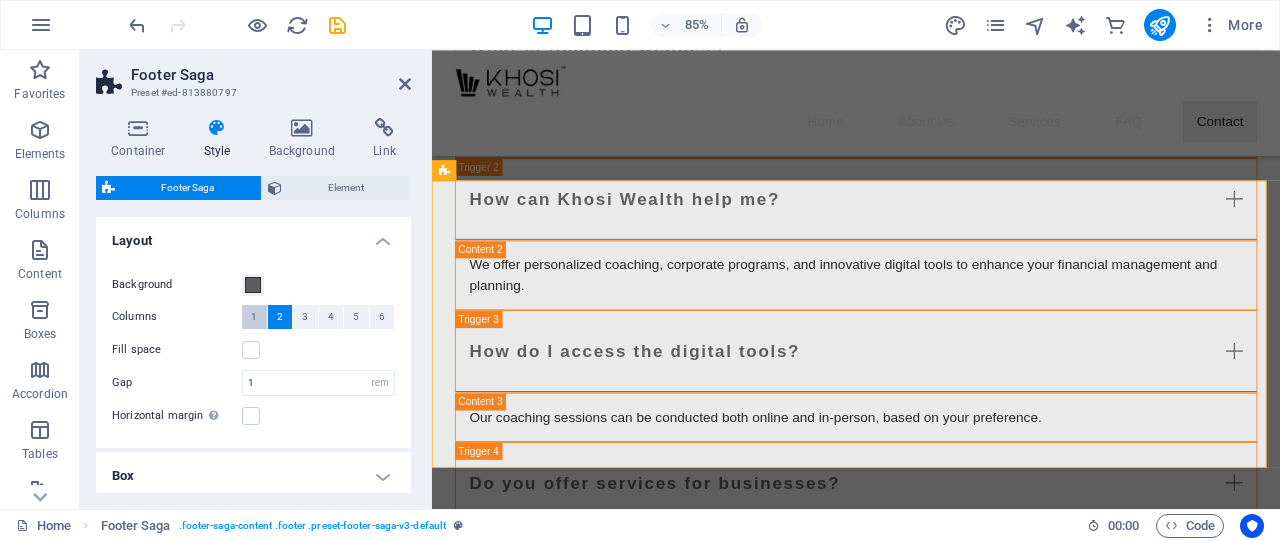click on "1" at bounding box center (254, 317) 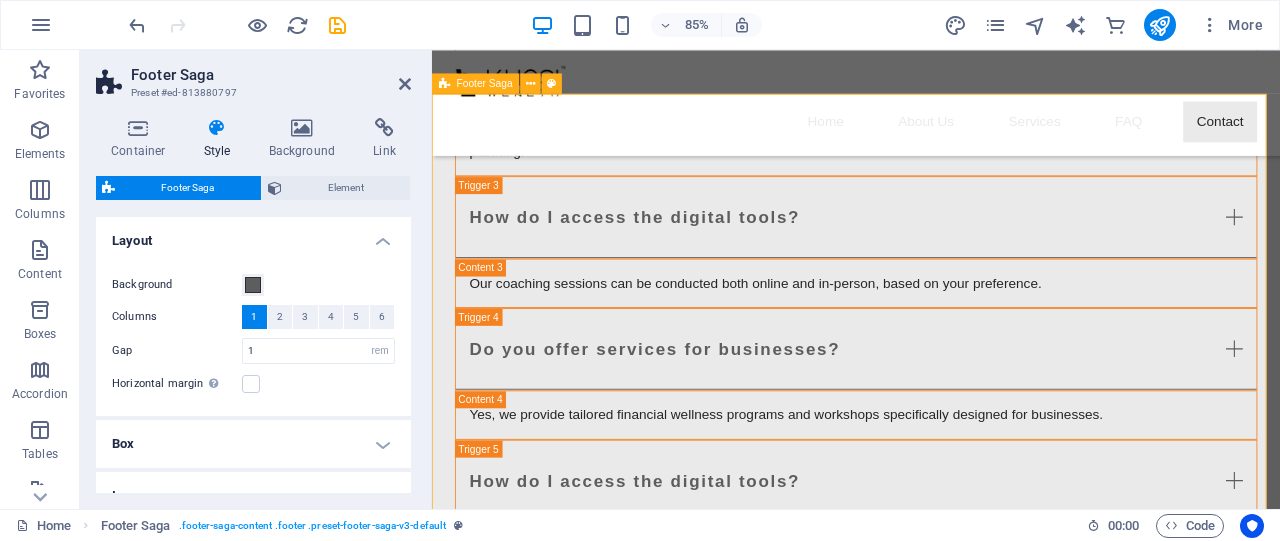 scroll, scrollTop: 4432, scrollLeft: 0, axis: vertical 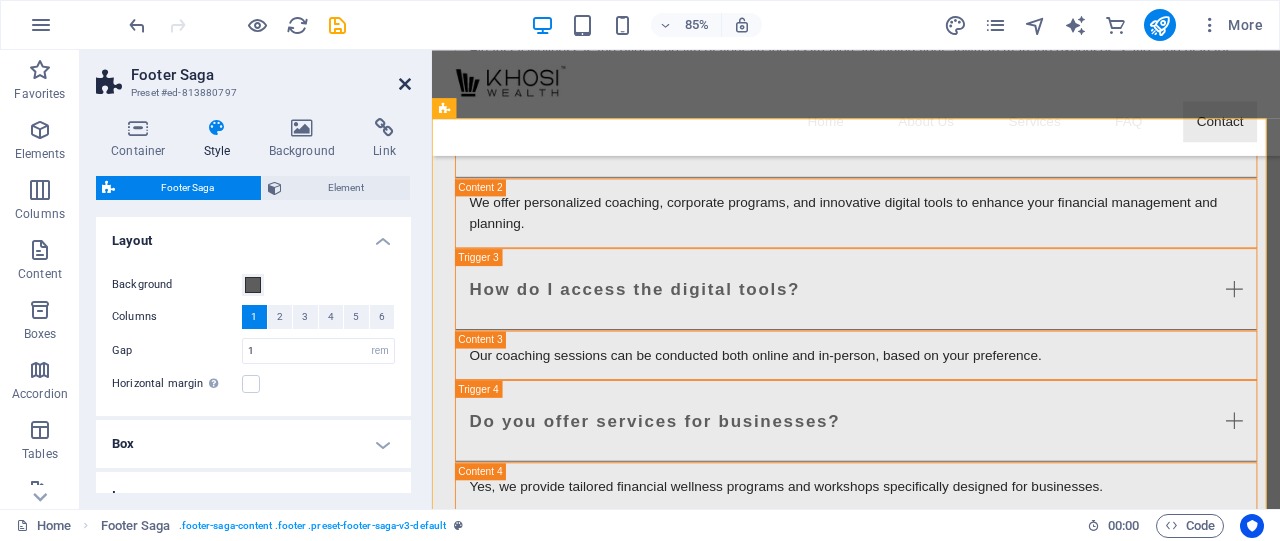 click at bounding box center (405, 84) 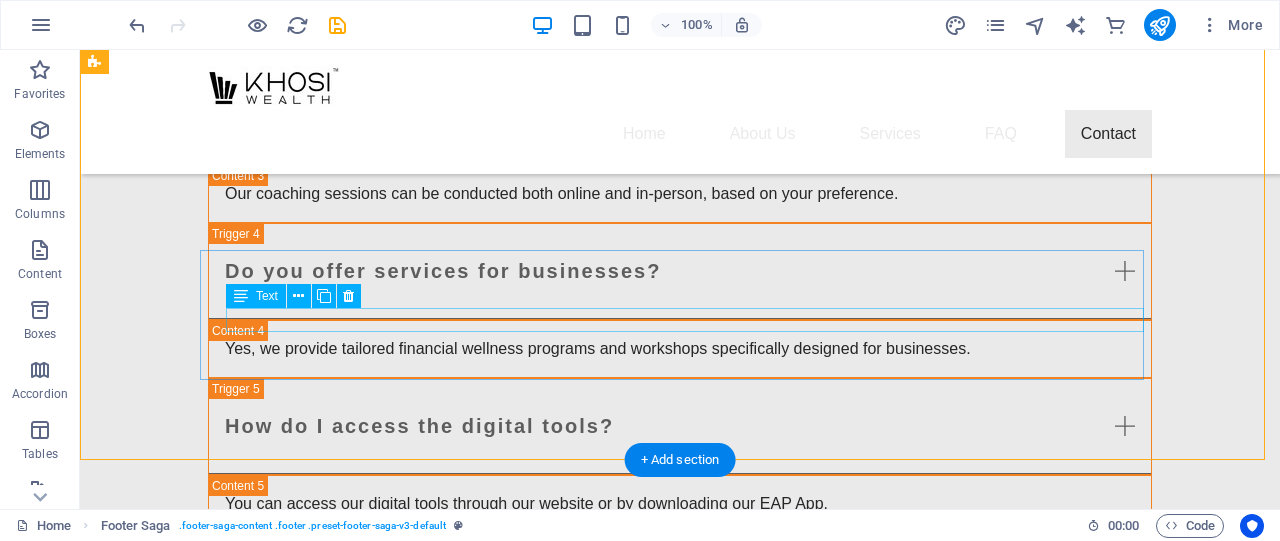 scroll, scrollTop: 4780, scrollLeft: 0, axis: vertical 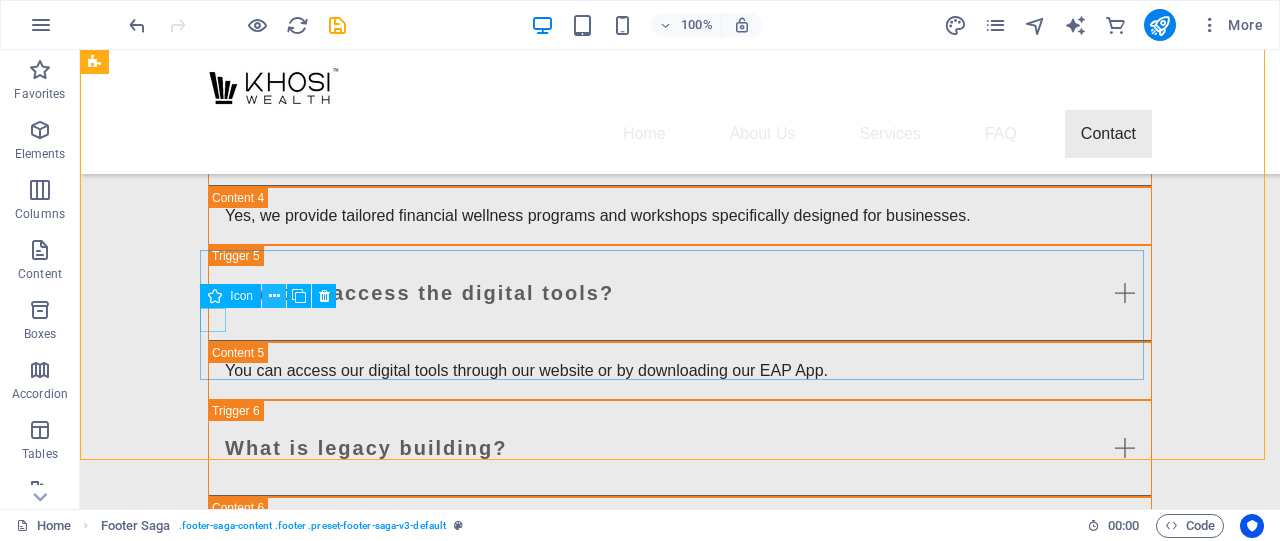 click at bounding box center [274, 296] 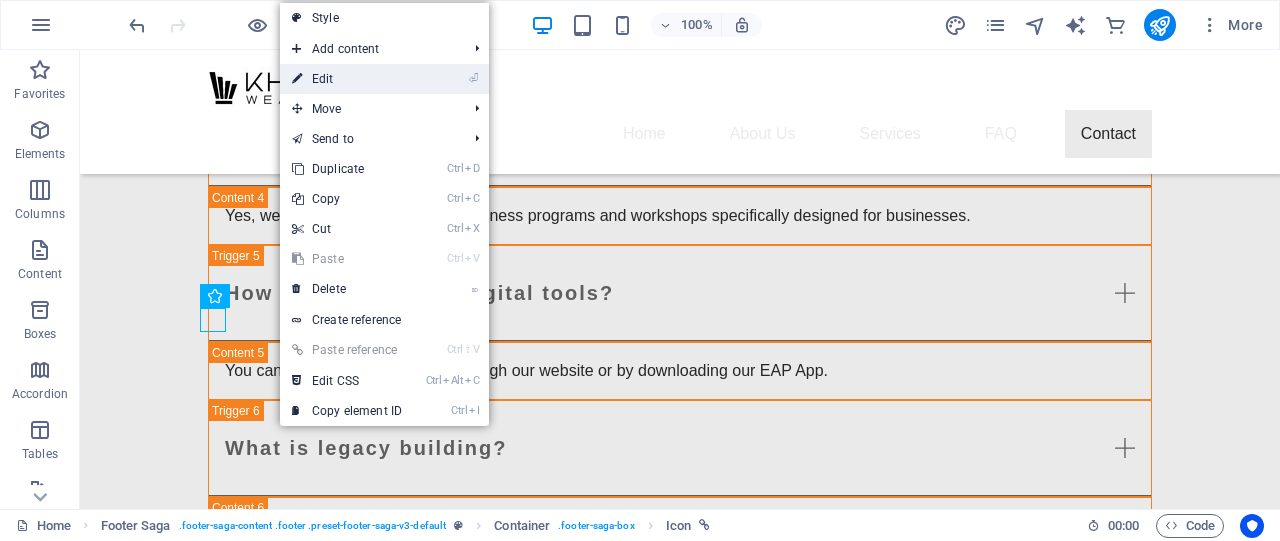 click on "⏎  Edit" at bounding box center (347, 79) 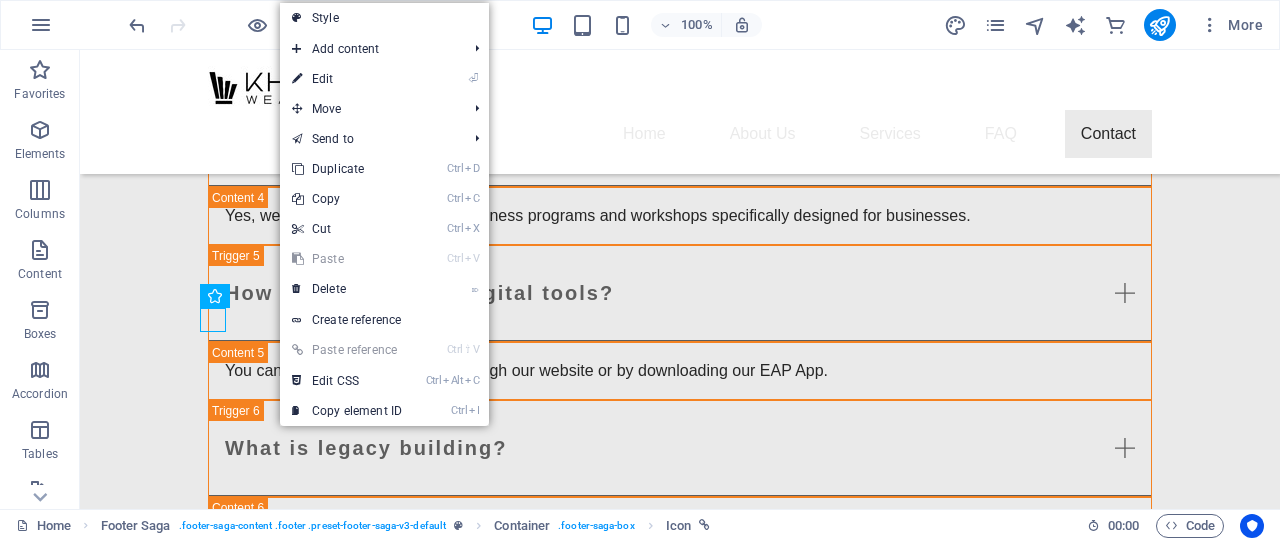 select on "xMidYMid" 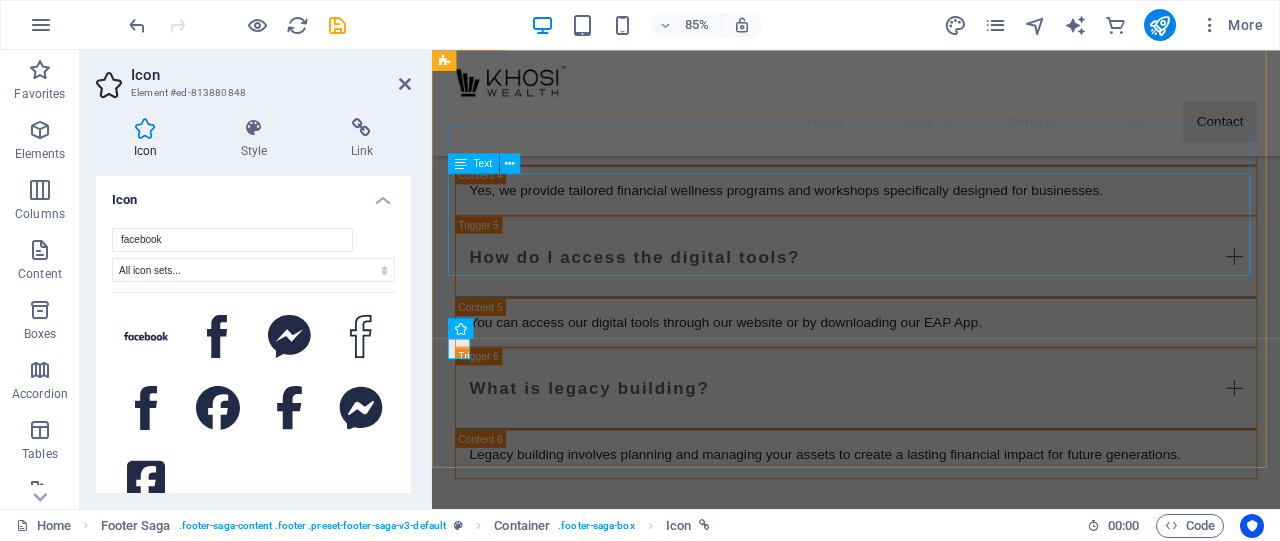 scroll, scrollTop: 4699, scrollLeft: 0, axis: vertical 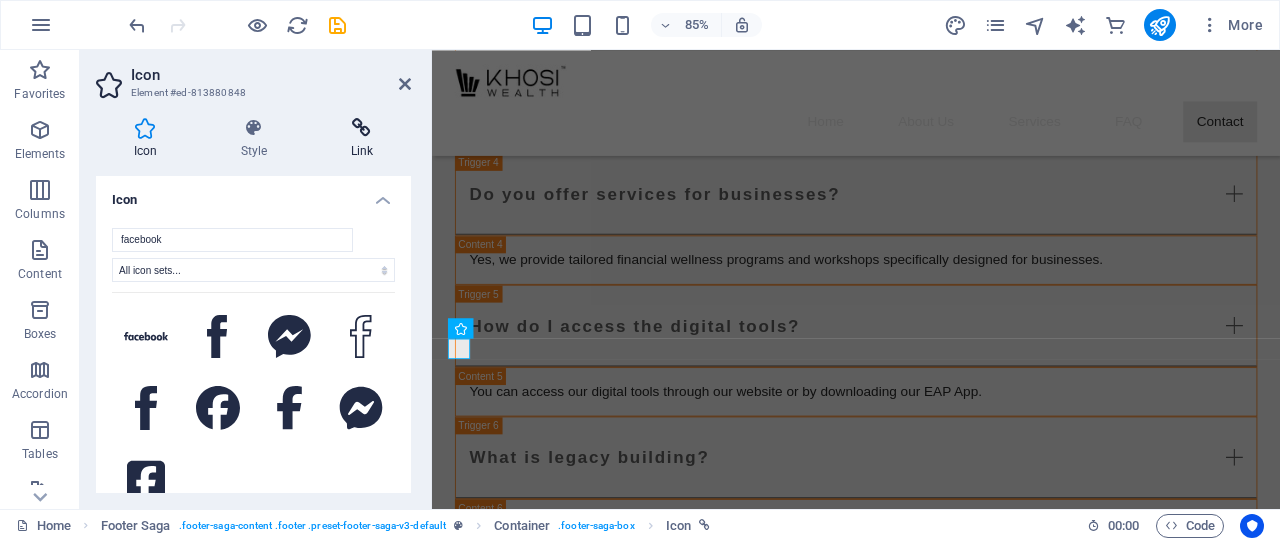 click at bounding box center [362, 128] 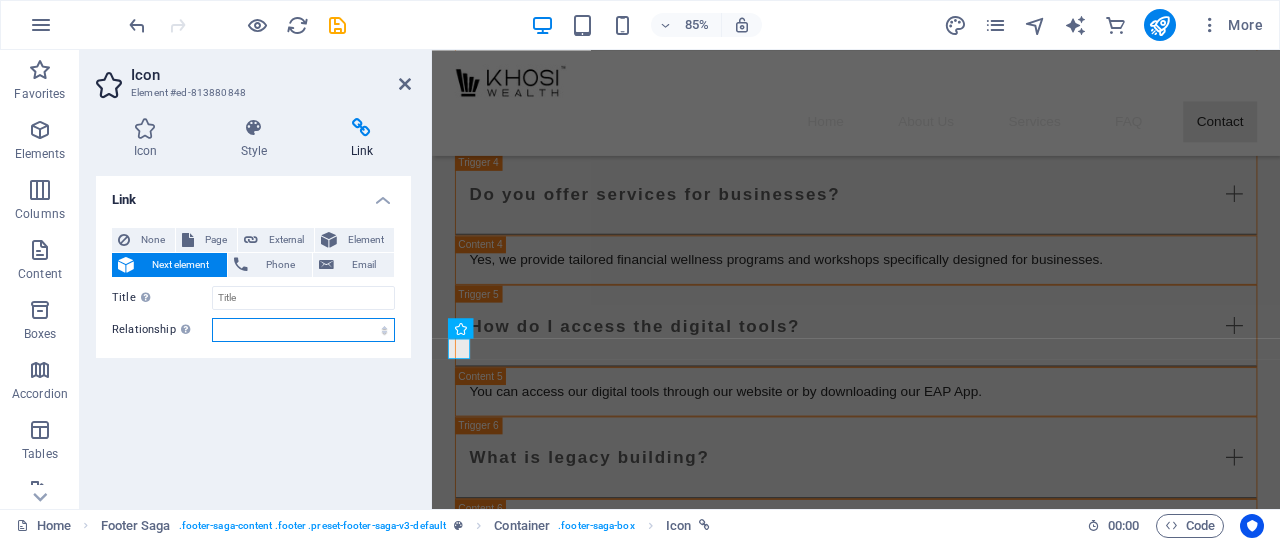 click on "alternate author bookmark external help license next nofollow noreferrer noopener prev search tag" at bounding box center [303, 330] 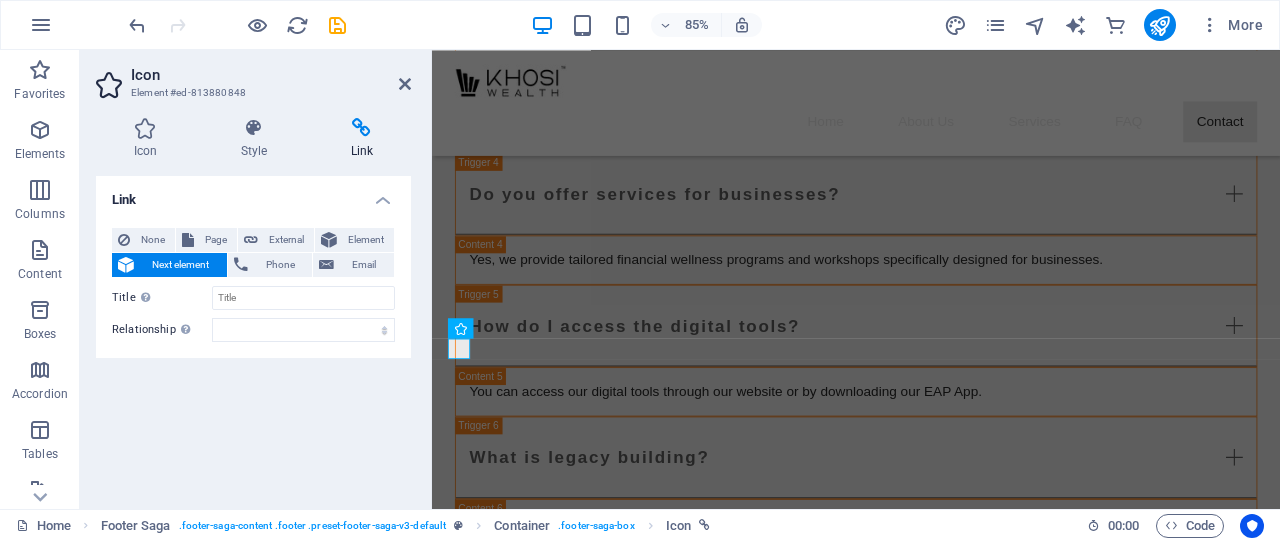 click on "Link None Page External Element Next element Phone Email Page Home Subpage Legal Notice Privacy Element
URL Phone Email Link target New tab Same tab Overlay Title Additional link description, should not be the same as the link text. The title is most often shown as a tooltip text when the mouse moves over the element. Leave empty if uncertain. Relationship Sets the  relationship of this link to the link target . For example, the value "nofollow" instructs search engines not to follow the link. Can be left empty. alternate author bookmark external help license next nofollow noreferrer noopener prev search tag" at bounding box center [253, 334] 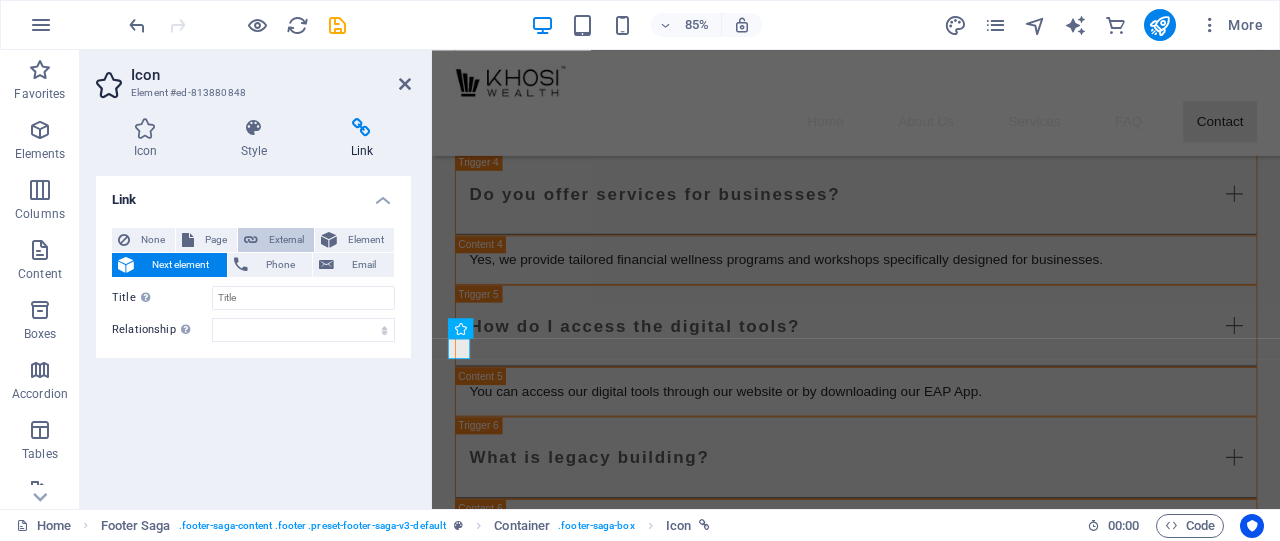 click on "External" at bounding box center [286, 240] 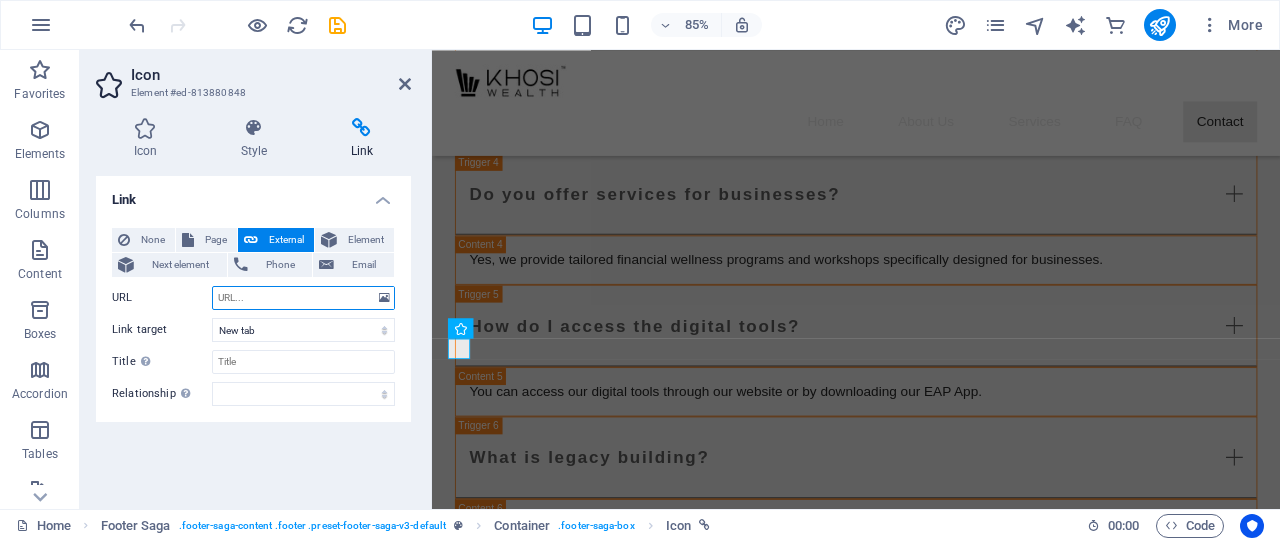 click on "URL" at bounding box center (303, 298) 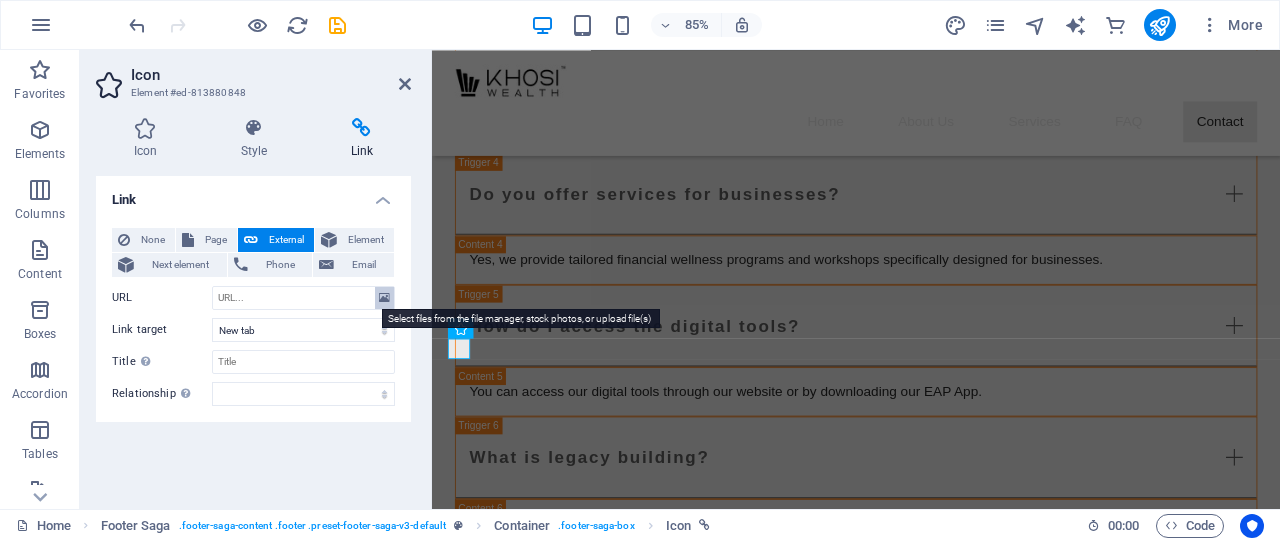 click at bounding box center (384, 298) 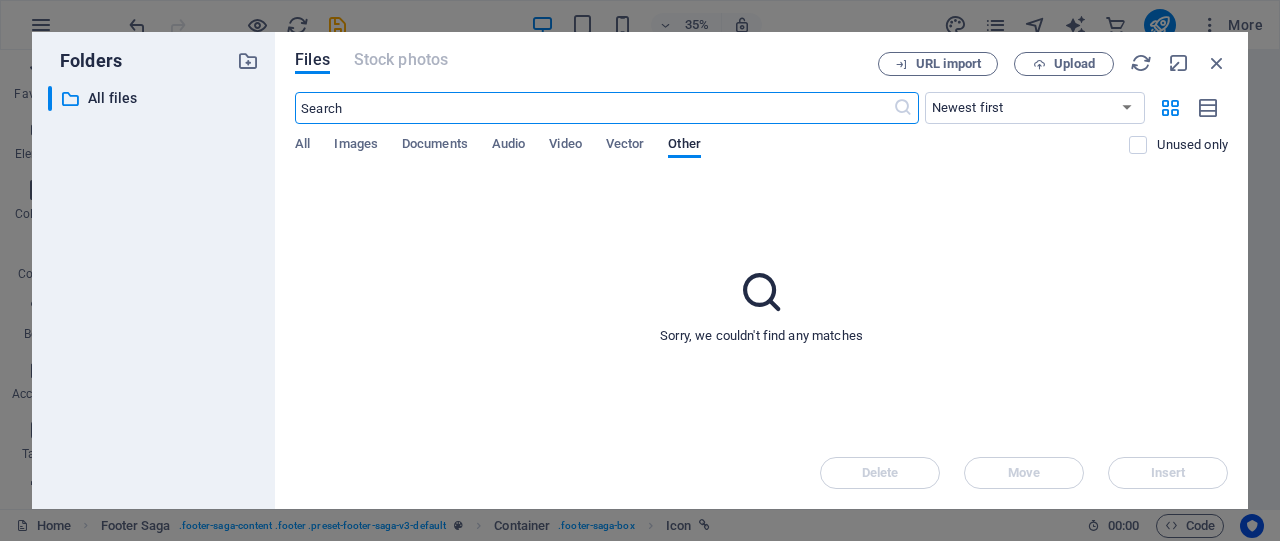 scroll, scrollTop: 3927, scrollLeft: 0, axis: vertical 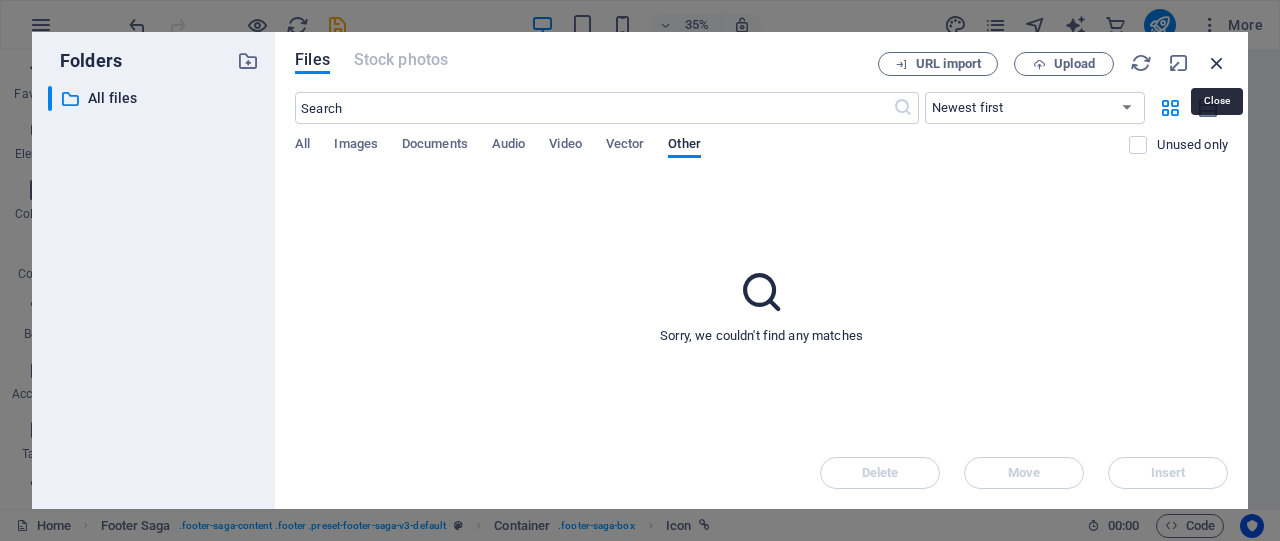 click at bounding box center (1217, 63) 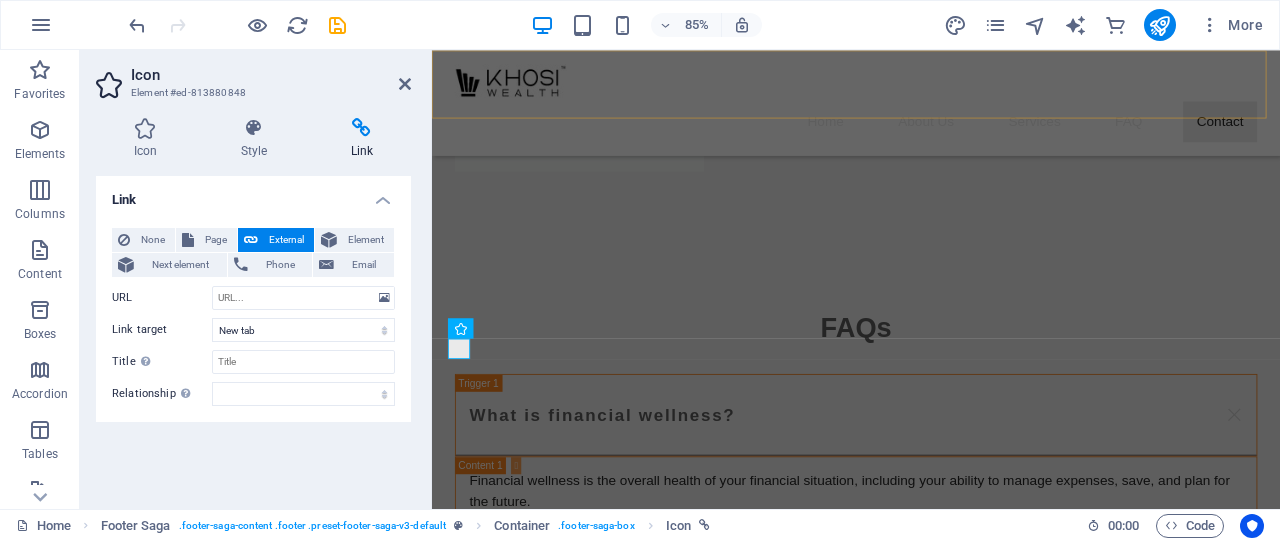 scroll, scrollTop: 4699, scrollLeft: 0, axis: vertical 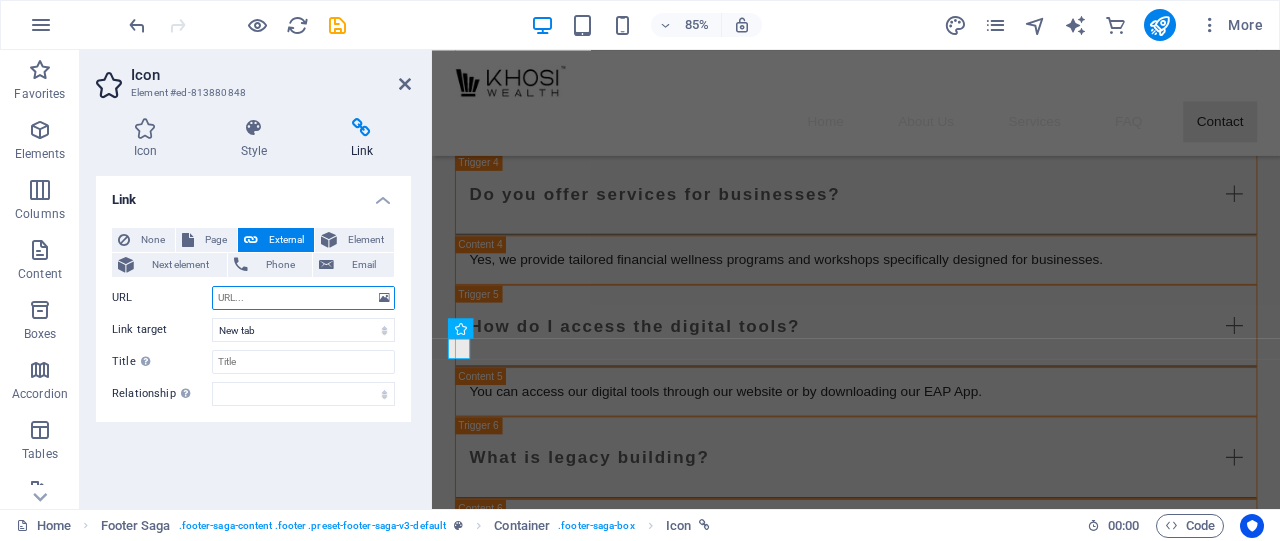 click on "URL" at bounding box center [303, 298] 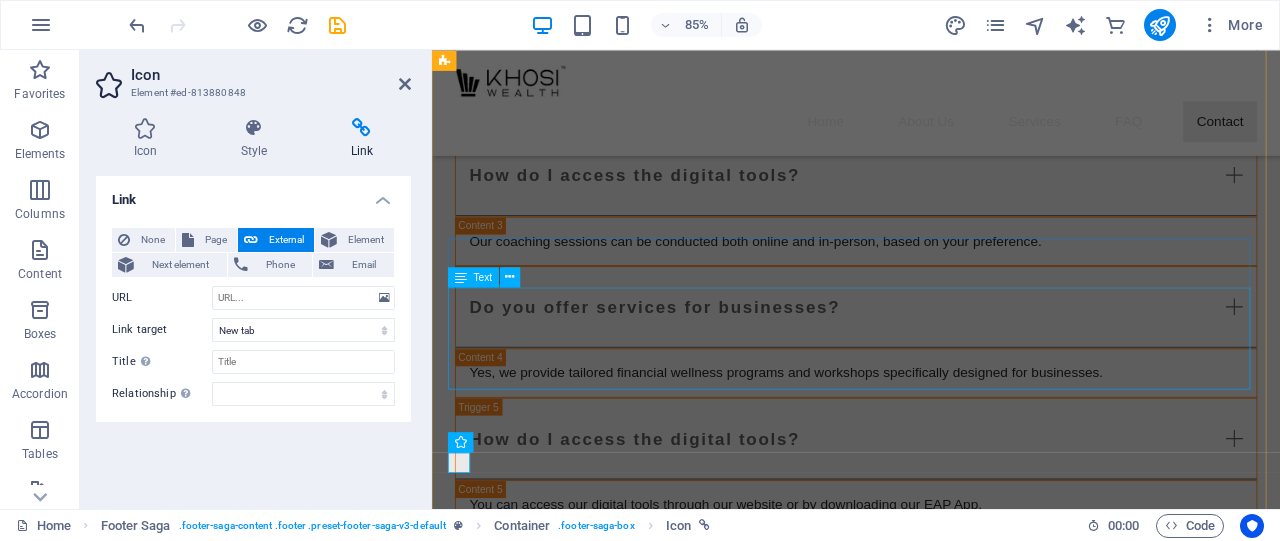 scroll, scrollTop: 4699, scrollLeft: 0, axis: vertical 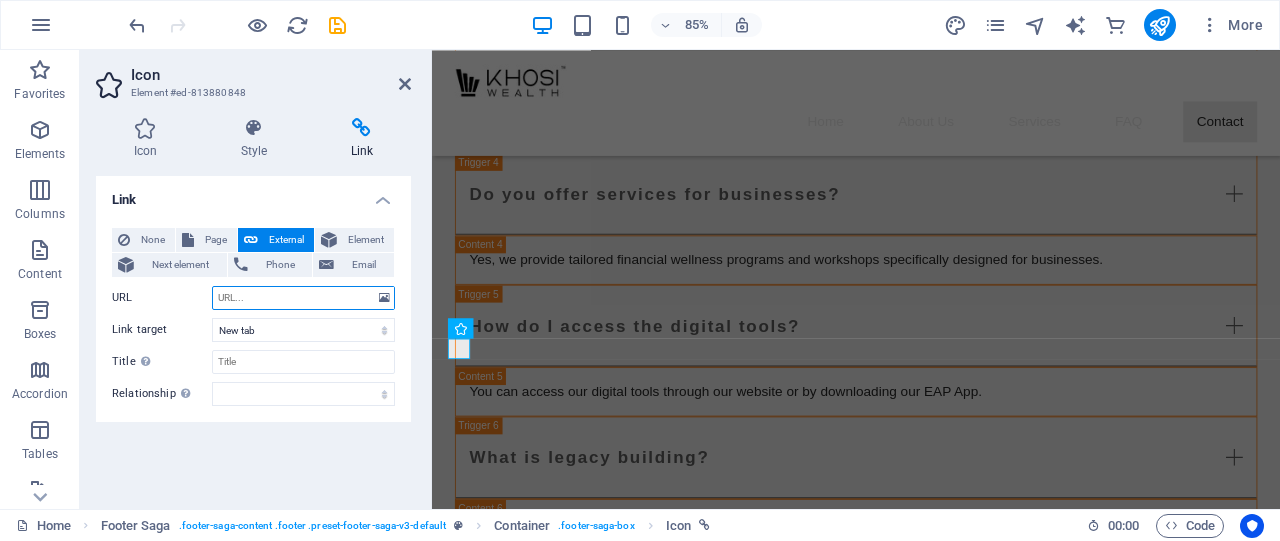 click on "URL" at bounding box center [303, 298] 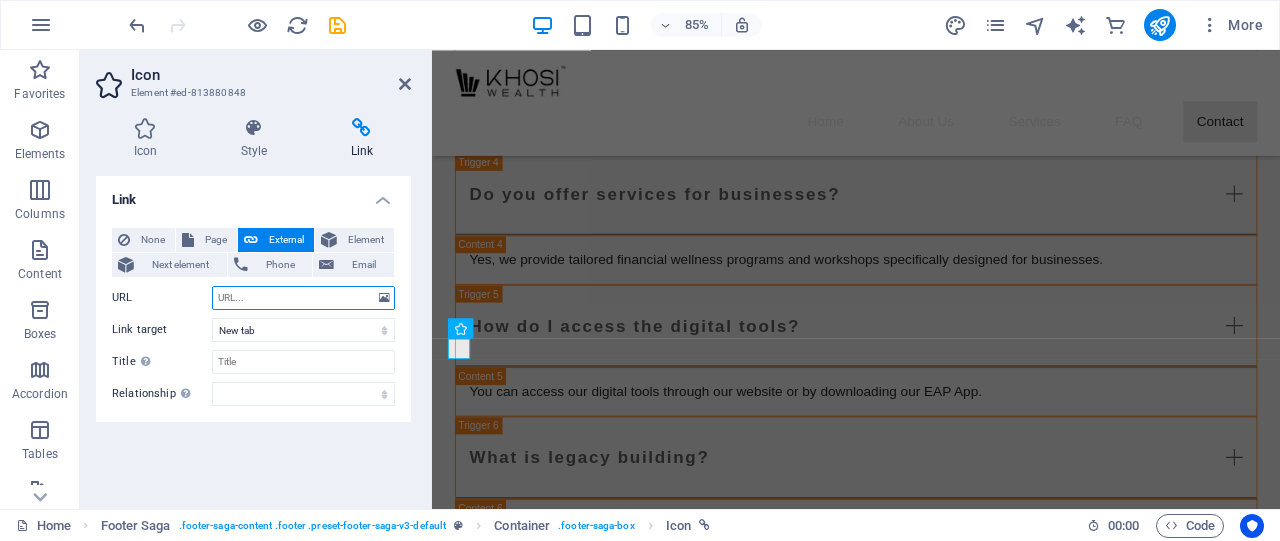 paste on "https://www.facebook.com/profile.php?id=100087205083608" 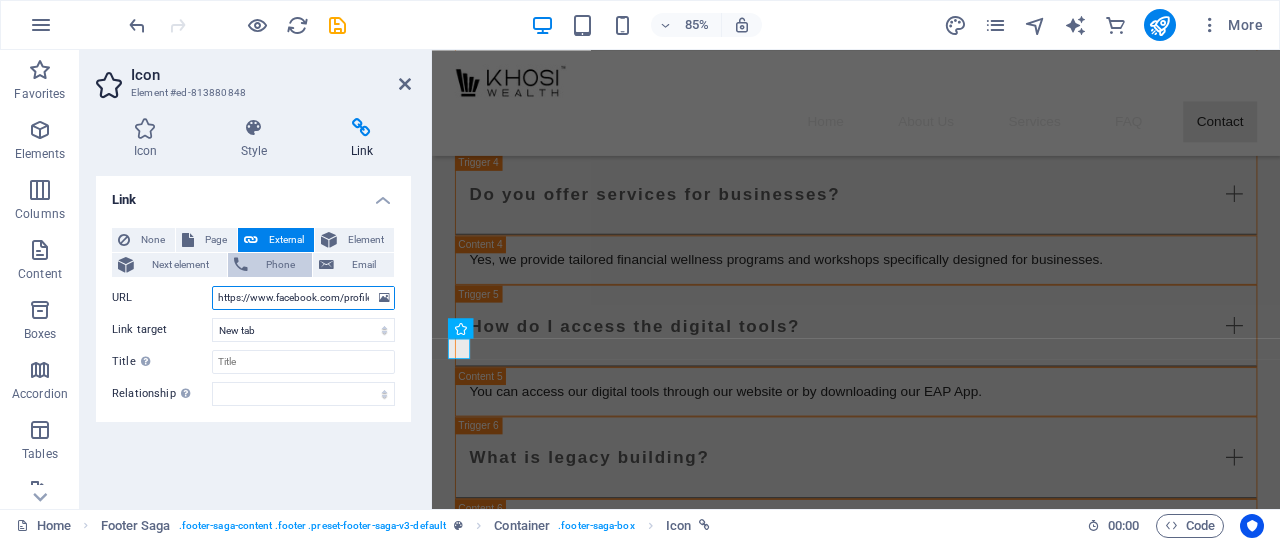 scroll, scrollTop: 0, scrollLeft: 126, axis: horizontal 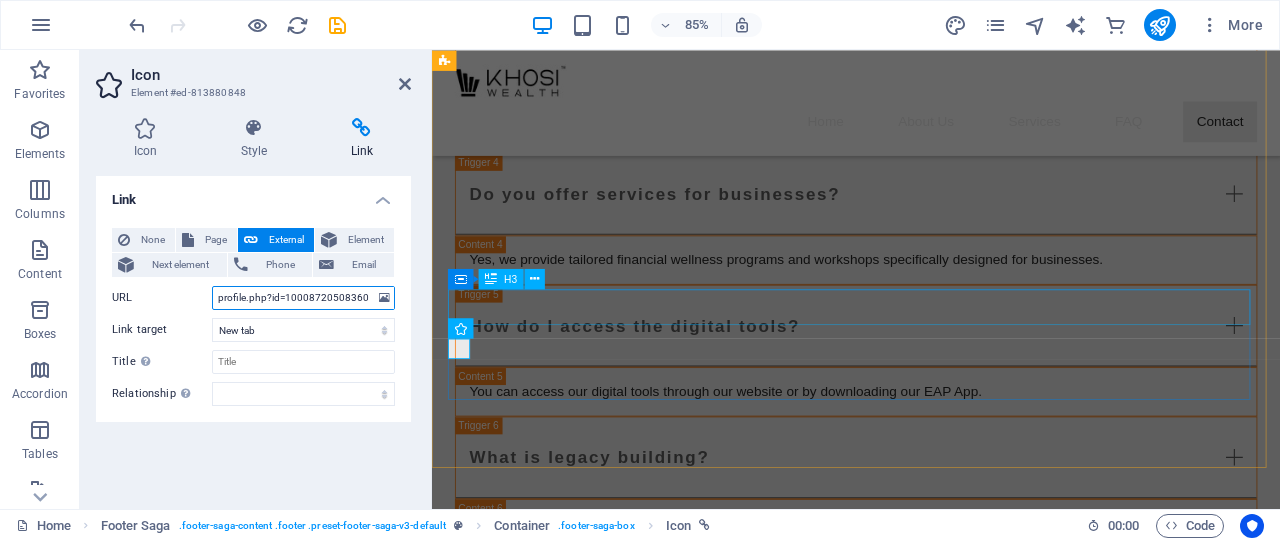 type on "https://www.facebook.com/profile.php?id=100087205083608" 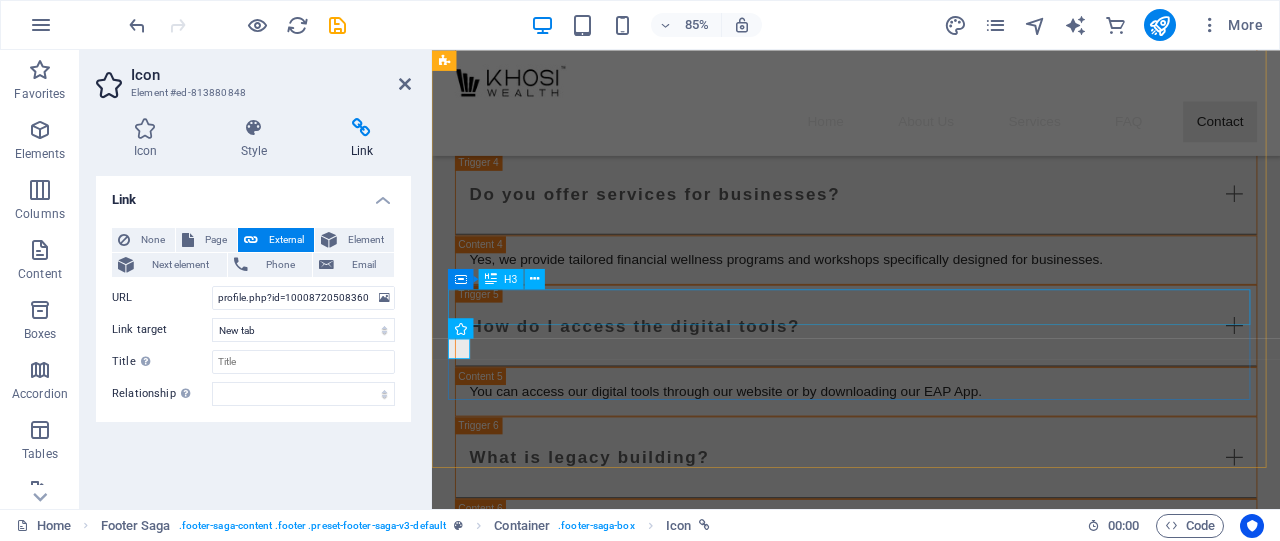 scroll, scrollTop: 0, scrollLeft: 0, axis: both 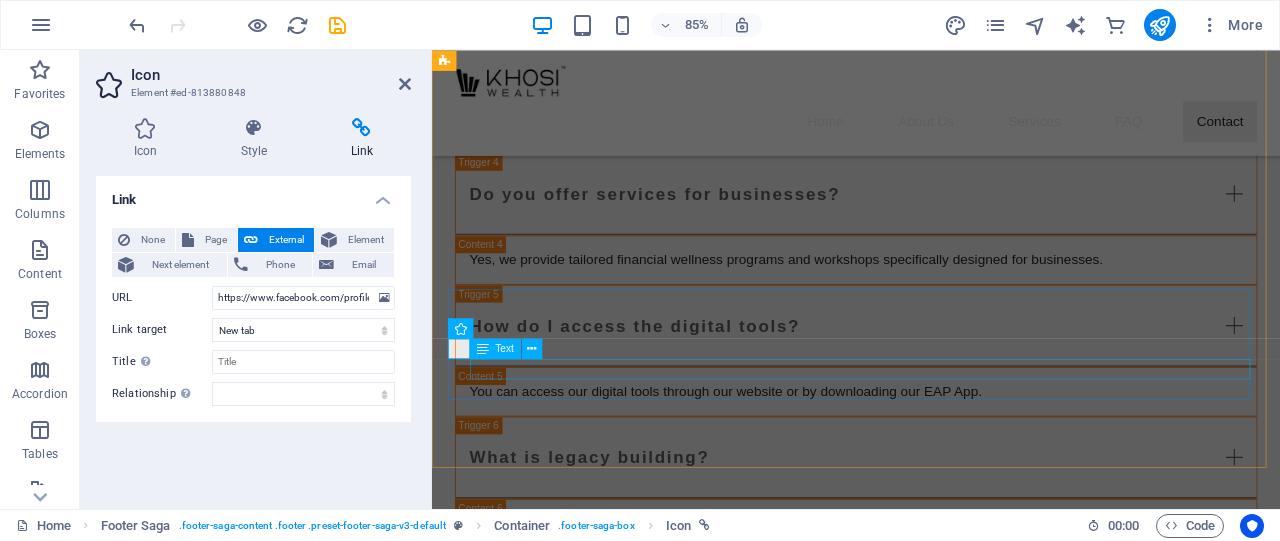 click on "Youtube" at bounding box center (920, 2057) 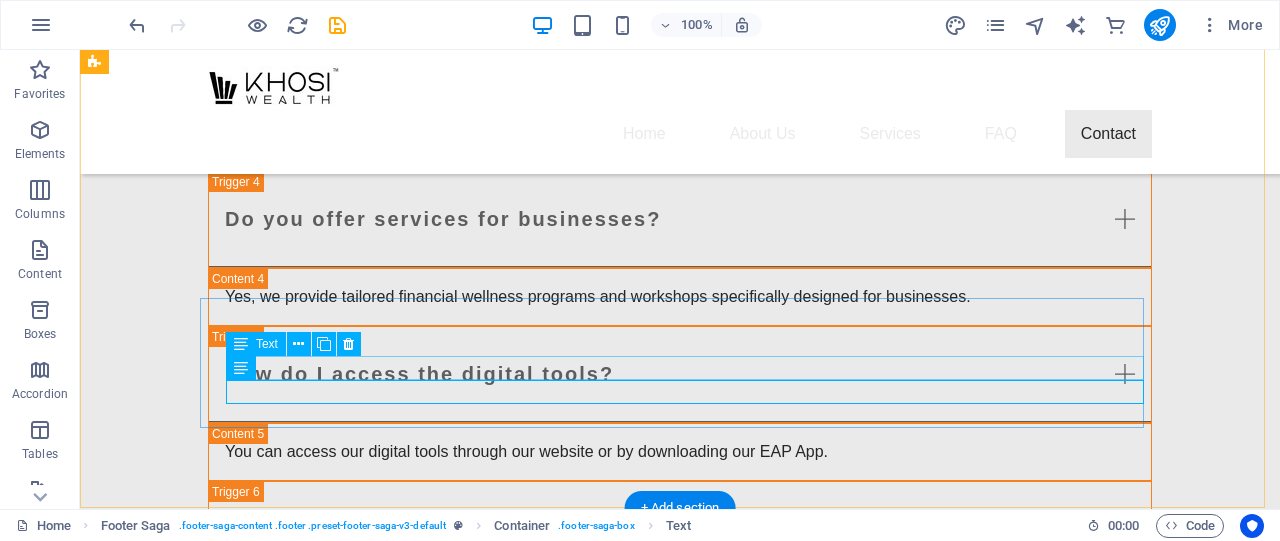 scroll, scrollTop: 4780, scrollLeft: 0, axis: vertical 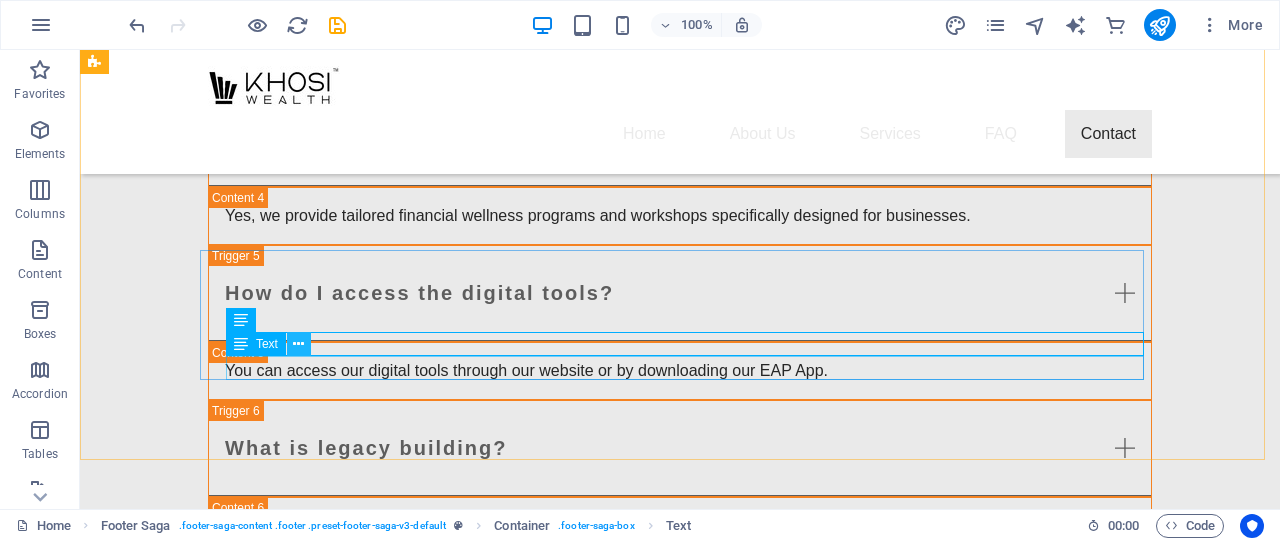 click at bounding box center [298, 344] 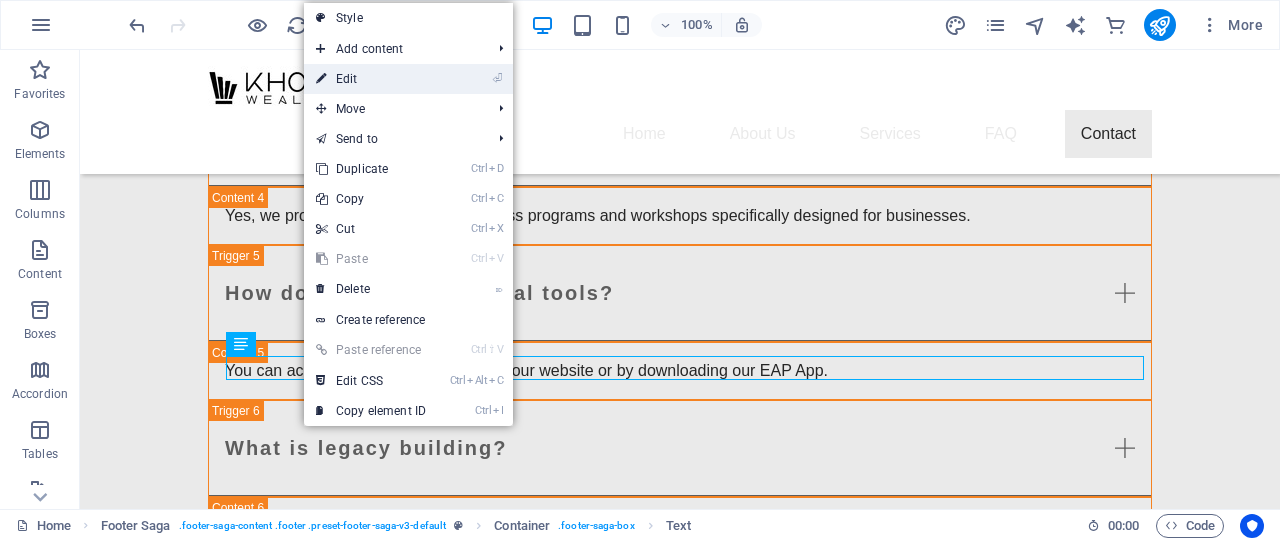click on "⏎  Edit" at bounding box center [371, 79] 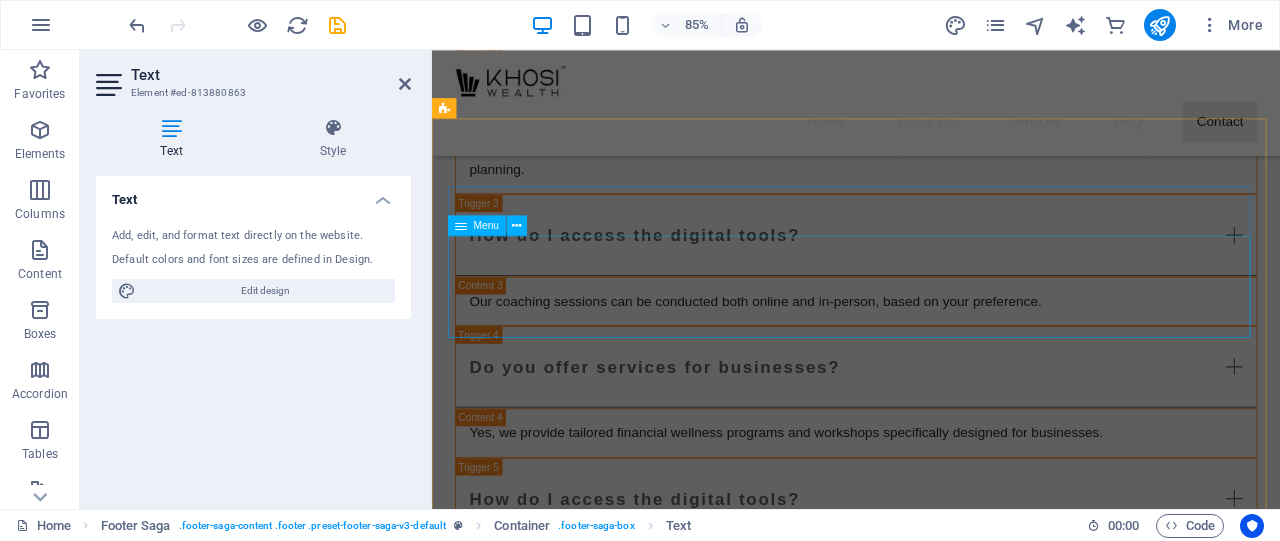 scroll, scrollTop: 4699, scrollLeft: 0, axis: vertical 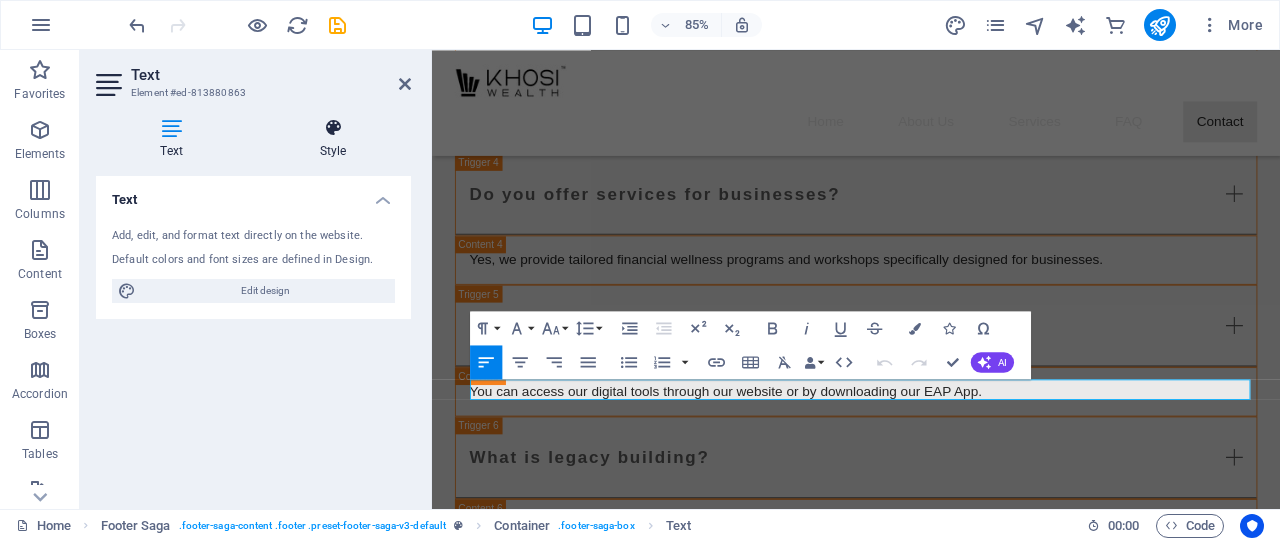 click at bounding box center [333, 128] 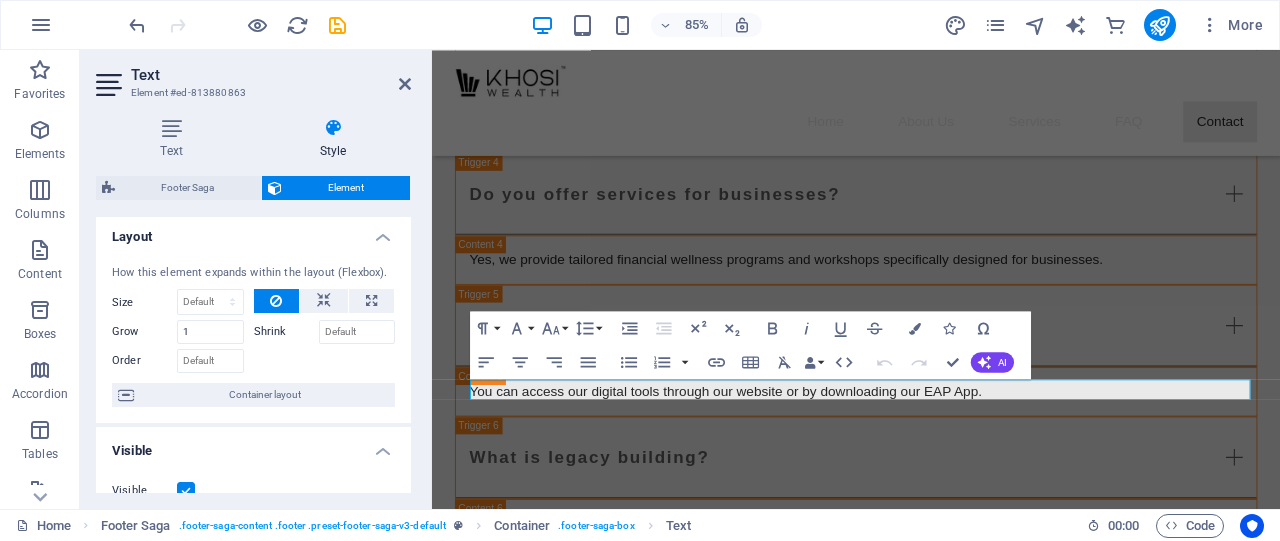 scroll, scrollTop: 0, scrollLeft: 0, axis: both 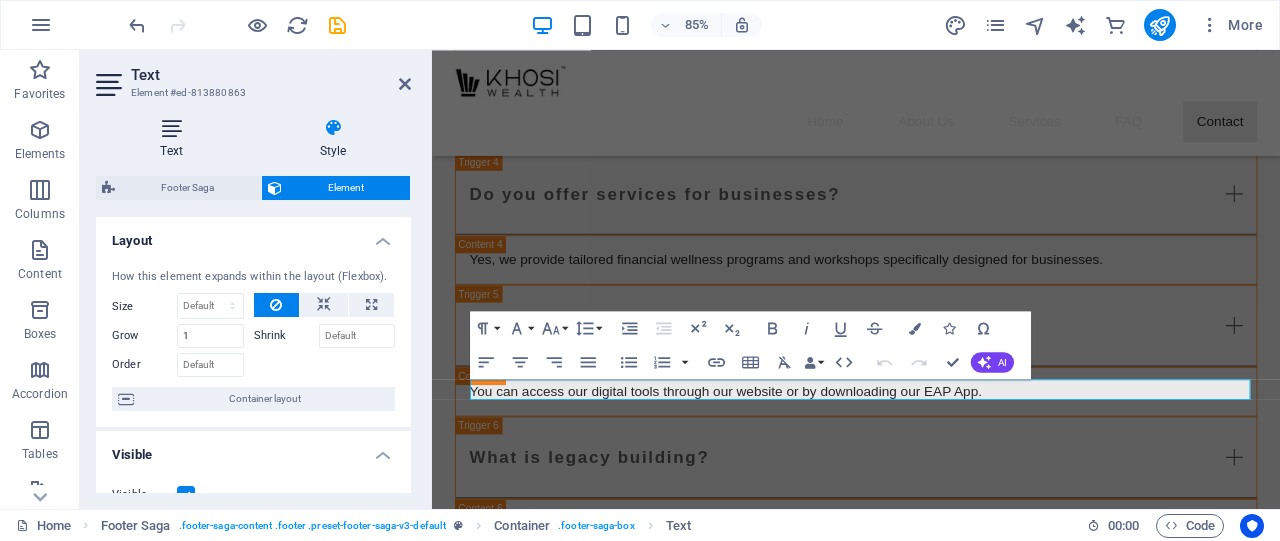 click on "Text" at bounding box center (175, 139) 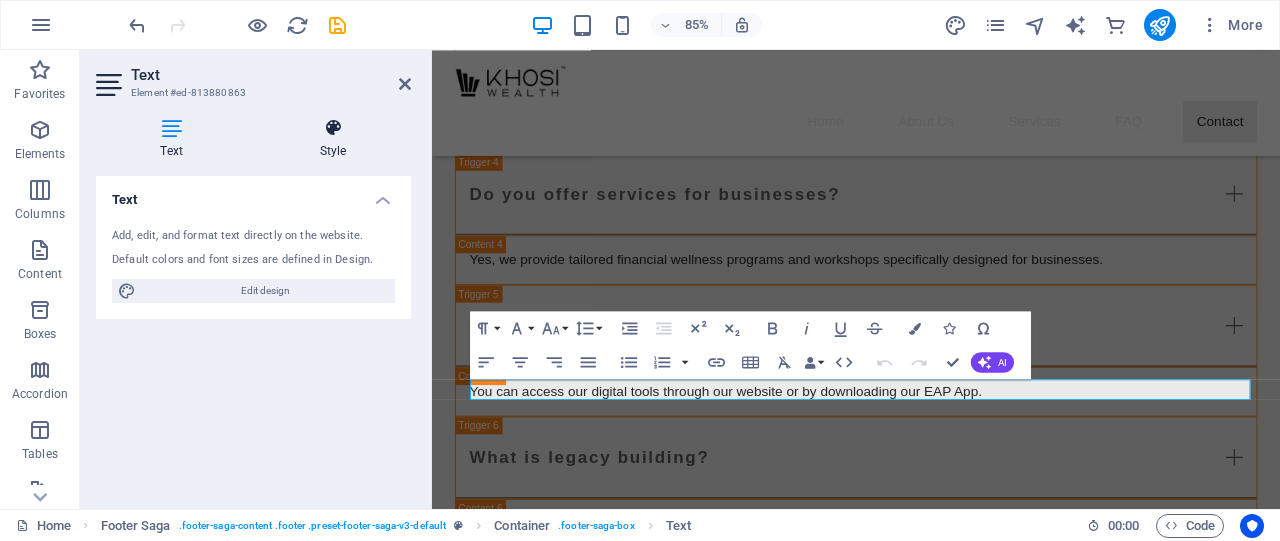 click on "Style" at bounding box center (333, 139) 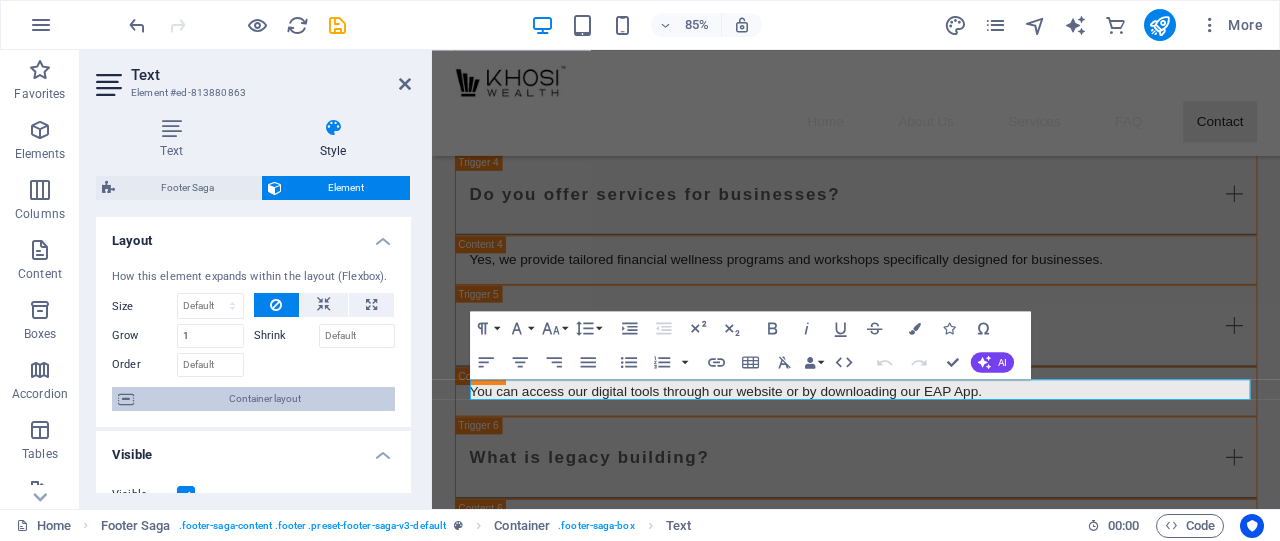 scroll, scrollTop: 133, scrollLeft: 0, axis: vertical 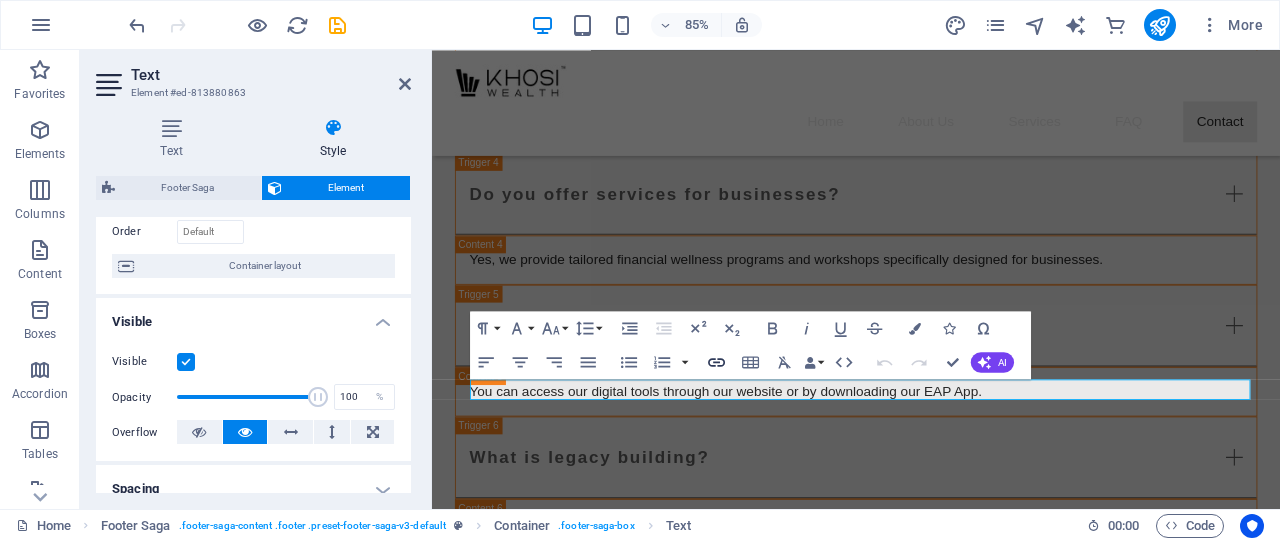 click 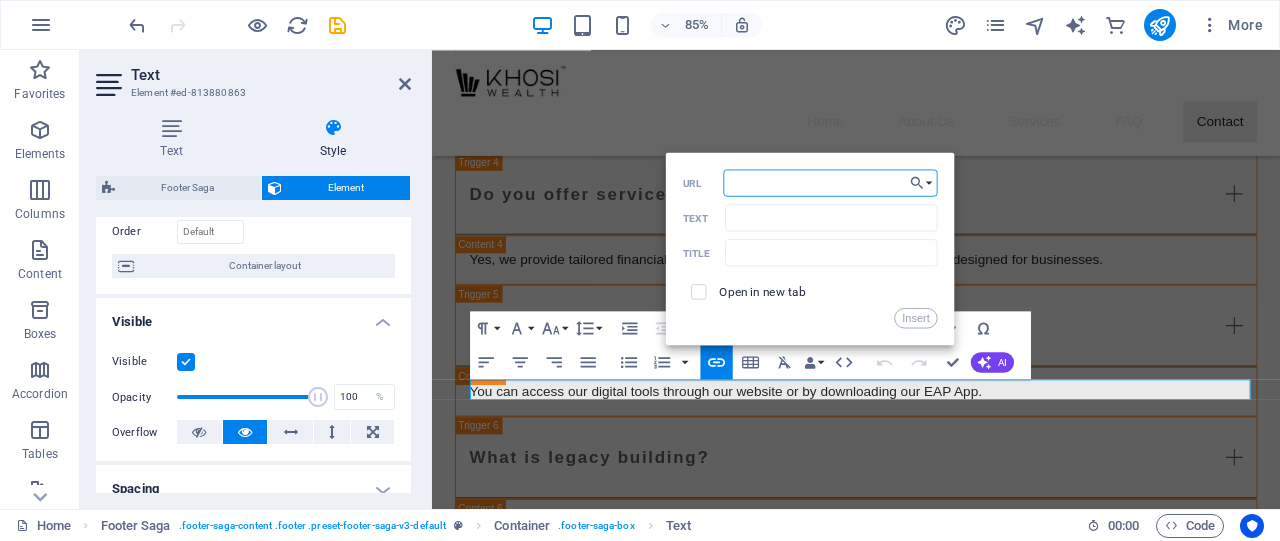 click on "URL" at bounding box center [831, 182] 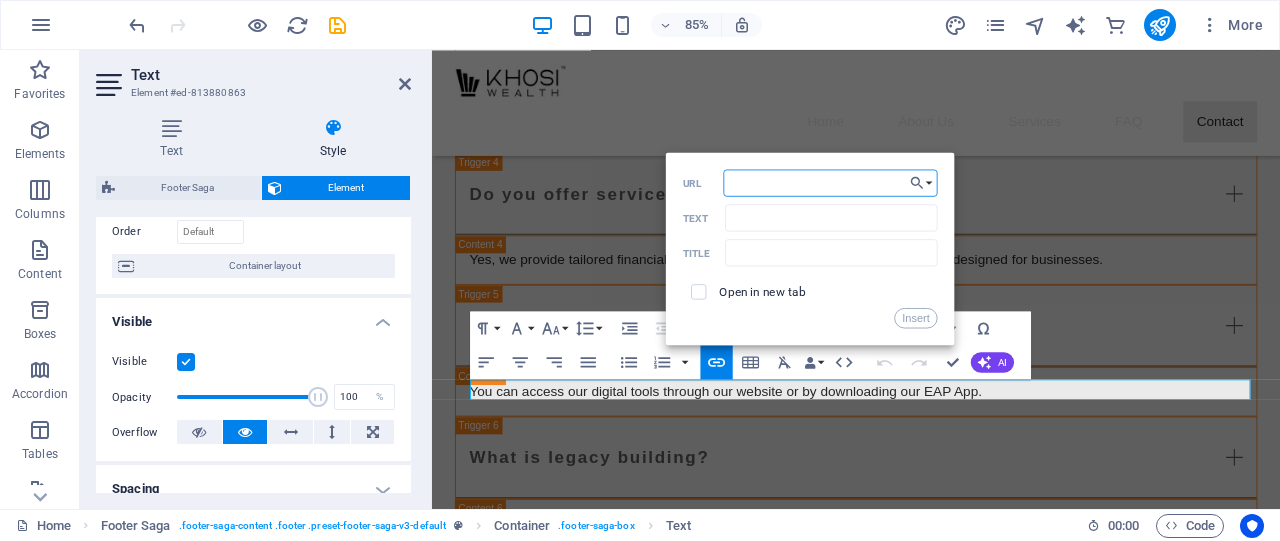 paste on "https://www.youtube.com/@khosiwealth7307" 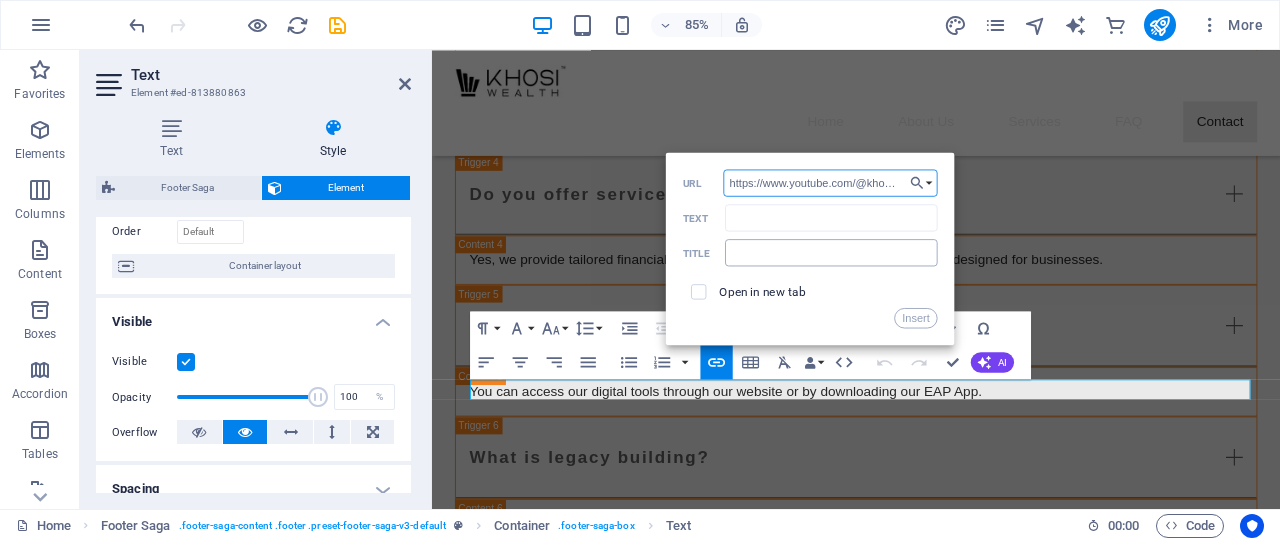 scroll, scrollTop: 0, scrollLeft: 55, axis: horizontal 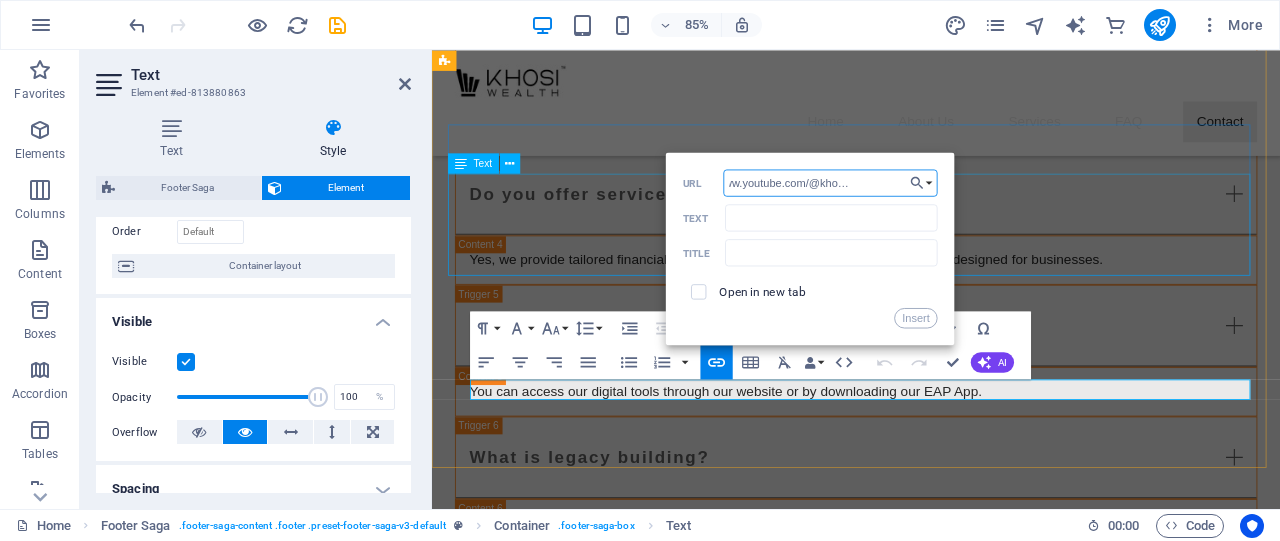type on "https://www.youtube.com/@khosiwealth7307" 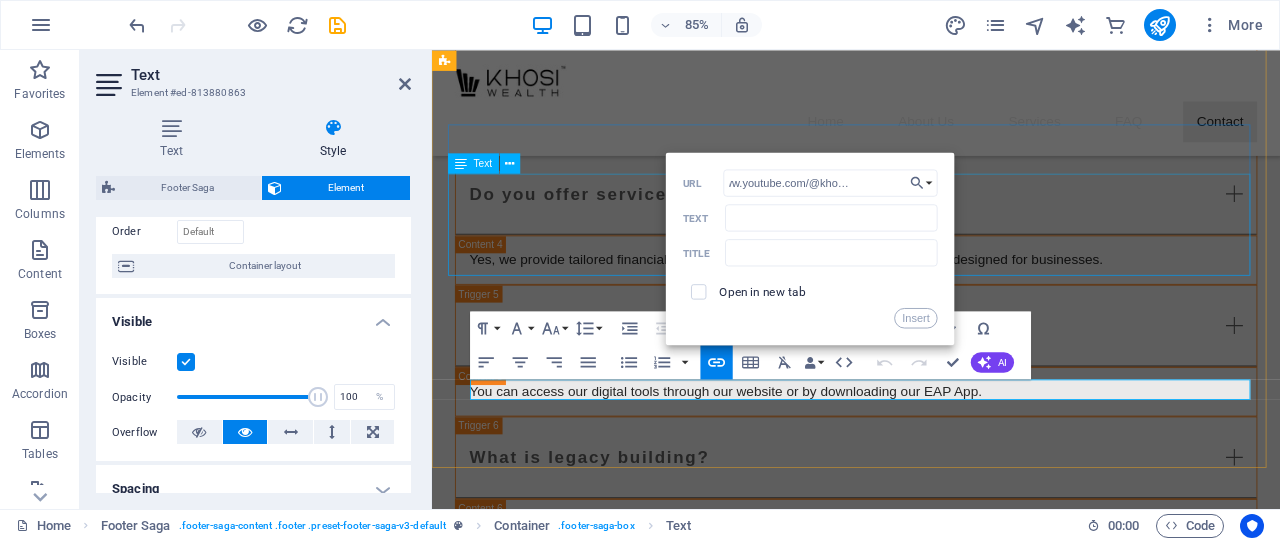 scroll, scrollTop: 0, scrollLeft: 0, axis: both 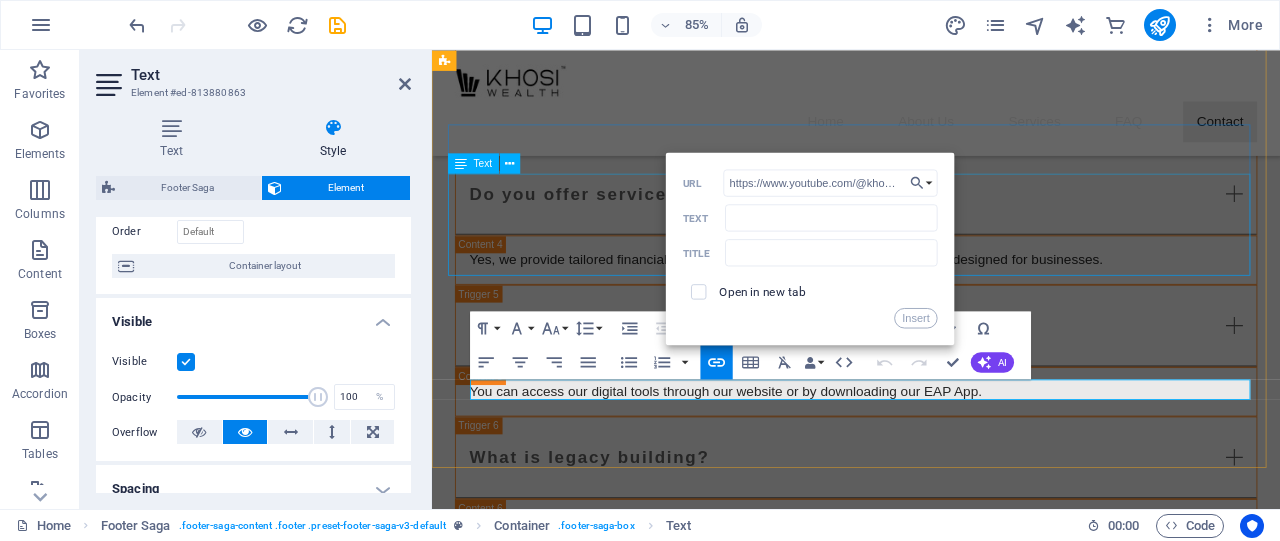 click on "[NUMBER] [STREET] [NUMBER] [CITY] Phone:  [PHONE] Mobile:  [PHONE] Email:  [EMAIL]" at bounding box center [920, 1847] 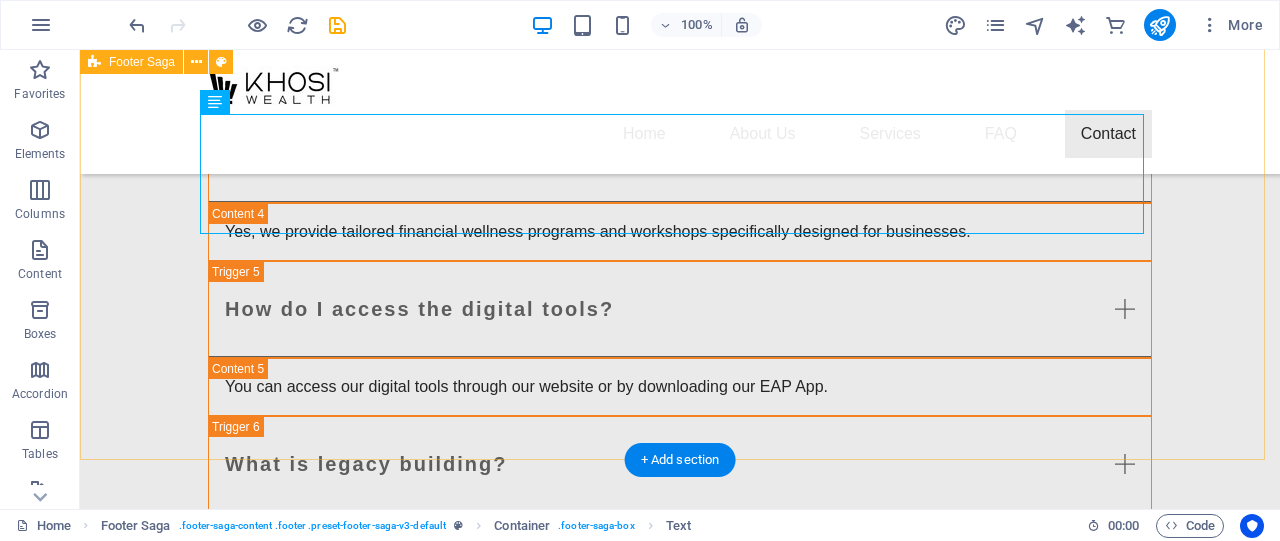 scroll, scrollTop: 4780, scrollLeft: 0, axis: vertical 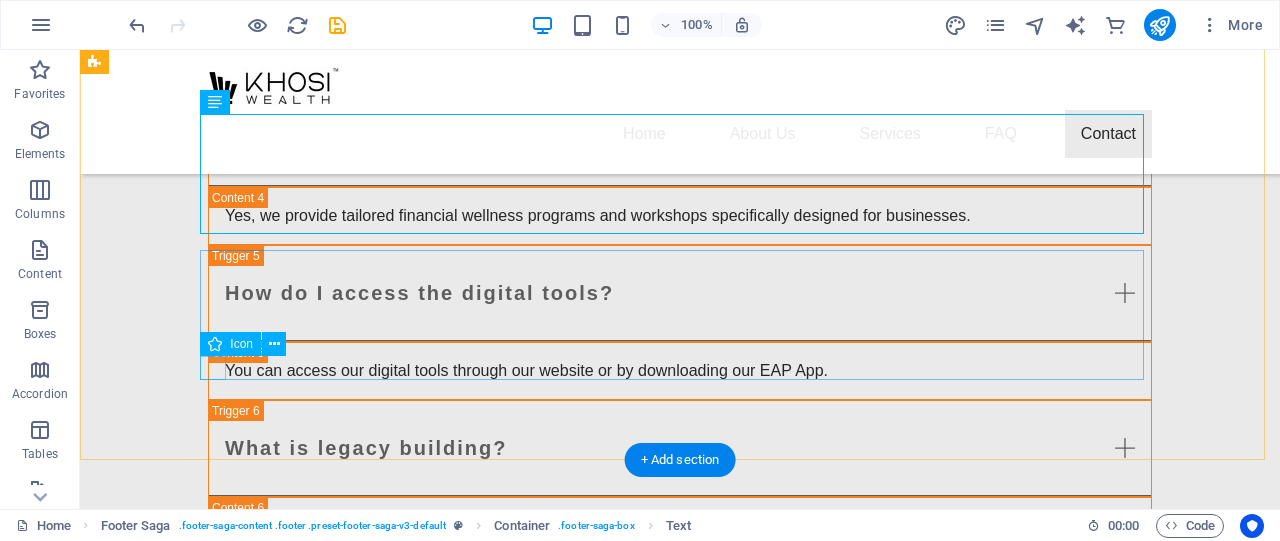 click at bounding box center (568, 2000) 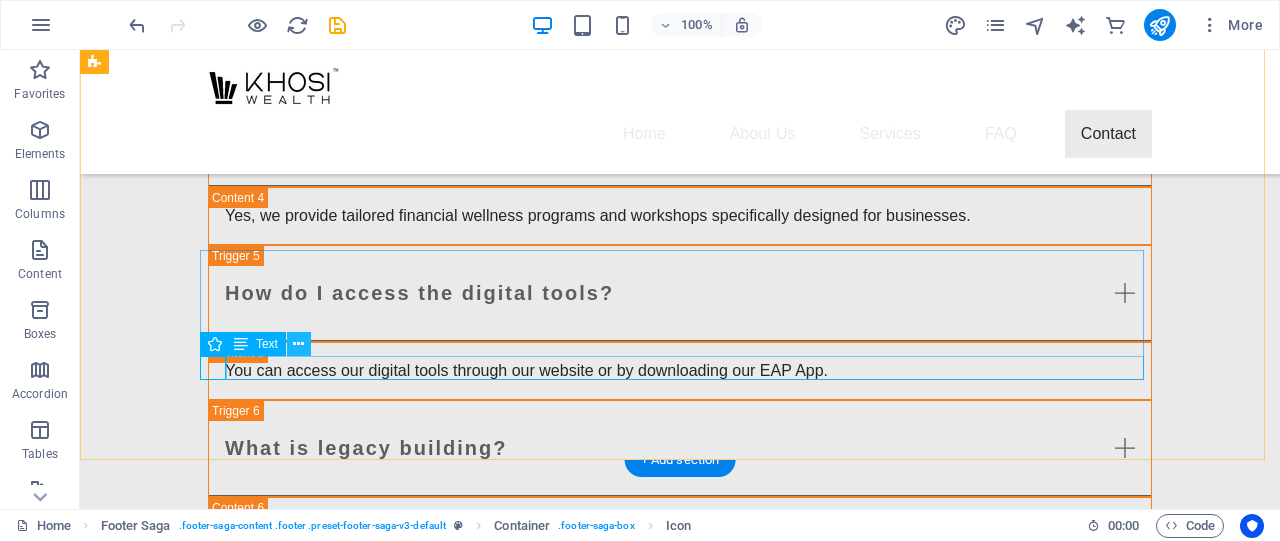 click at bounding box center [298, 344] 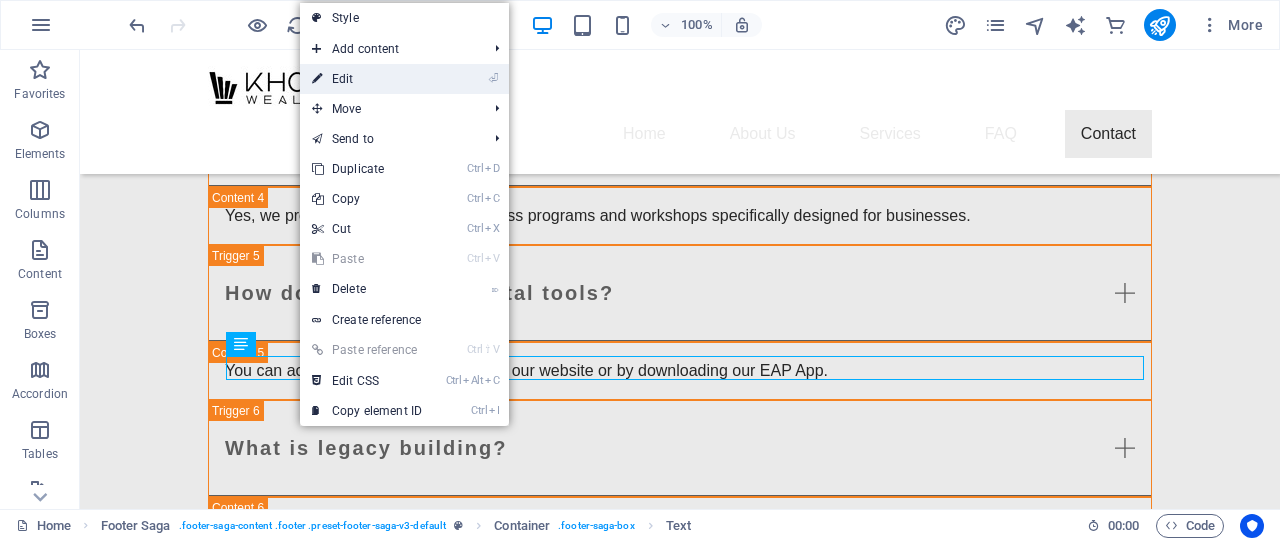 click on "⏎  Edit" at bounding box center [367, 79] 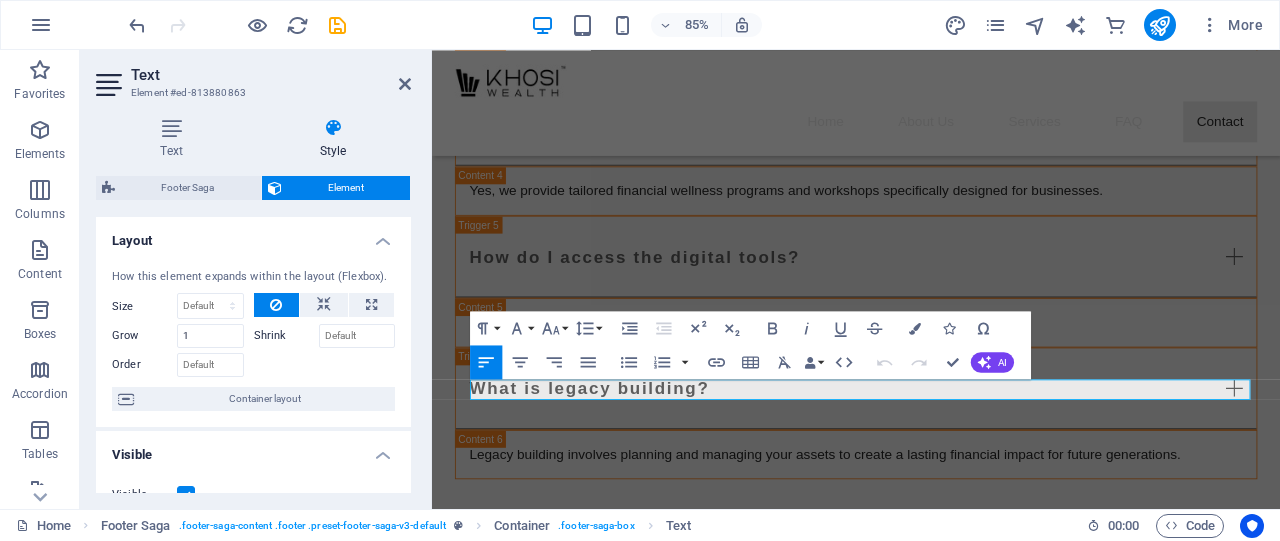scroll, scrollTop: 4699, scrollLeft: 0, axis: vertical 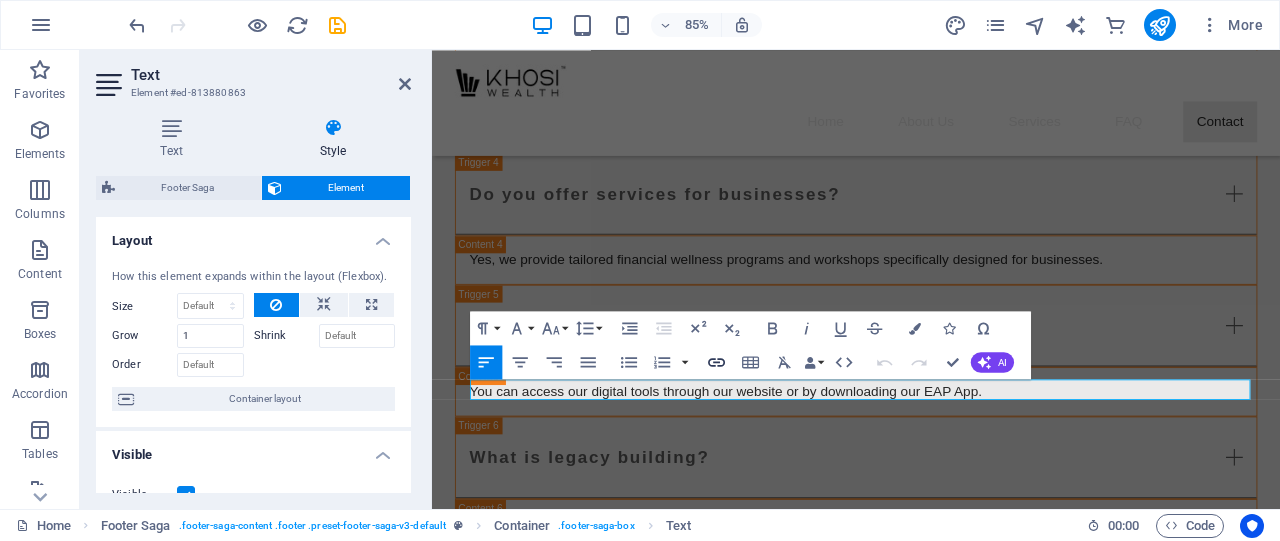 click 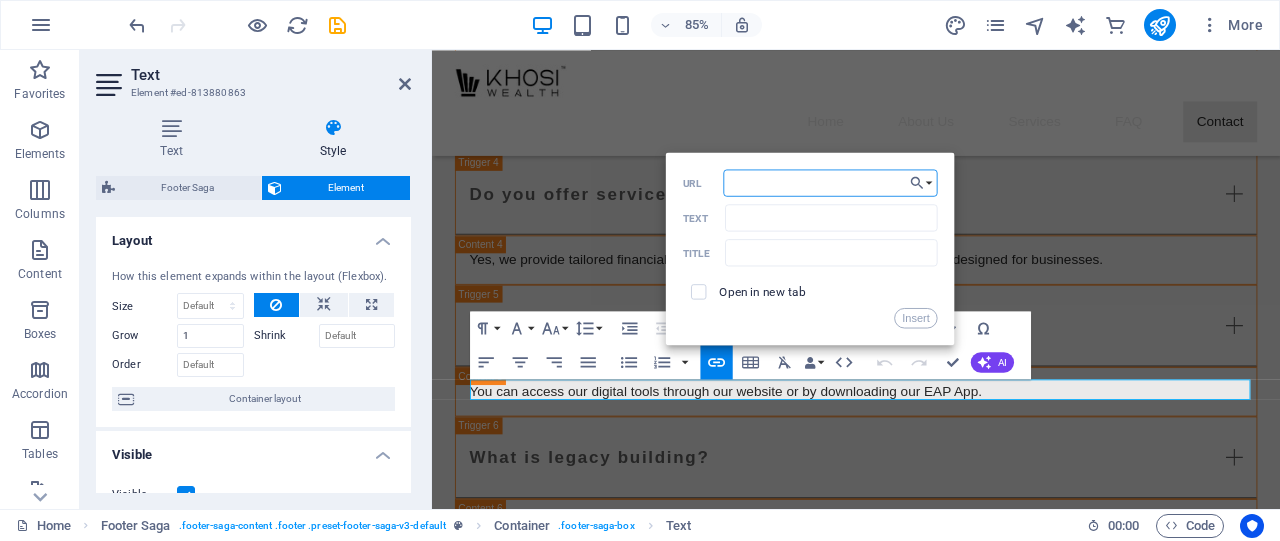 click on "URL" at bounding box center (831, 182) 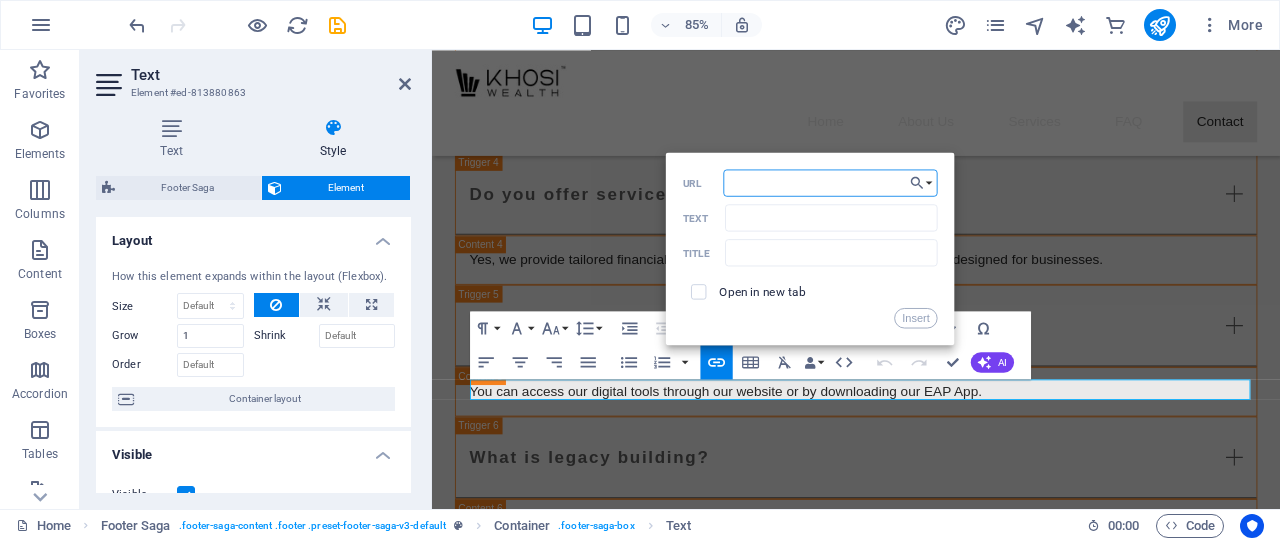 paste on "https://www.linkedin.com/company/15232772" 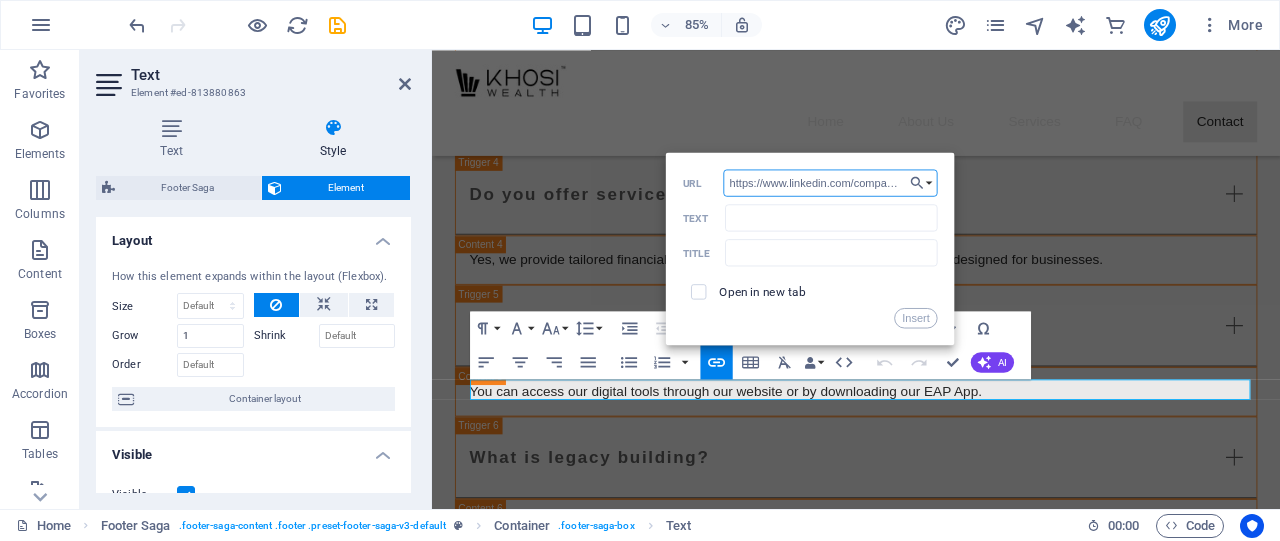 scroll, scrollTop: 0, scrollLeft: 58, axis: horizontal 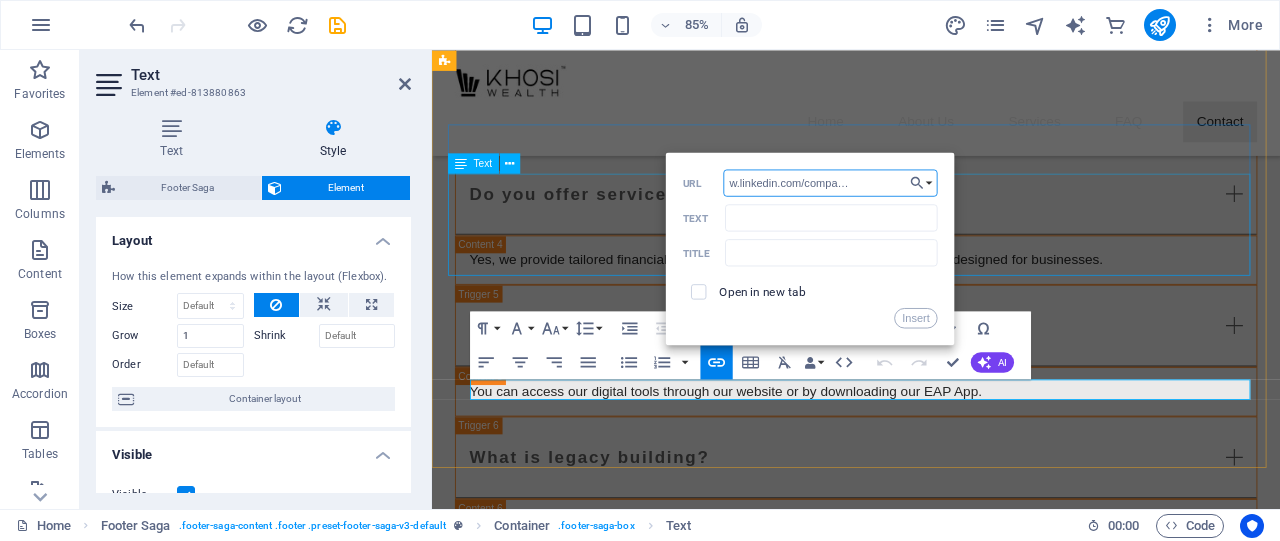 type on "https://www.linkedin.com/company/15232772" 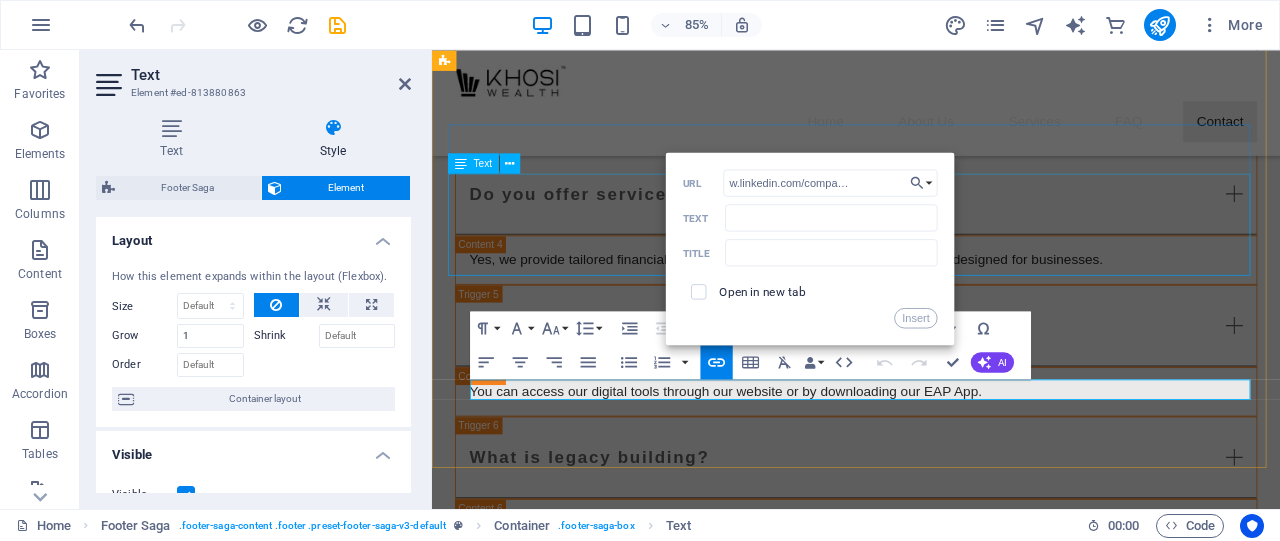click on "[NUMBER] [STREET] [NUMBER] [CITY] Phone:  [PHONE] Mobile:  [PHONE] Email:  [EMAIL]" at bounding box center (920, 1847) 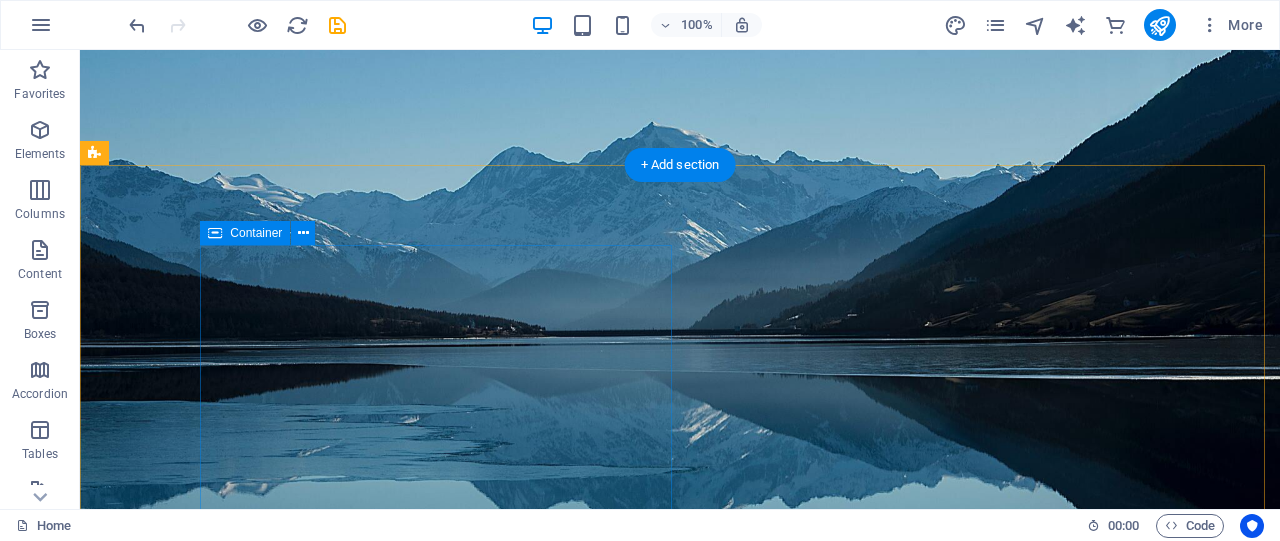 scroll, scrollTop: 0, scrollLeft: 0, axis: both 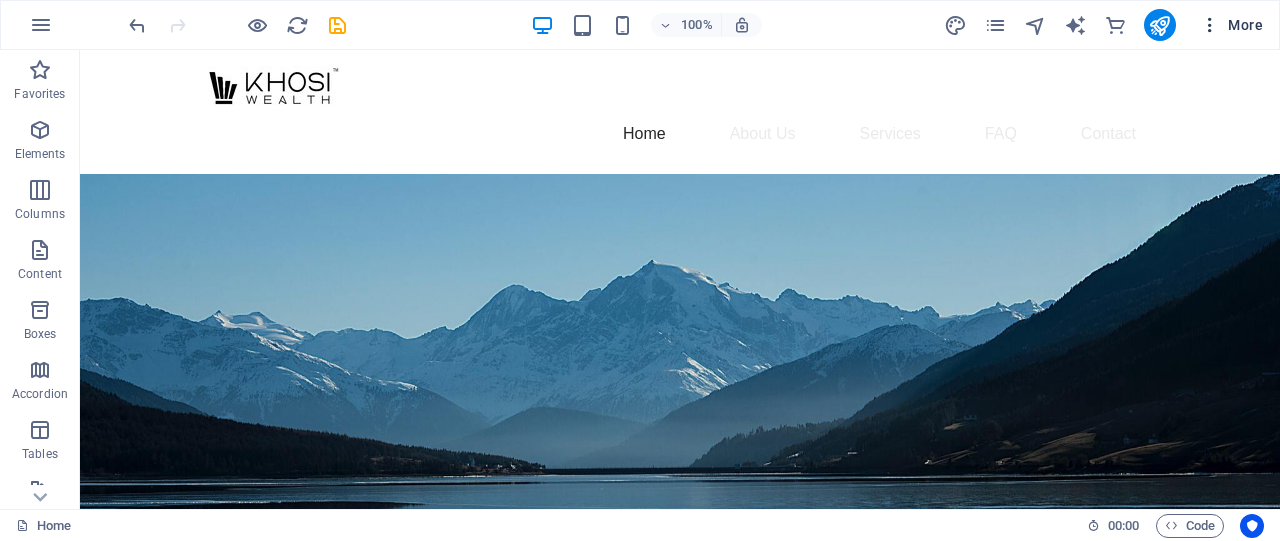 click at bounding box center (1210, 25) 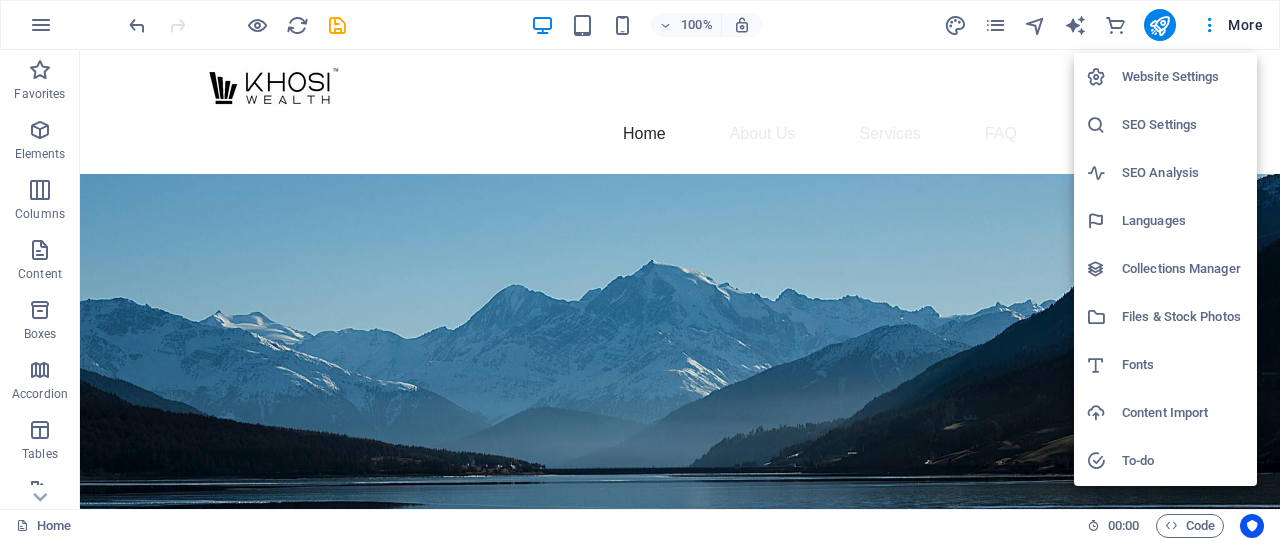 click at bounding box center (640, 270) 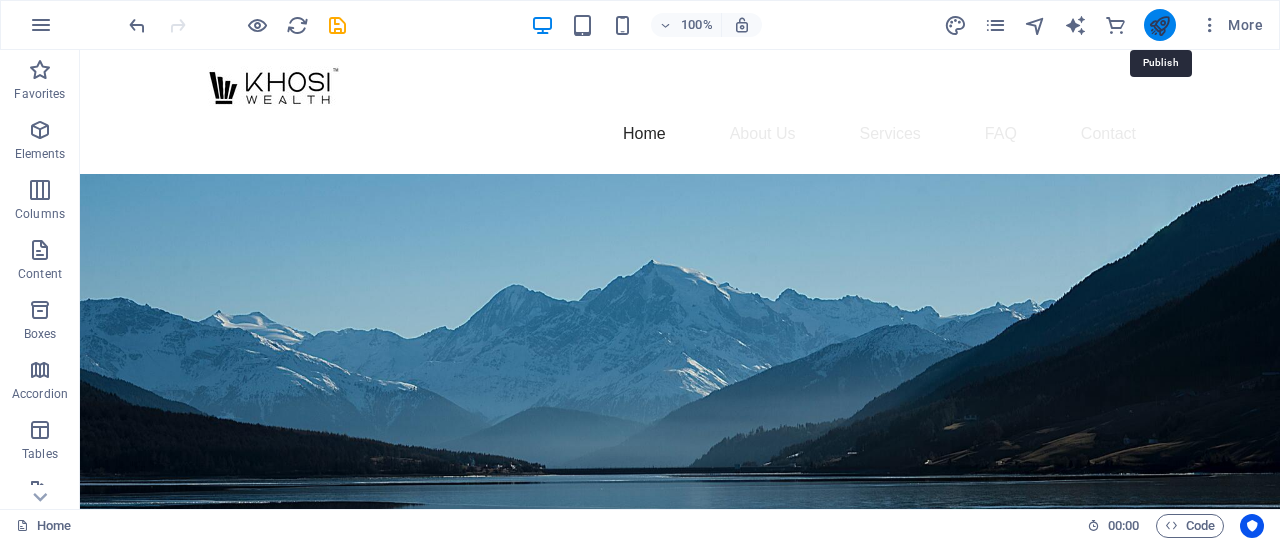 click at bounding box center [1159, 25] 